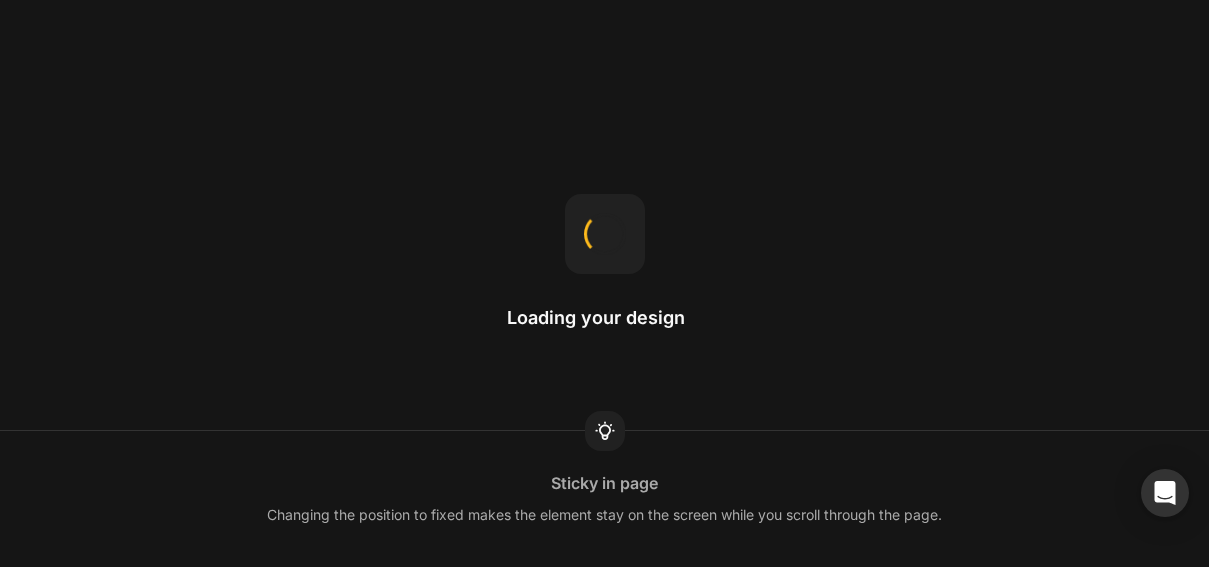 scroll, scrollTop: 0, scrollLeft: 0, axis: both 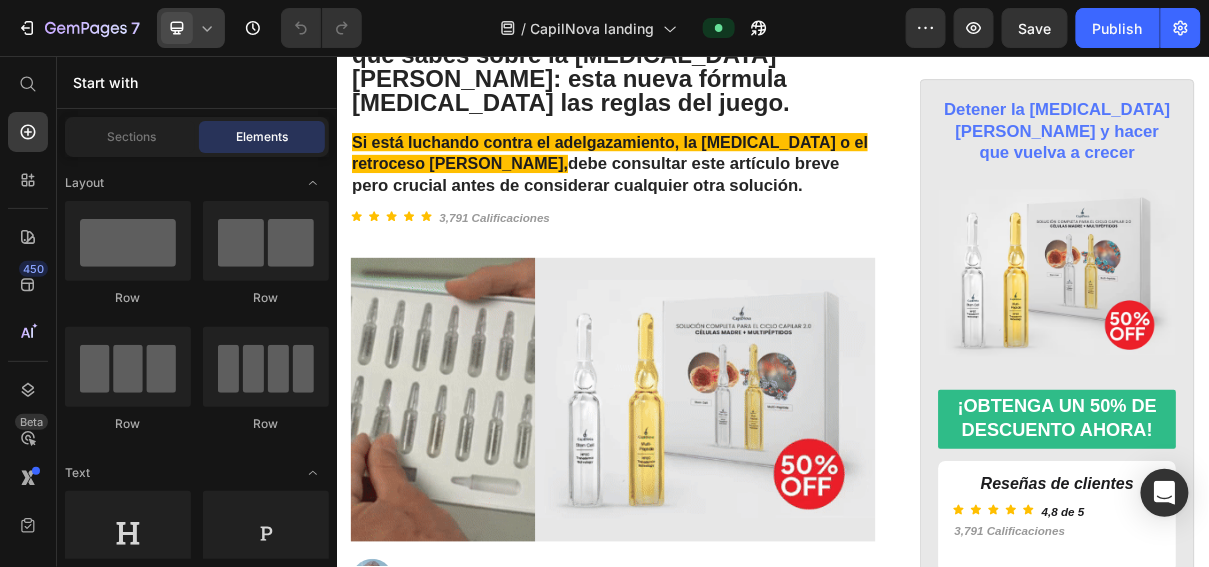 click 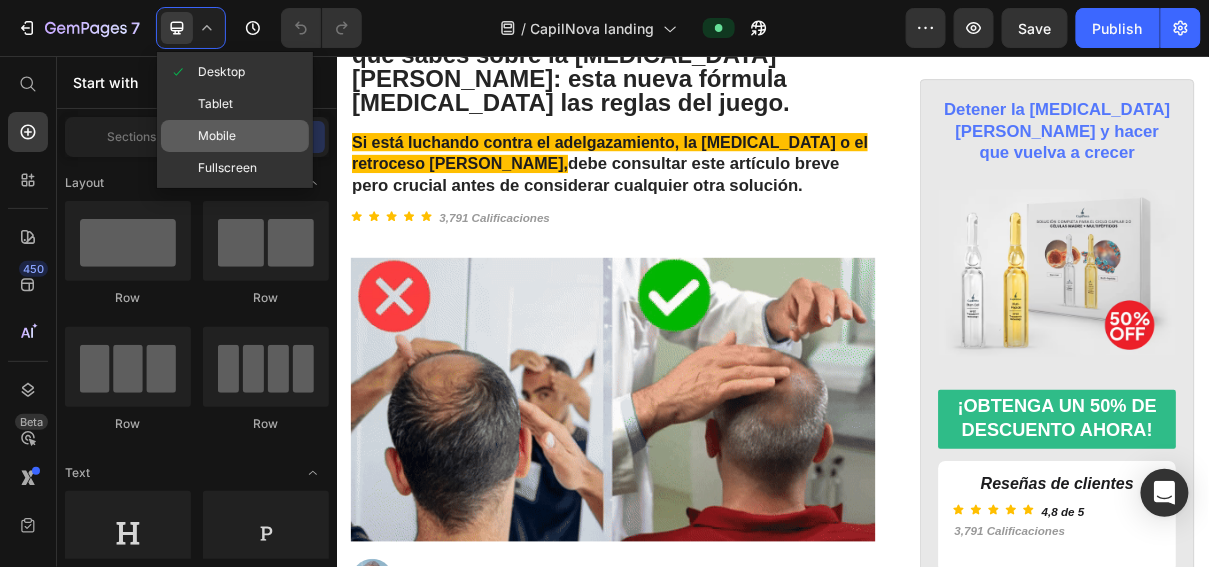 click on "Mobile" at bounding box center (217, 136) 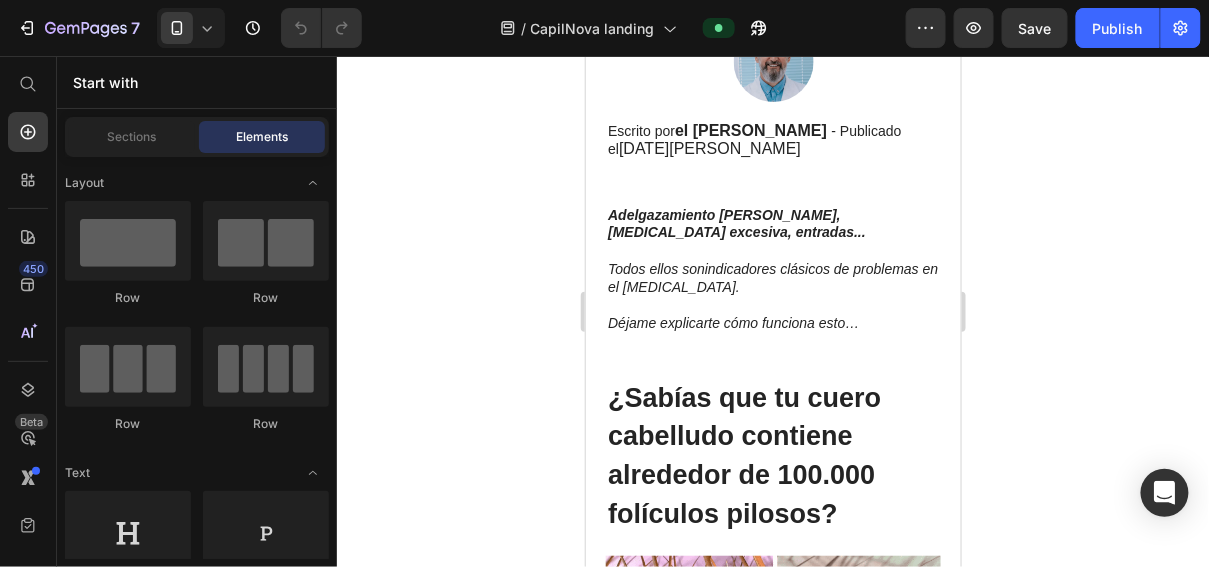 scroll, scrollTop: 834, scrollLeft: 0, axis: vertical 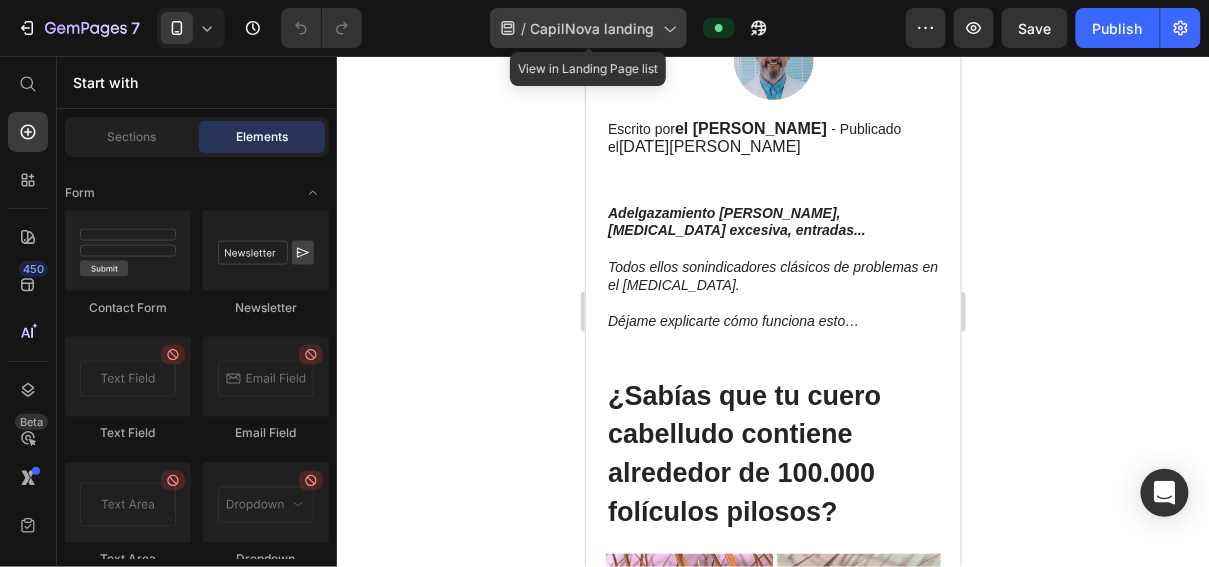 click on "CapilNova landing" at bounding box center (593, 28) 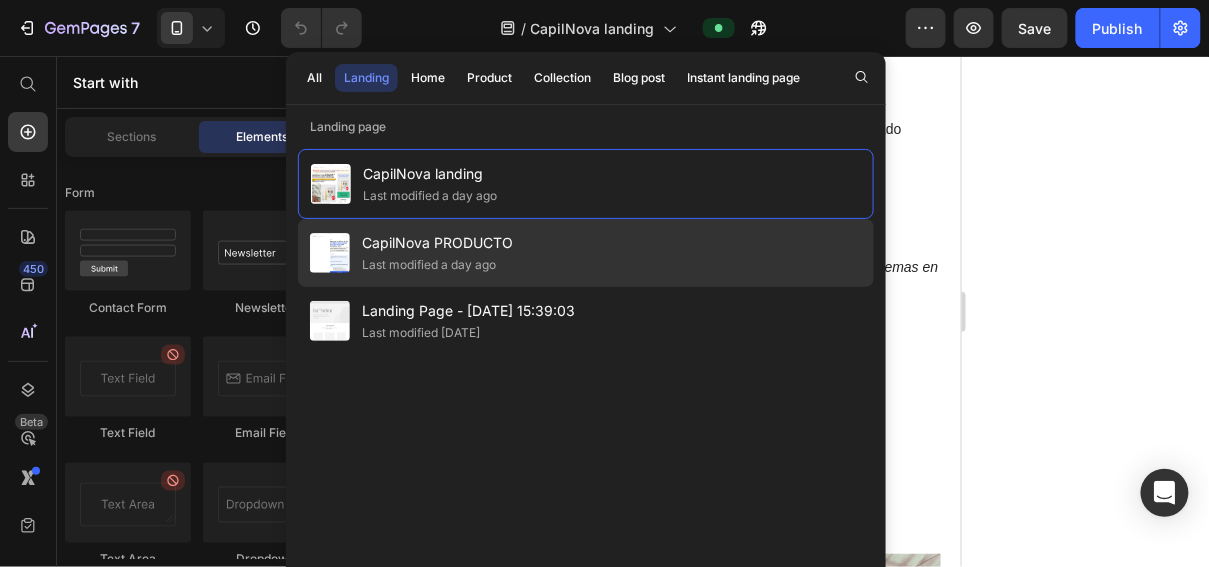 click on "Last modified a day ago" 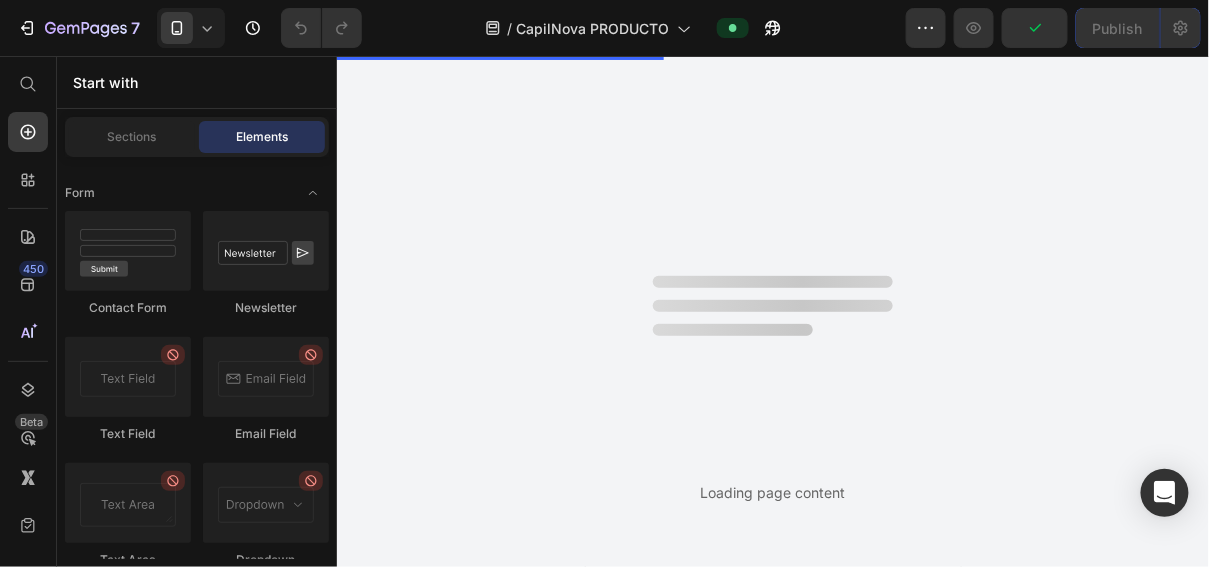 scroll, scrollTop: 0, scrollLeft: 0, axis: both 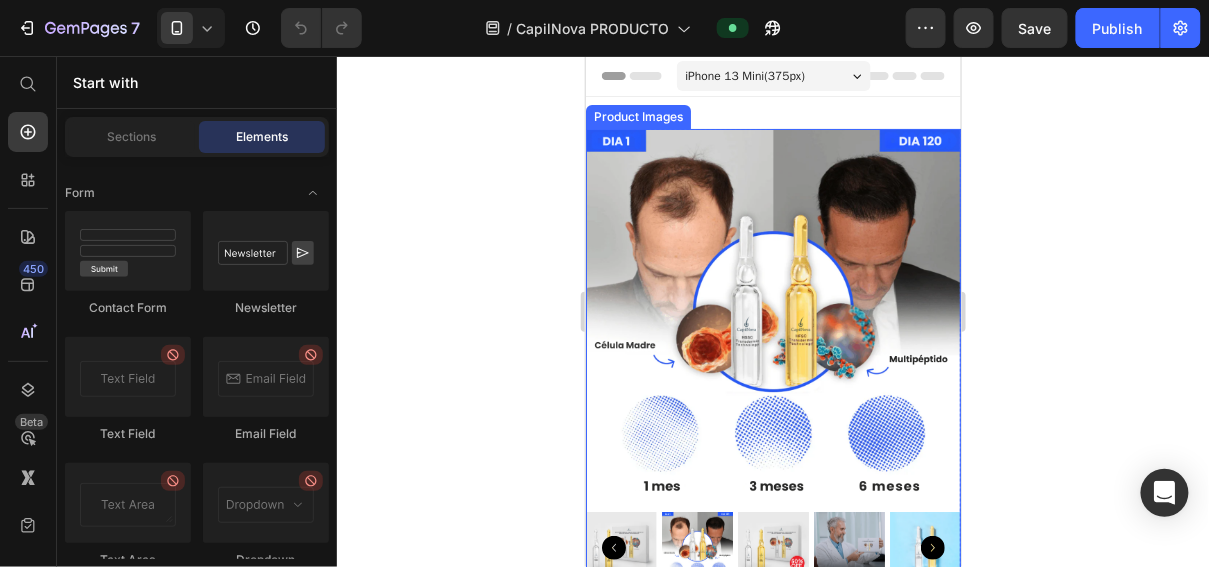 click at bounding box center (772, 315) 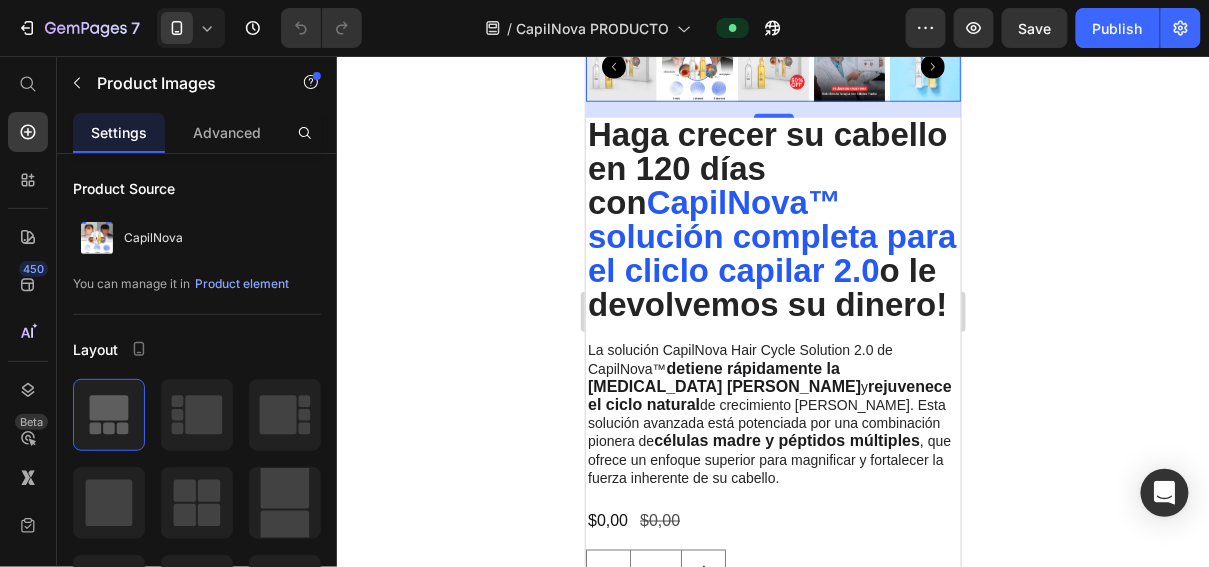 scroll, scrollTop: 484, scrollLeft: 0, axis: vertical 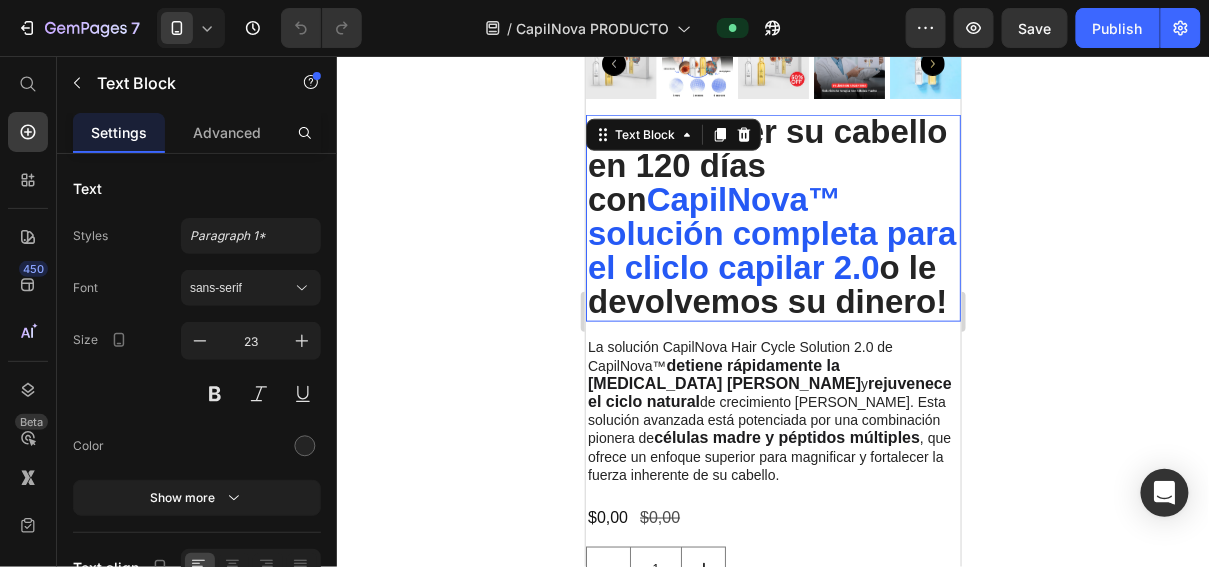 click on "o le devolvemos su dinero!" at bounding box center [766, 283] 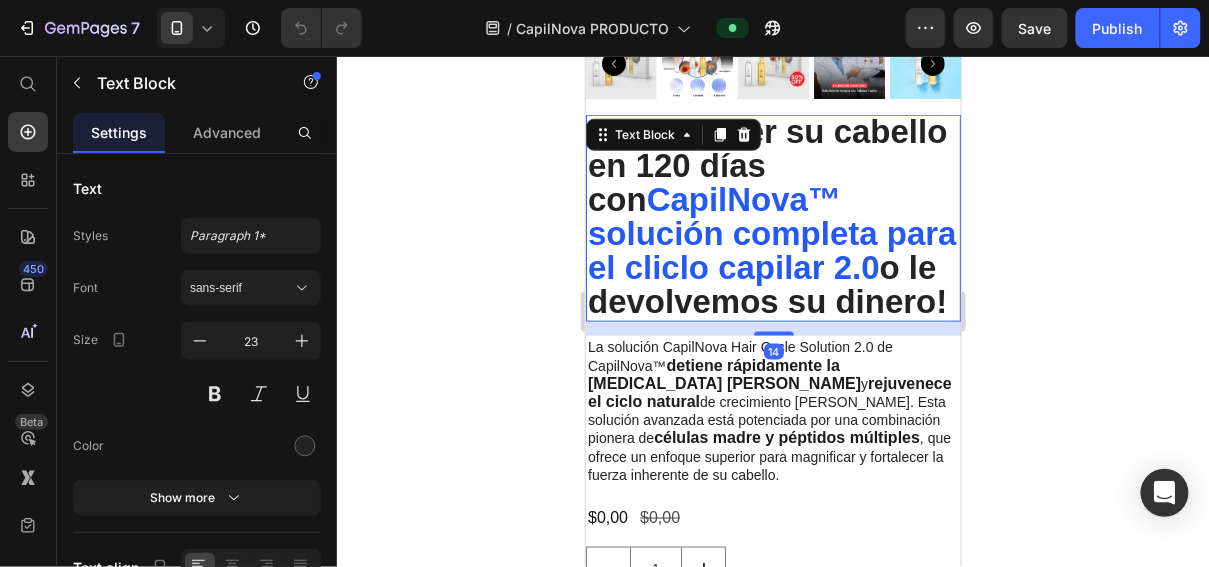 click on "o le devolvemos su dinero!" at bounding box center [766, 283] 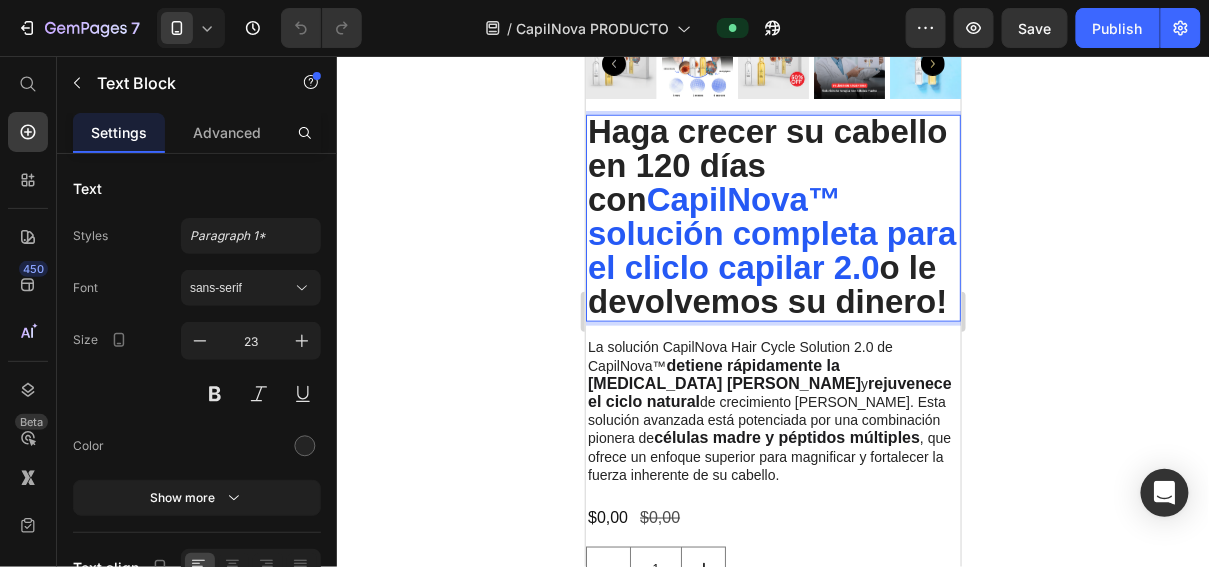 click on "CapilNova™ solución completa para el cliclo capilar 2.0" at bounding box center [771, 232] 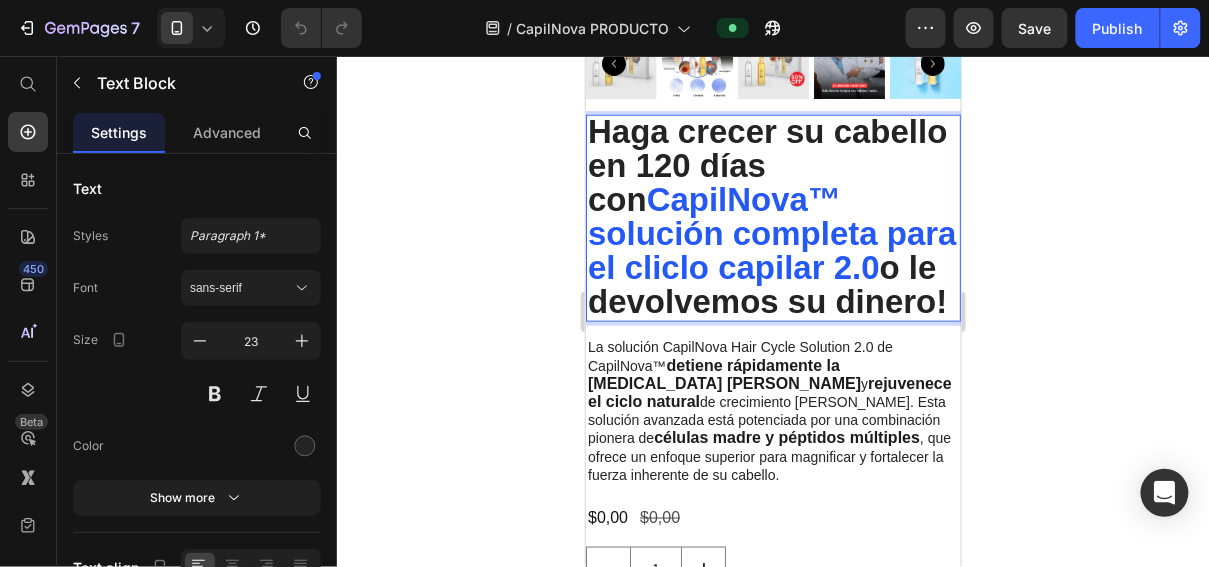 click on "CapilNova™ solución completa para el cliclo capilar 2.0" at bounding box center [771, 232] 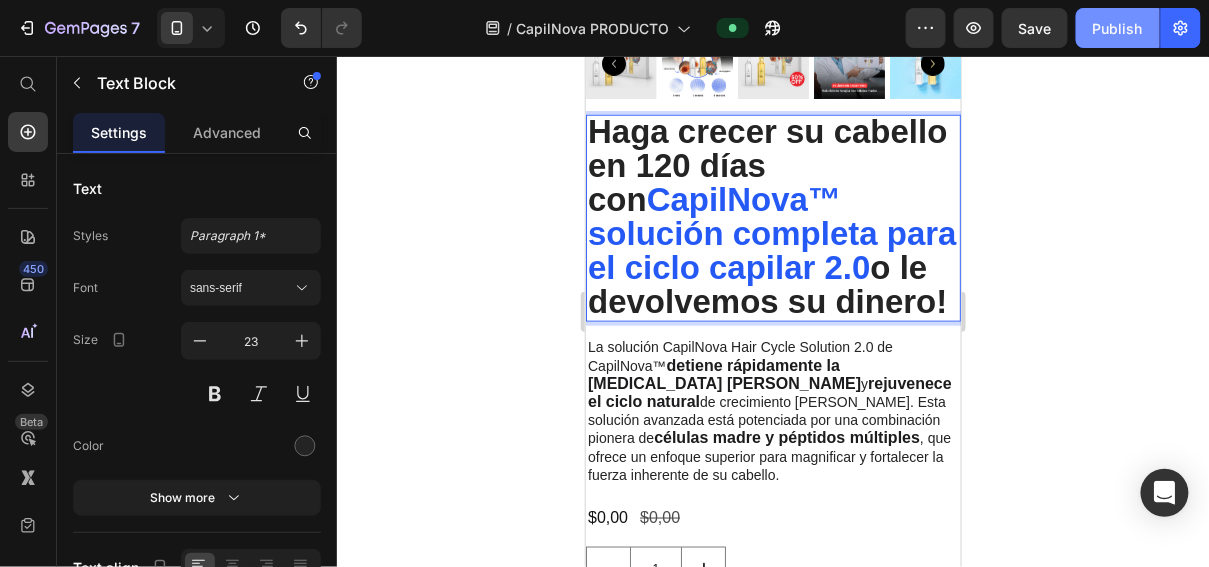 click on "Publish" at bounding box center [1118, 28] 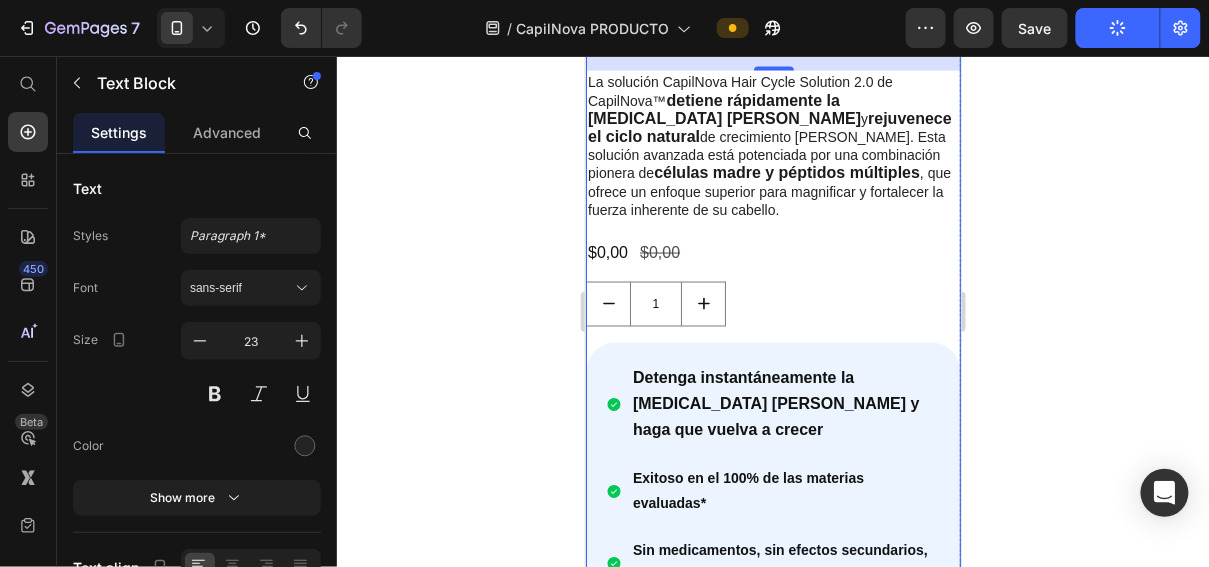scroll, scrollTop: 783, scrollLeft: 0, axis: vertical 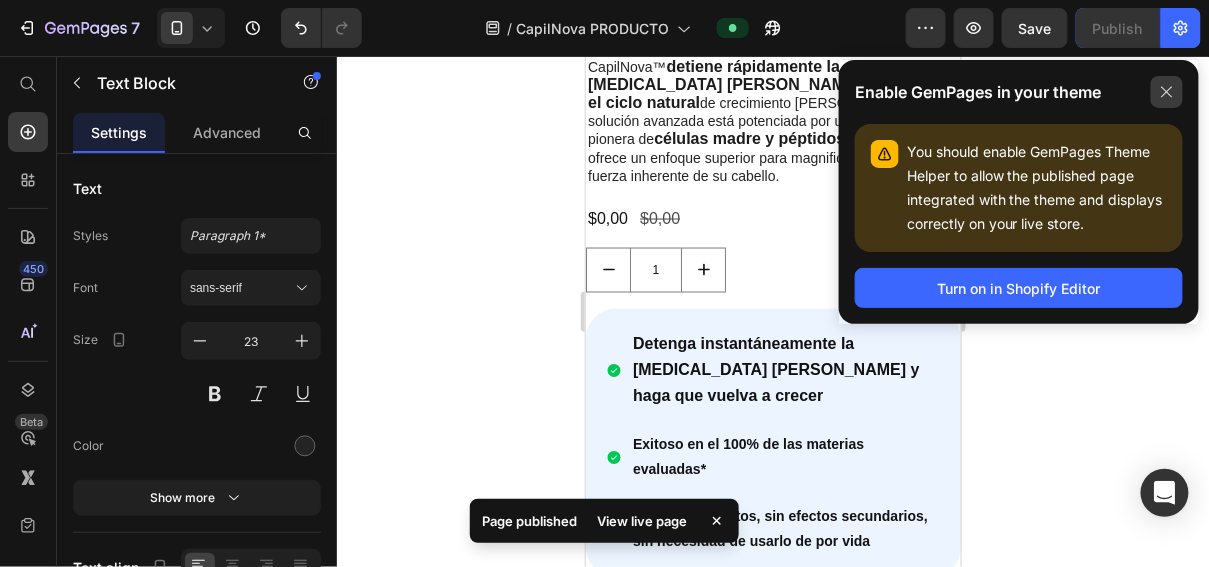 click 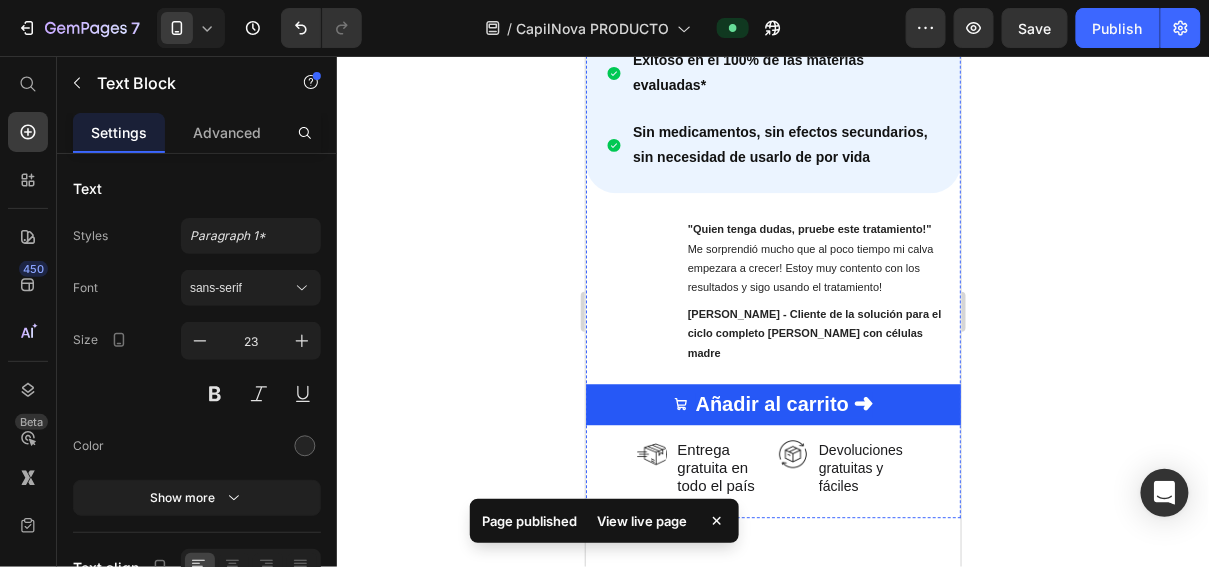 scroll, scrollTop: 1171, scrollLeft: 0, axis: vertical 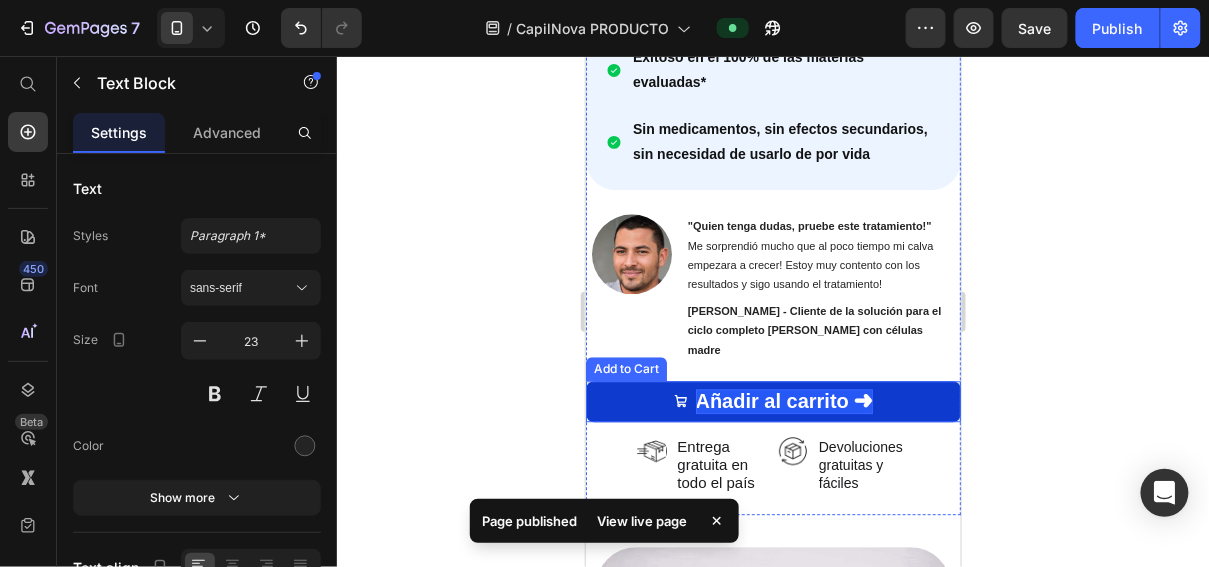 click on "Añadir al carrito ➜" at bounding box center [784, 400] 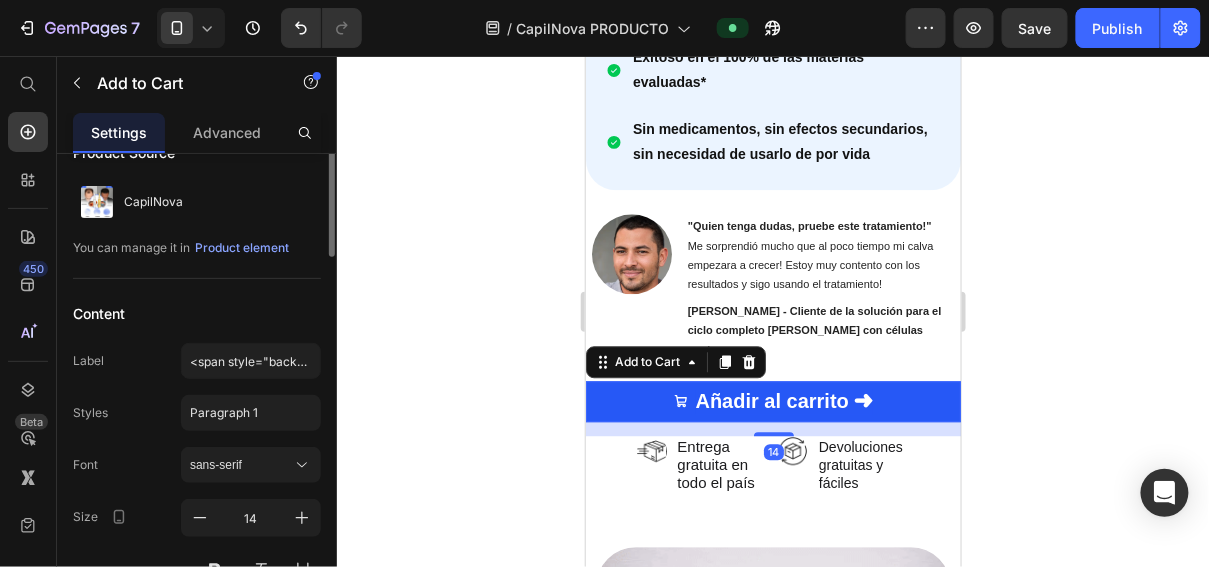 scroll, scrollTop: 54, scrollLeft: 0, axis: vertical 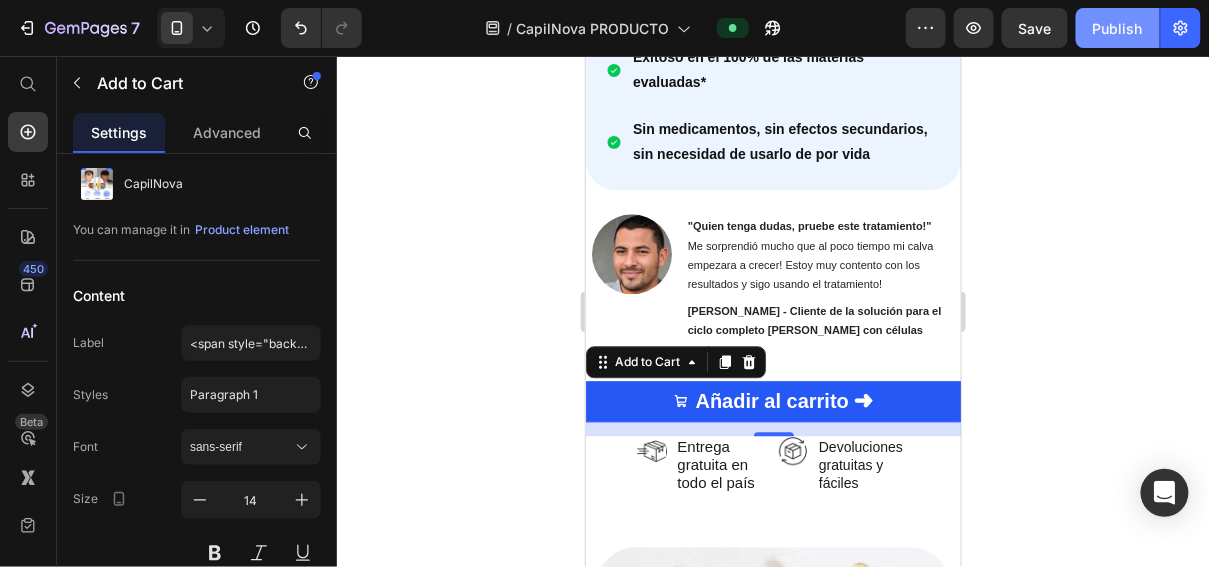 click on "Publish" at bounding box center (1118, 28) 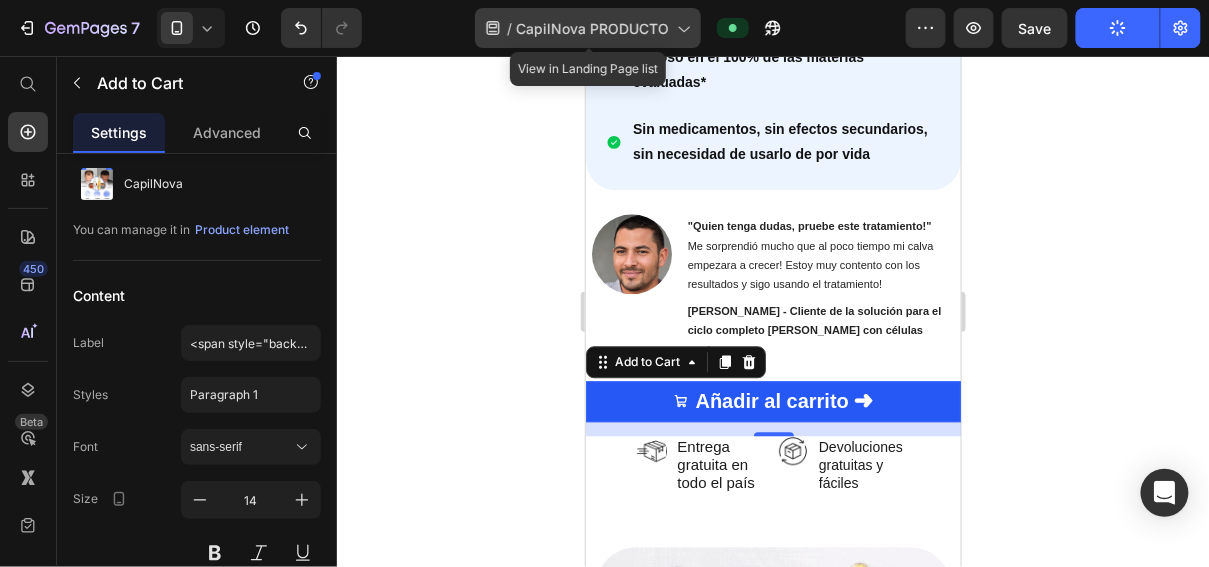 click on "CapilNova PRODUCTO" at bounding box center (592, 28) 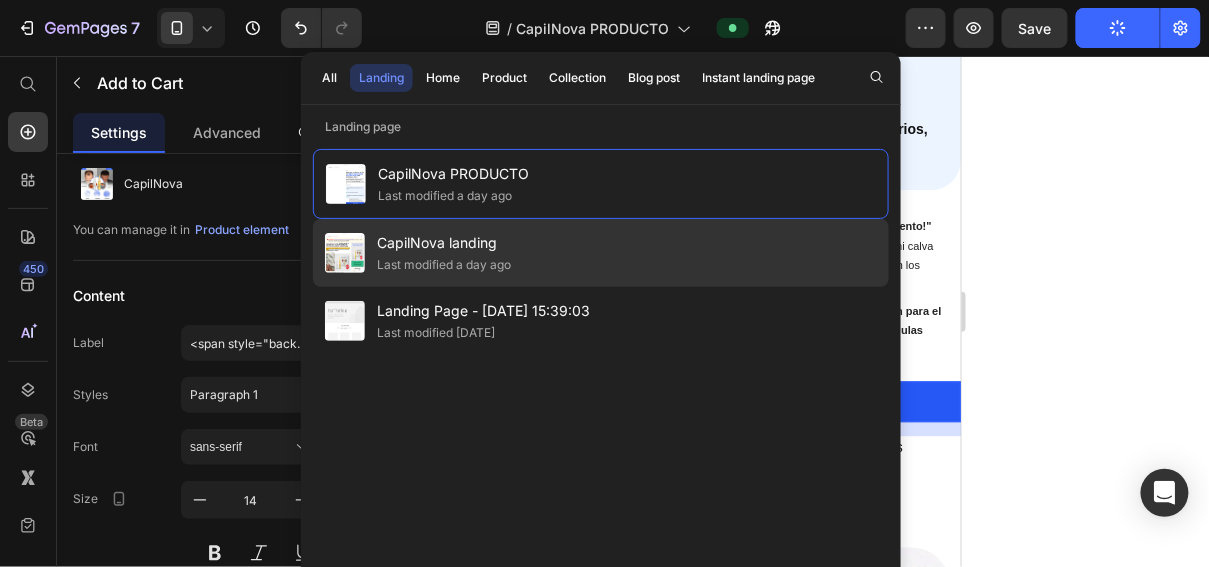 click on "Last modified a day ago" 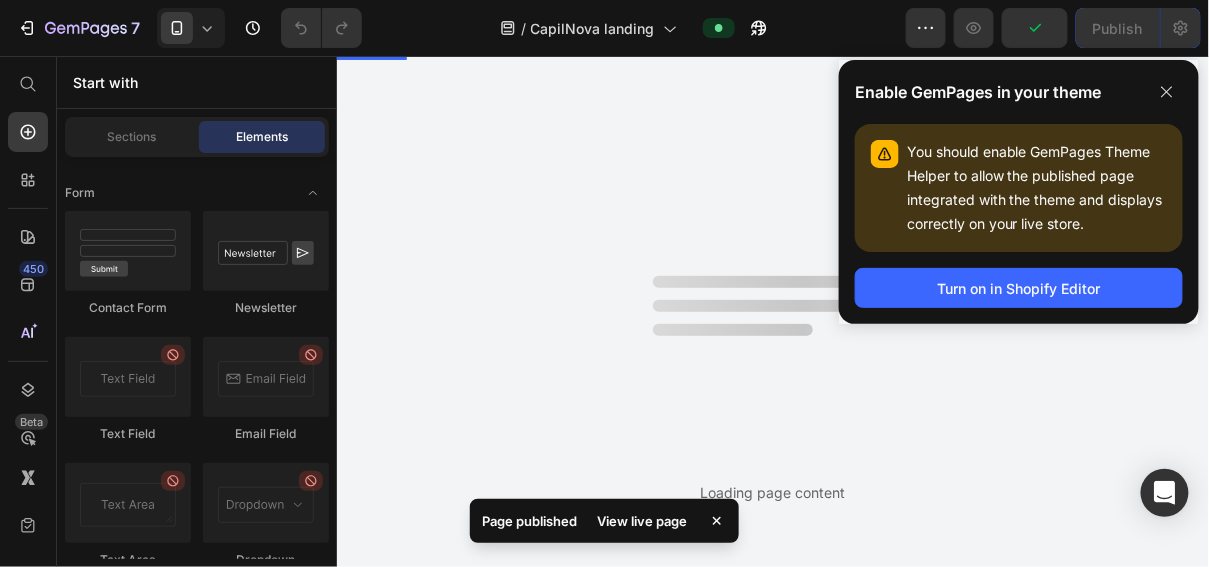 scroll, scrollTop: 0, scrollLeft: 0, axis: both 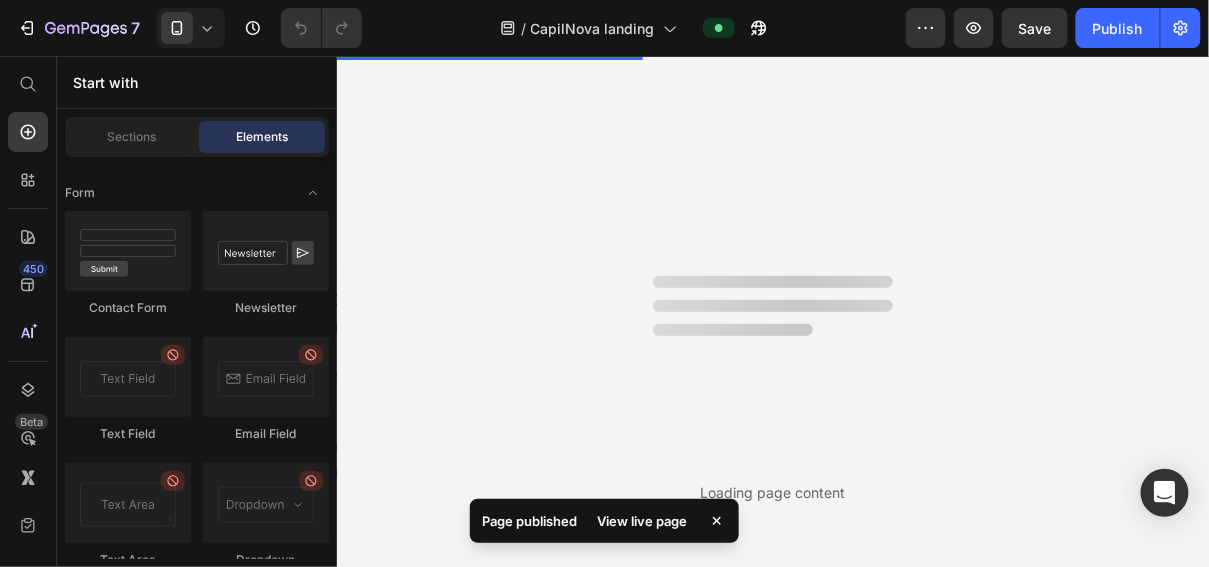 click on "Loading page content" at bounding box center [773, 311] 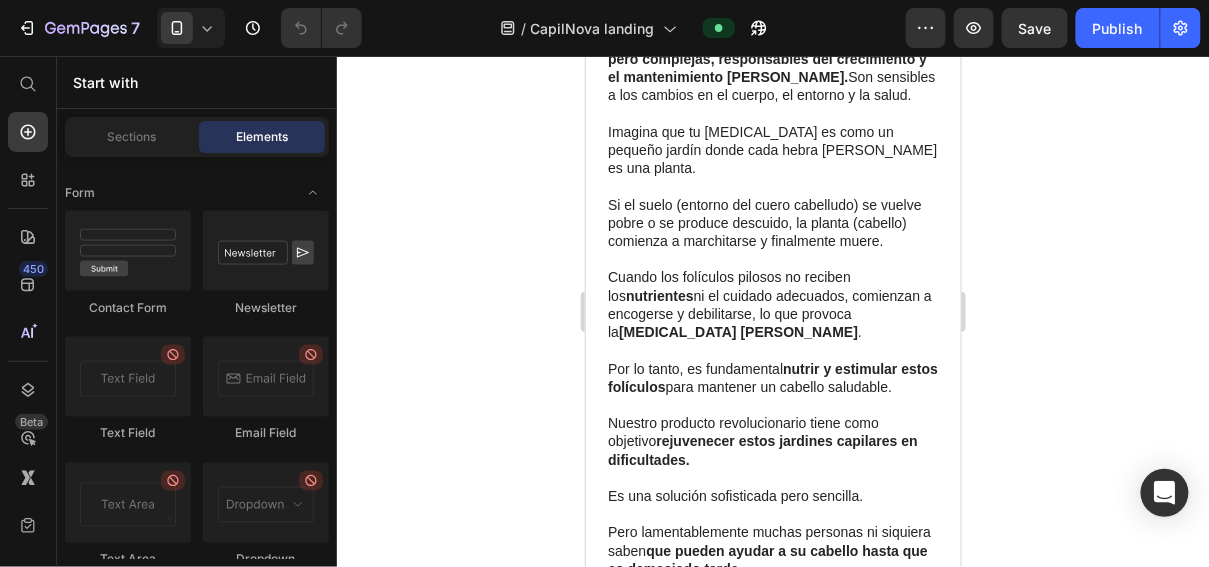 scroll, scrollTop: 1575, scrollLeft: 0, axis: vertical 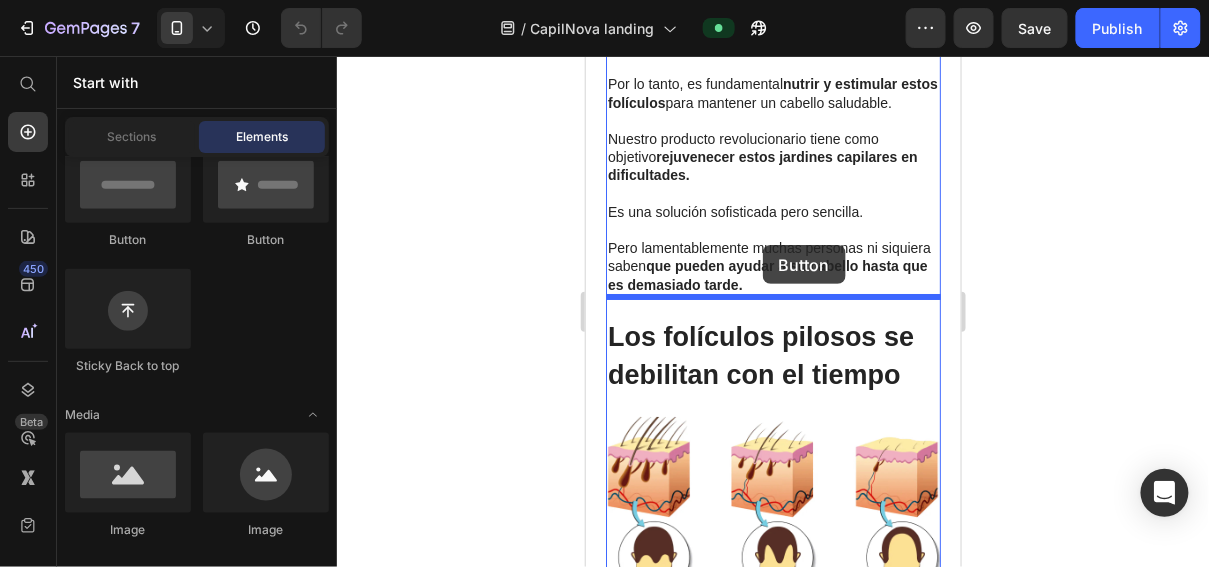 drag, startPoint x: 738, startPoint y: 236, endPoint x: 760, endPoint y: 243, distance: 23.086792 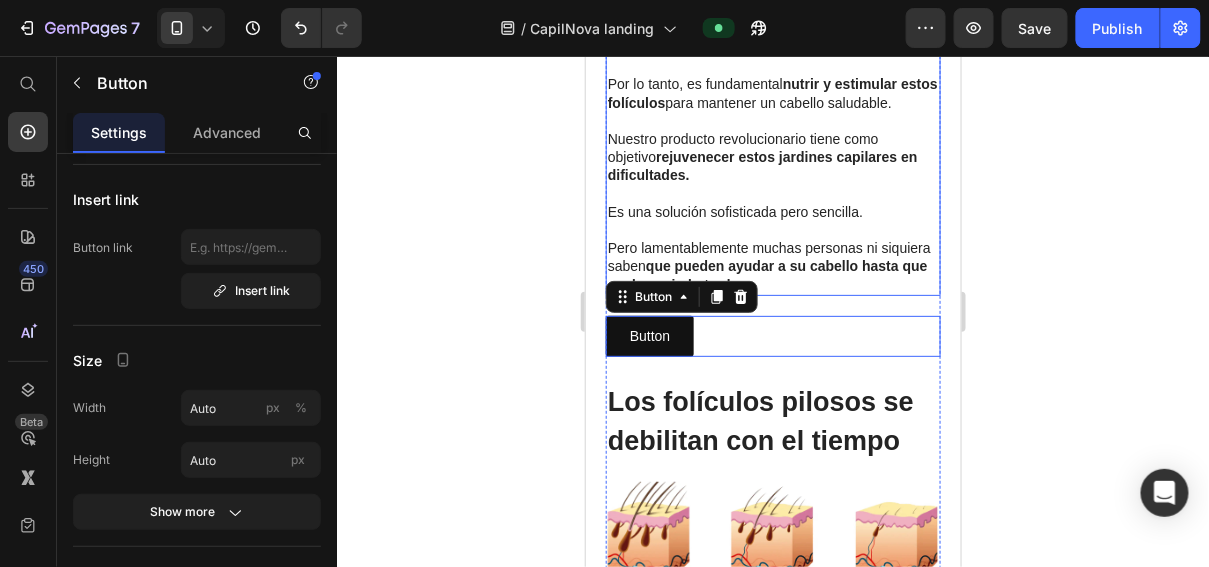 scroll, scrollTop: 0, scrollLeft: 0, axis: both 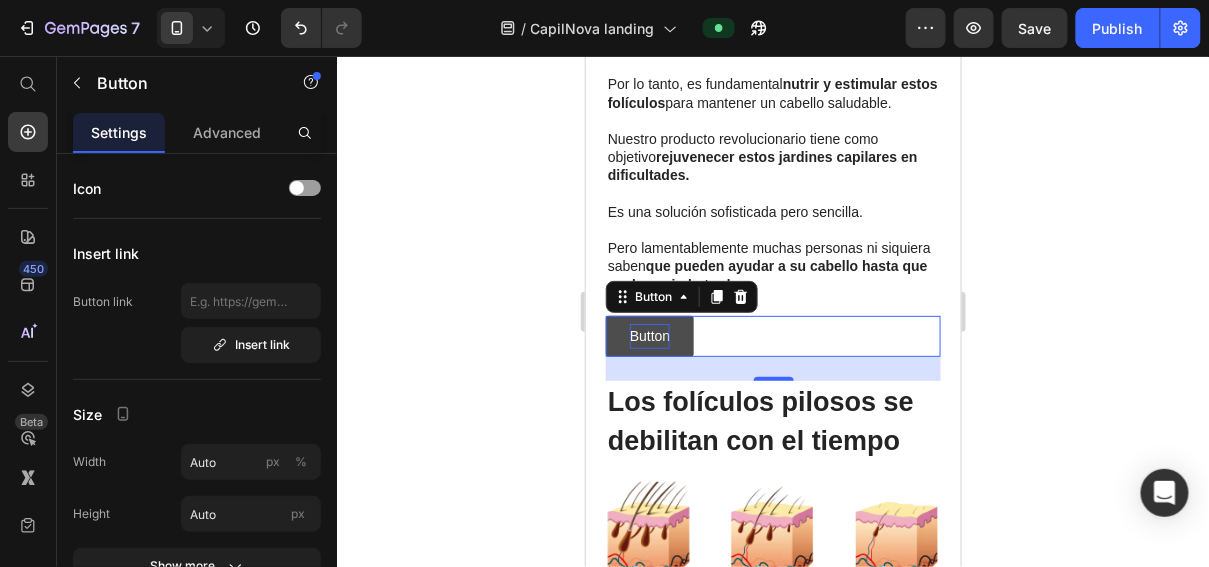 click on "Button" at bounding box center (649, 335) 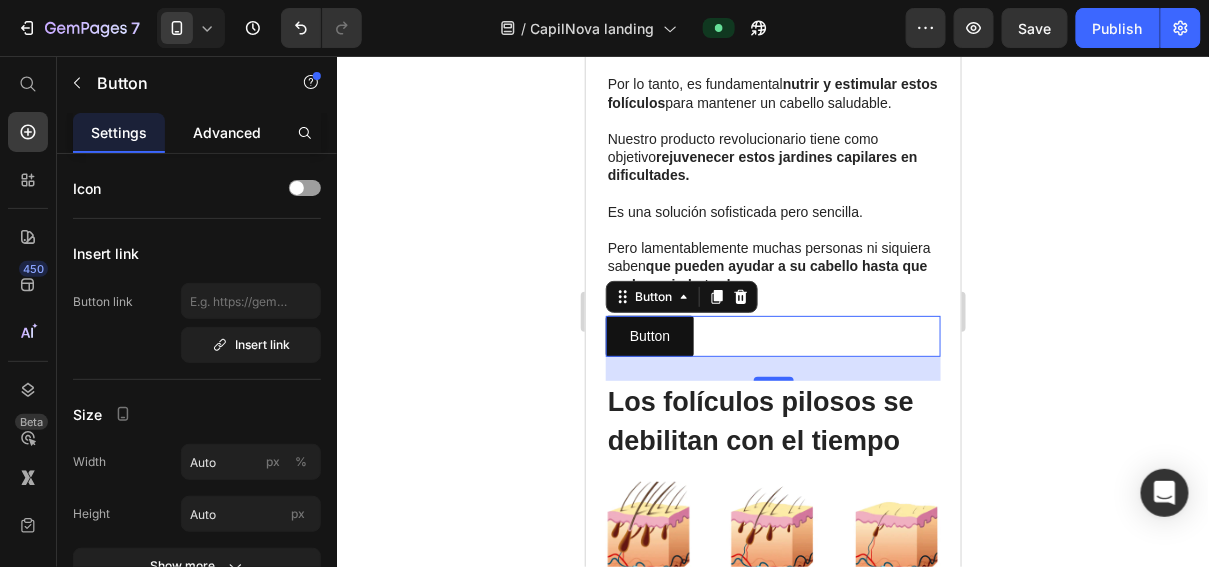 click on "Advanced" at bounding box center [227, 132] 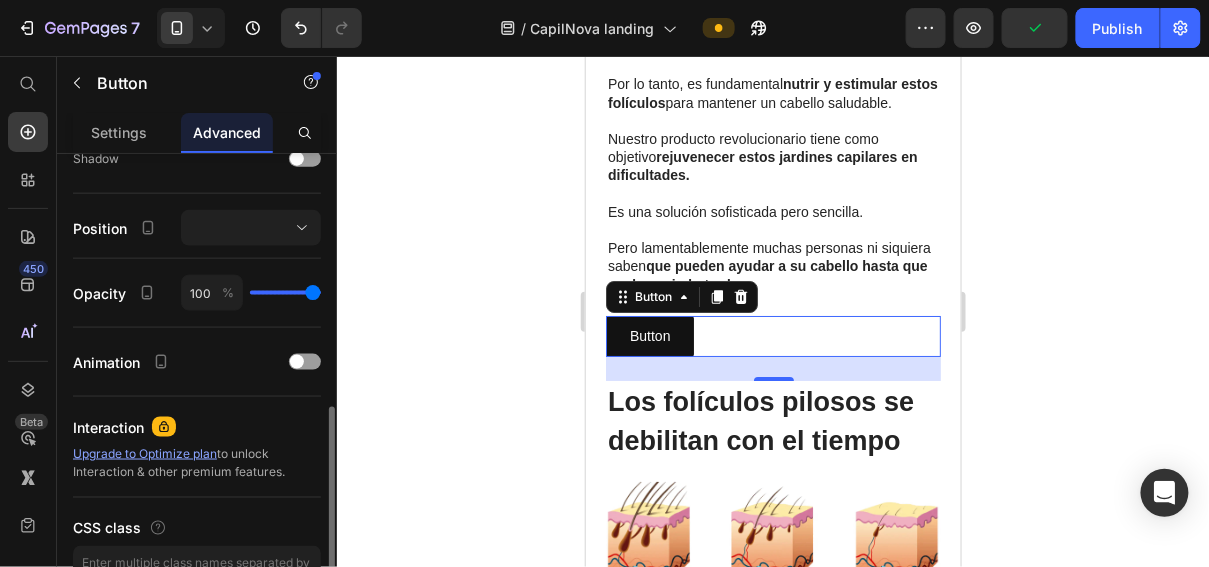 scroll, scrollTop: 680, scrollLeft: 0, axis: vertical 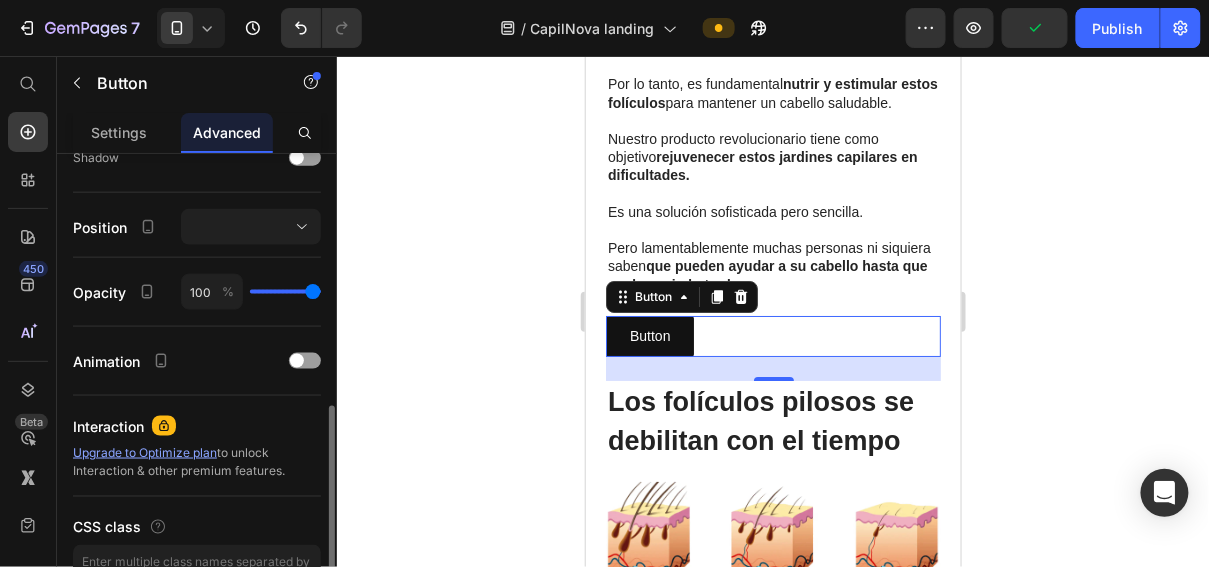 click on "Upgrade to Optimize plan" at bounding box center [145, 452] 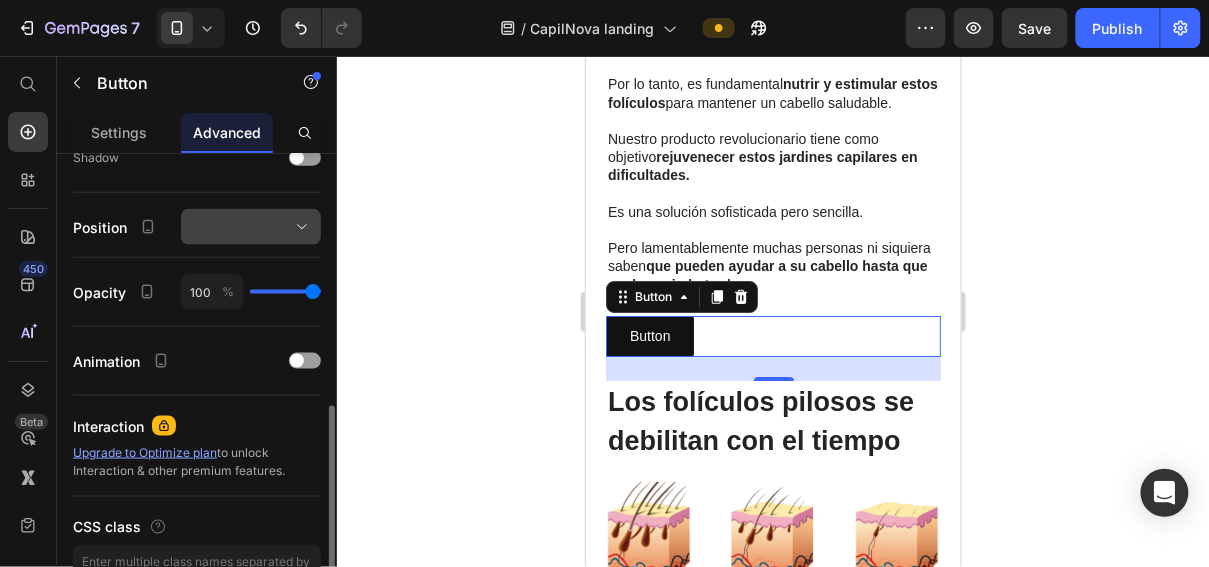 click at bounding box center [251, 227] 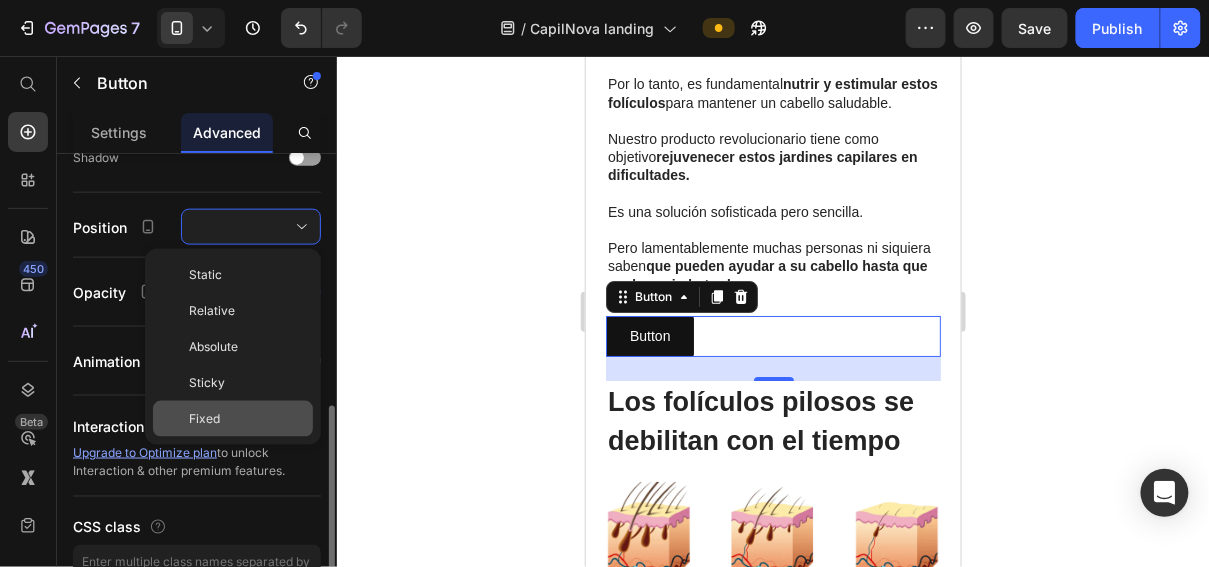 click on "Fixed" 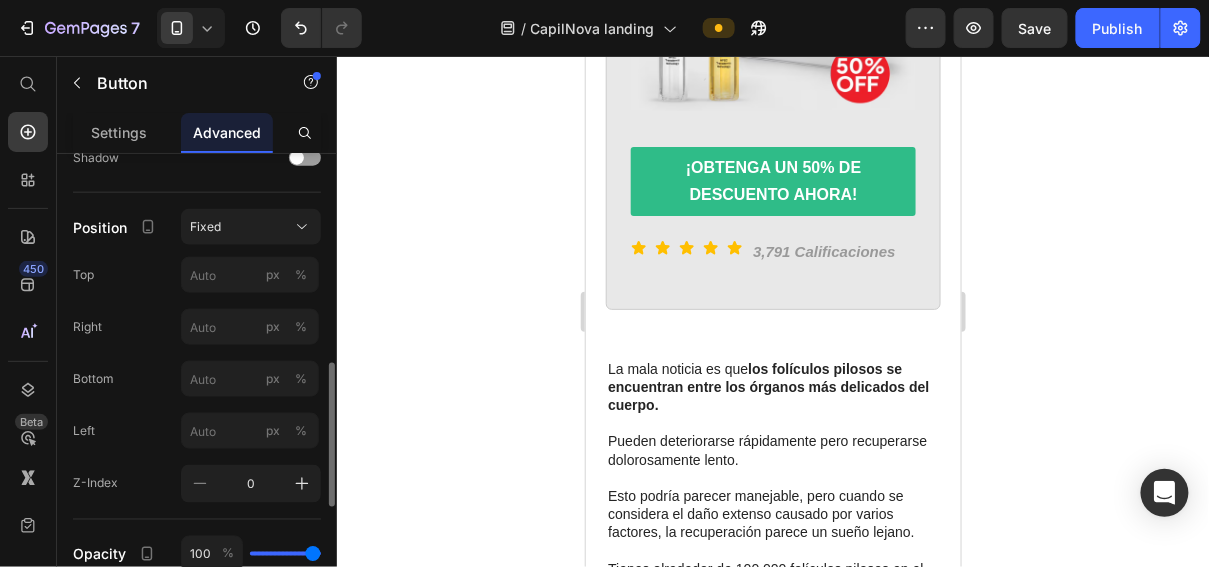 scroll, scrollTop: 3473, scrollLeft: 0, axis: vertical 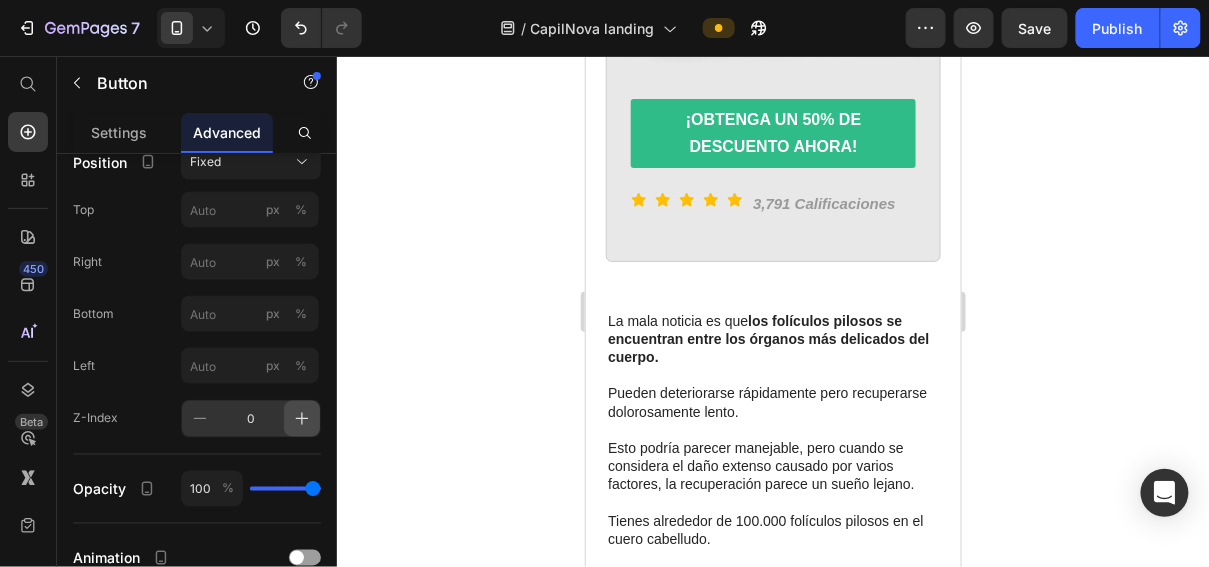 click 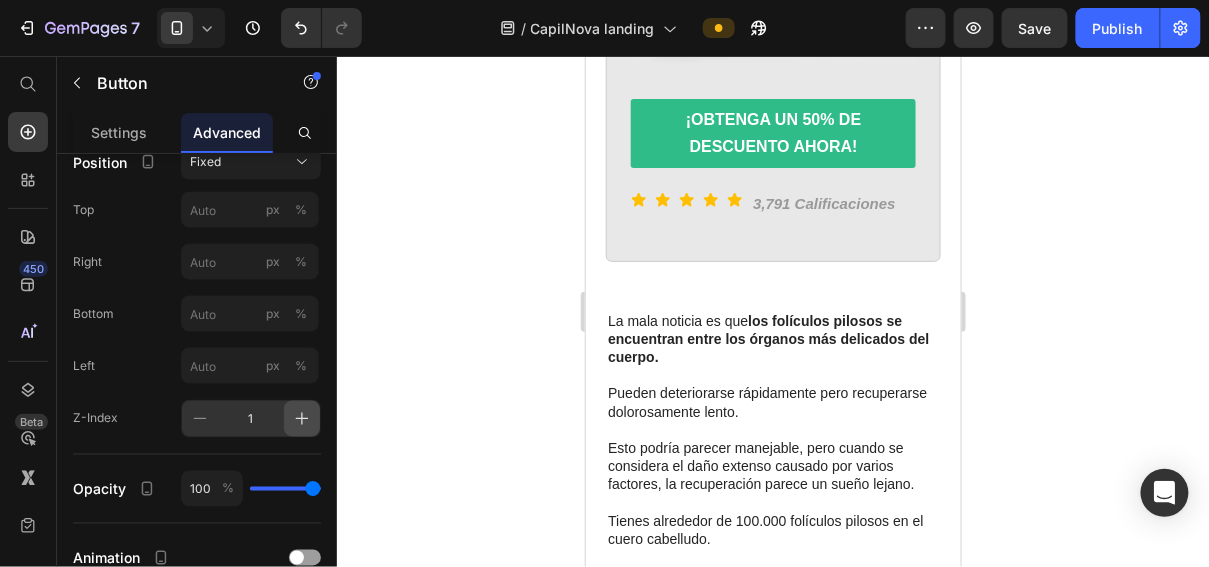 click 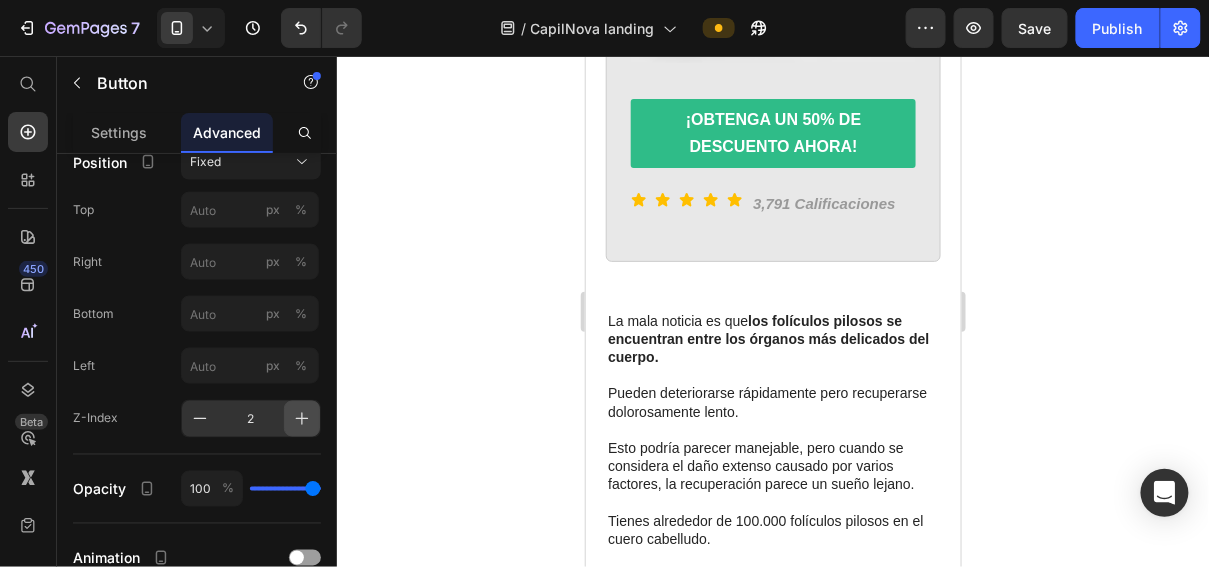click 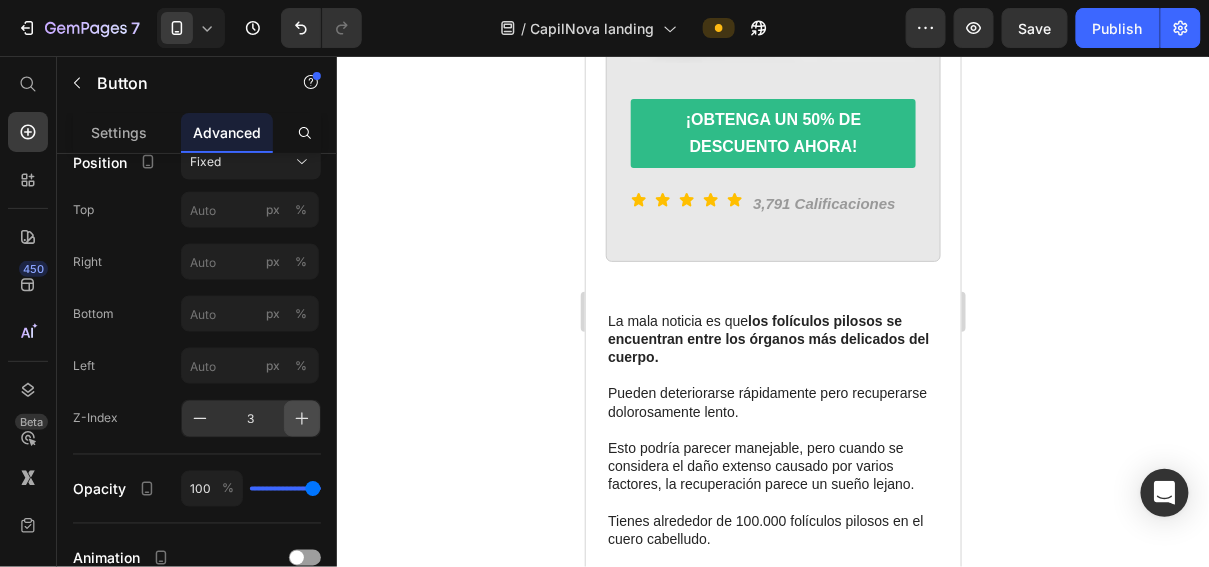 click 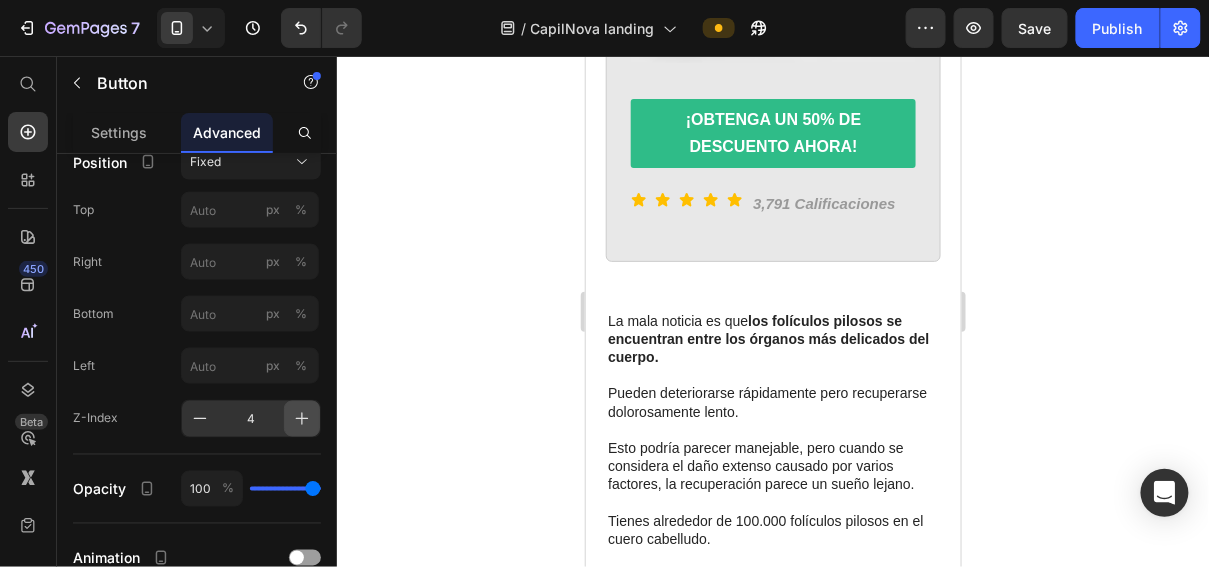 click 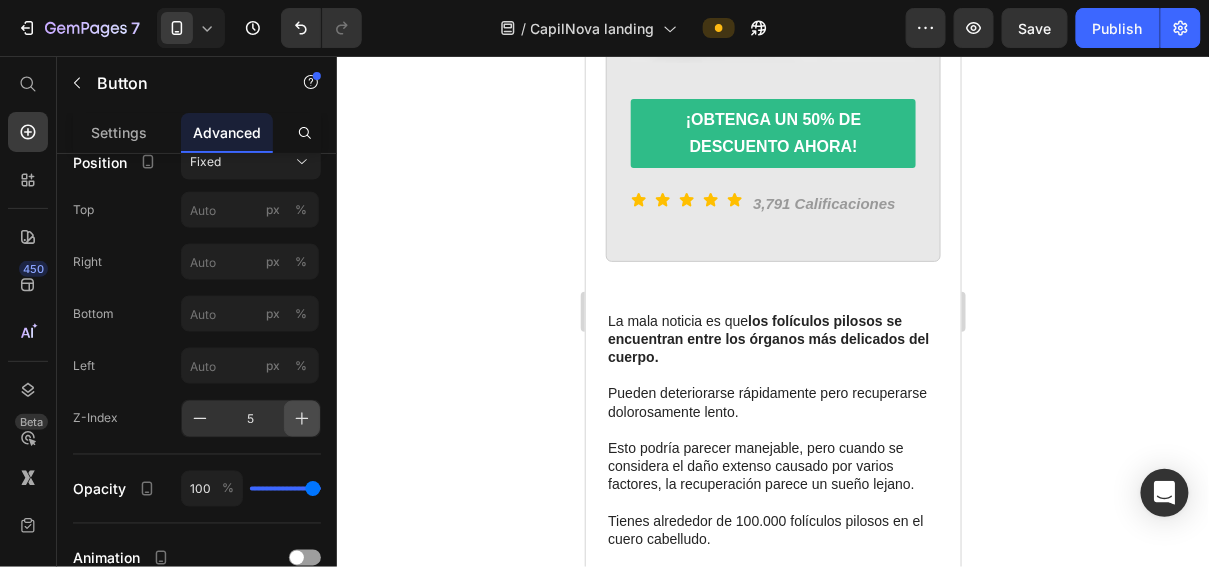 click 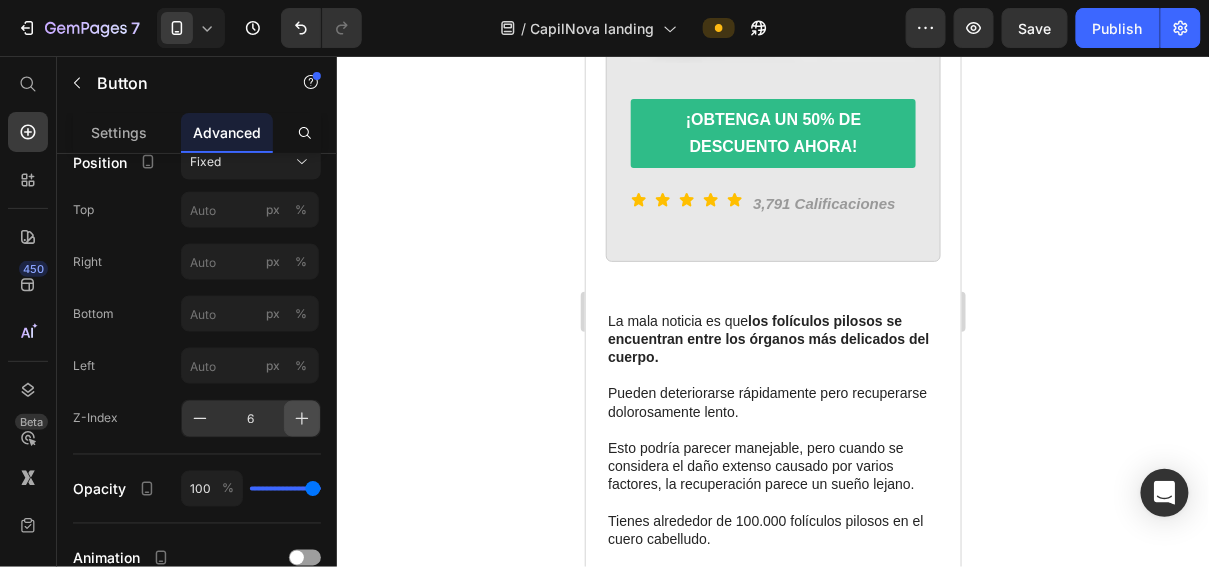 click 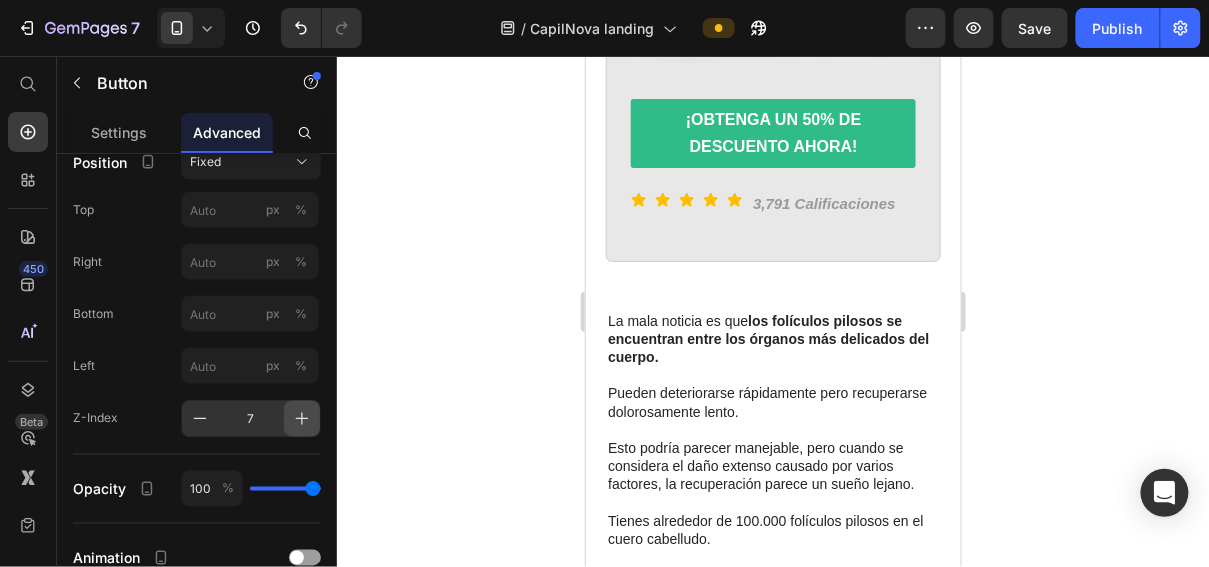 click 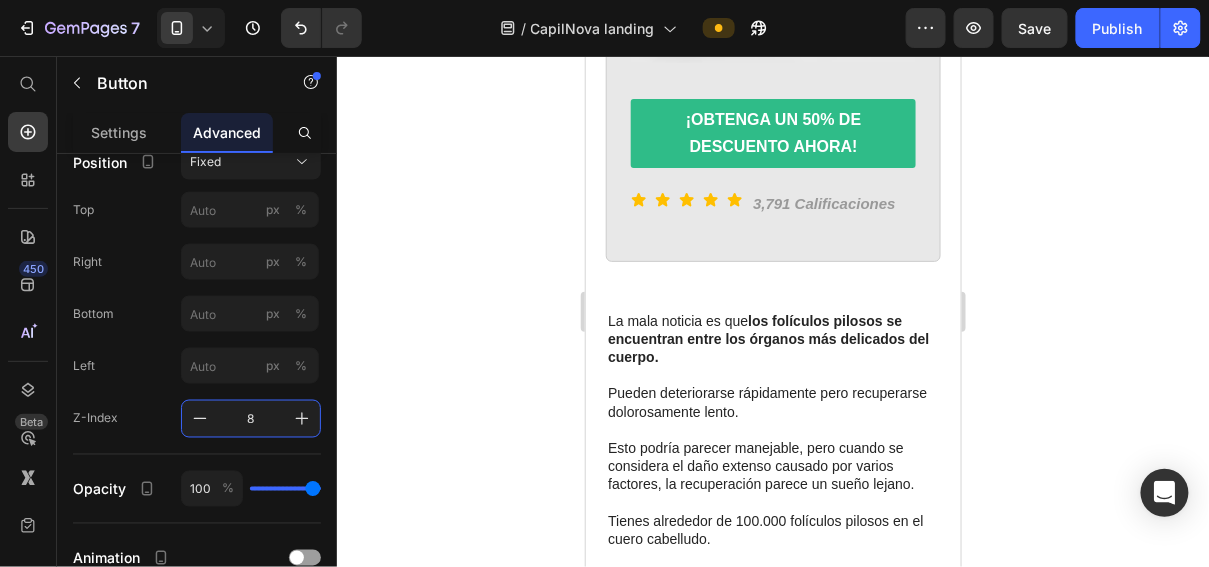 click on "8" at bounding box center (251, 419) 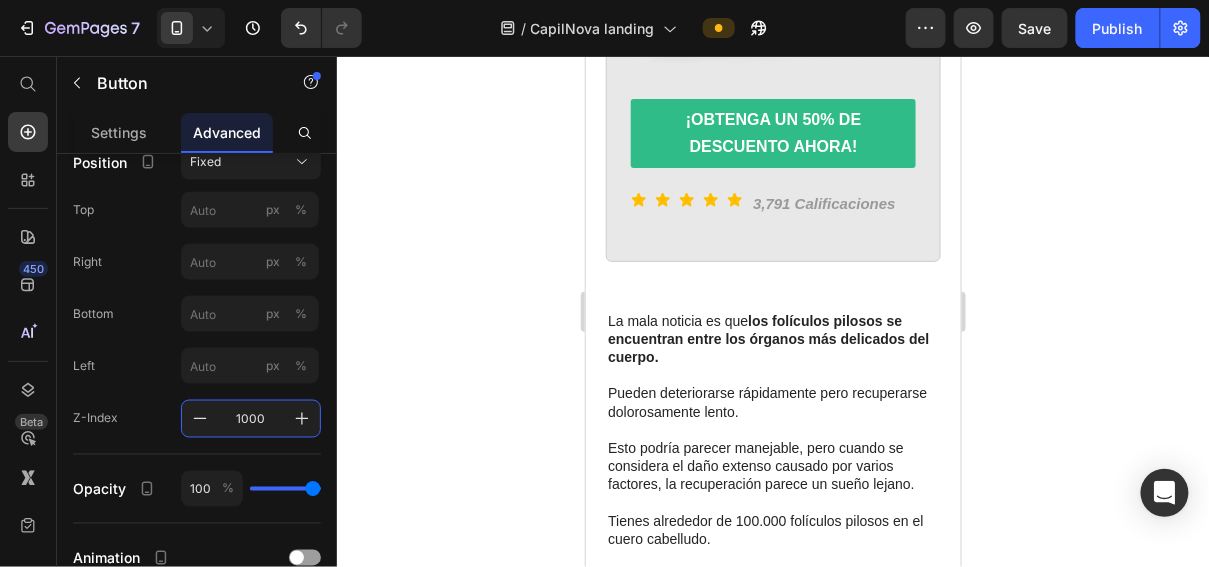 type on "1000" 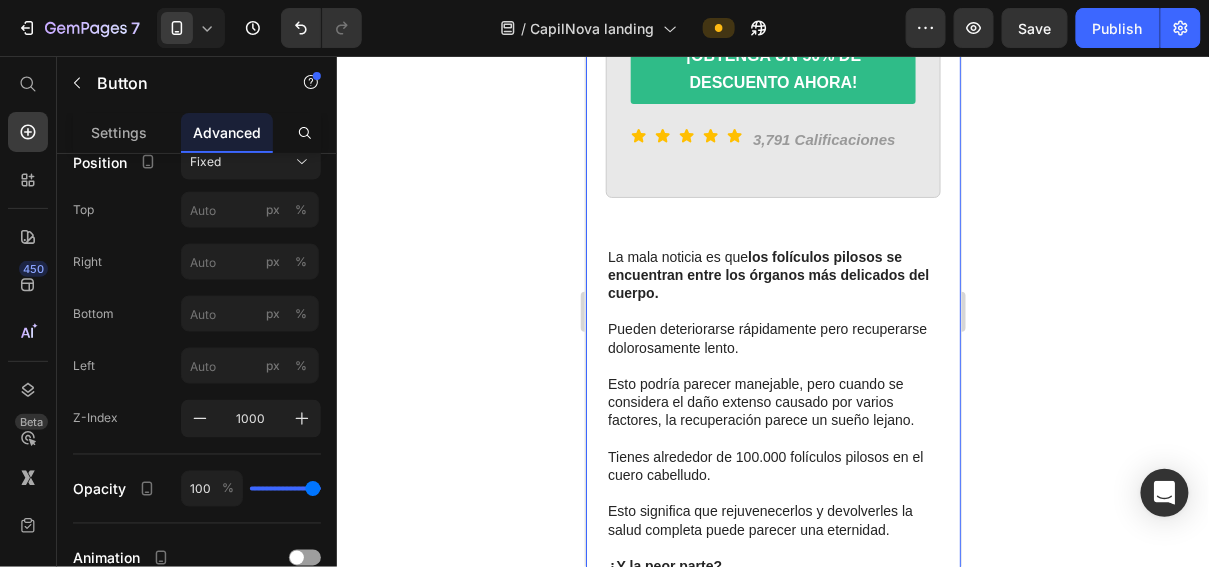 scroll, scrollTop: 3540, scrollLeft: 0, axis: vertical 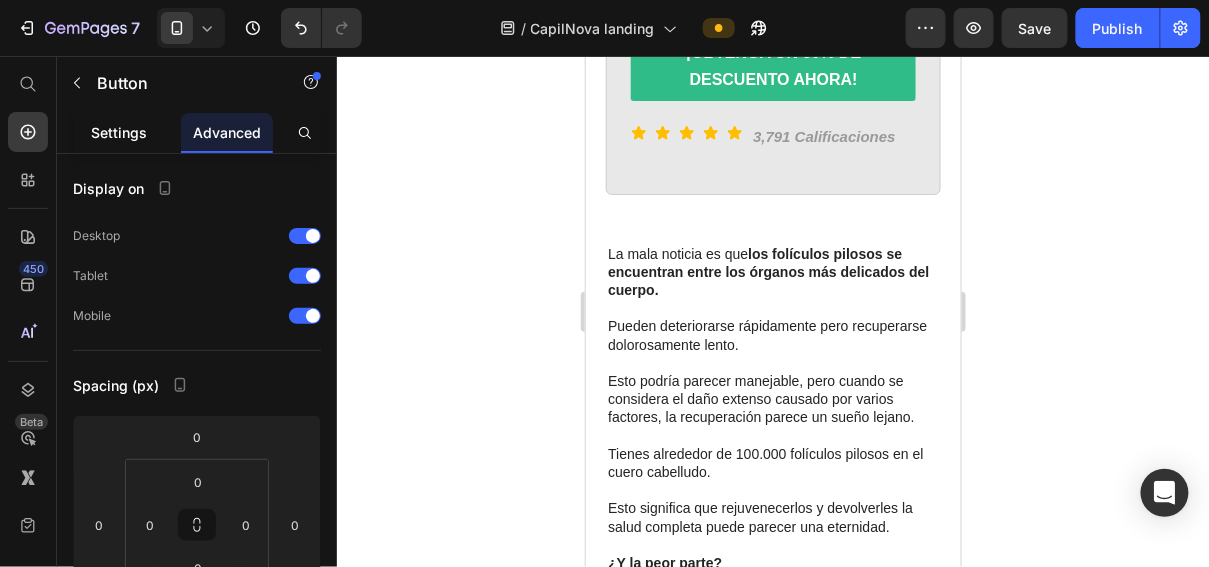 click on "Settings" at bounding box center [119, 132] 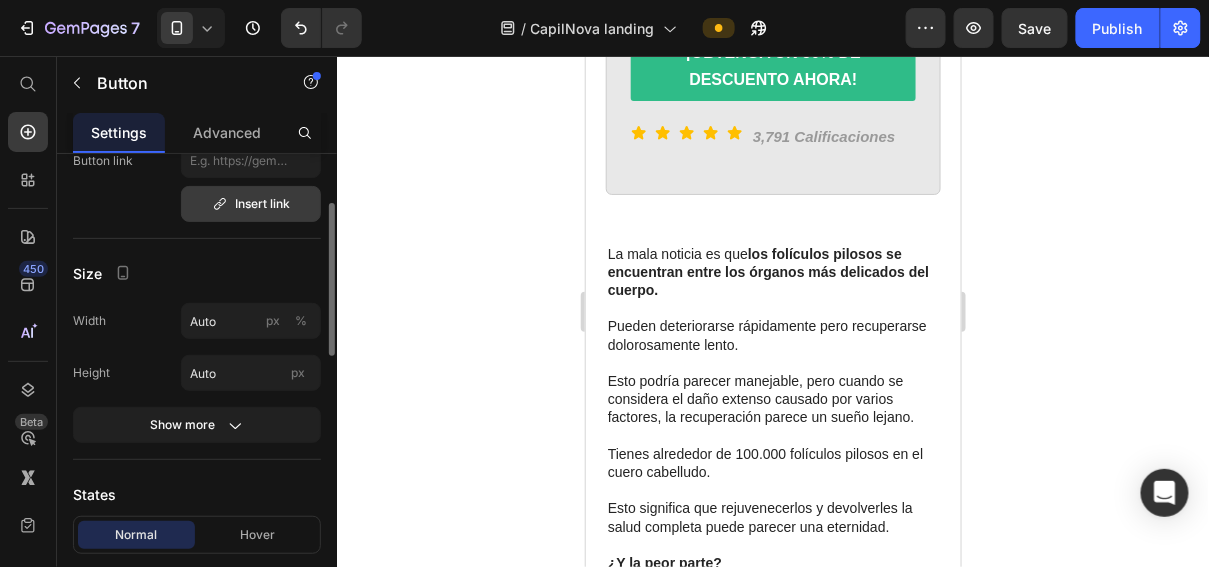 scroll, scrollTop: 148, scrollLeft: 0, axis: vertical 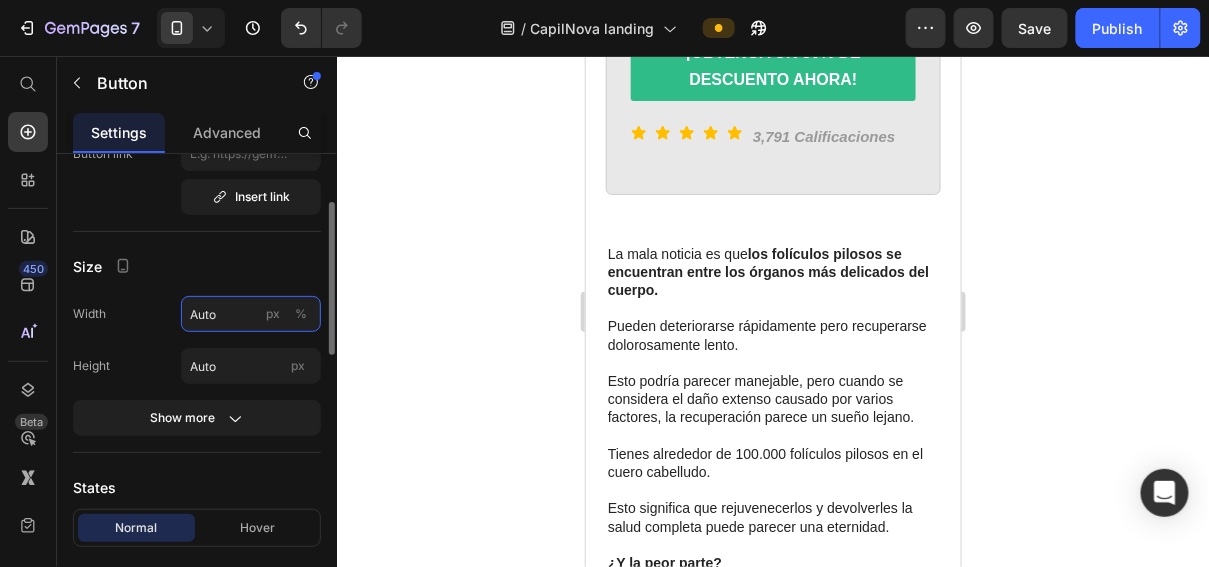 click on "Auto" at bounding box center (251, 314) 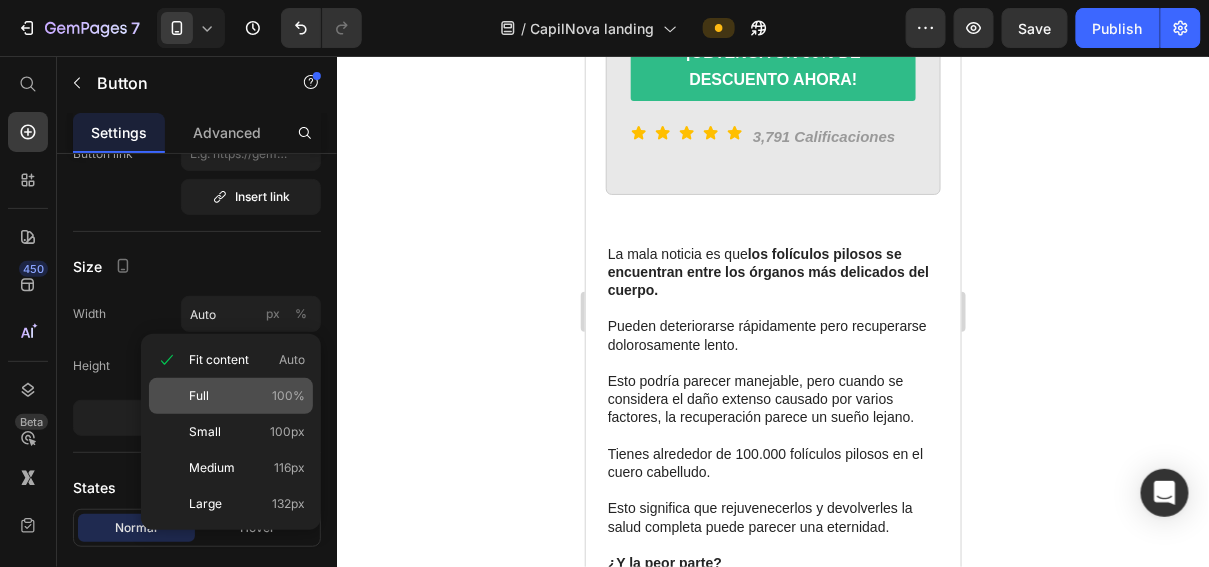 click on "Full 100%" at bounding box center (247, 396) 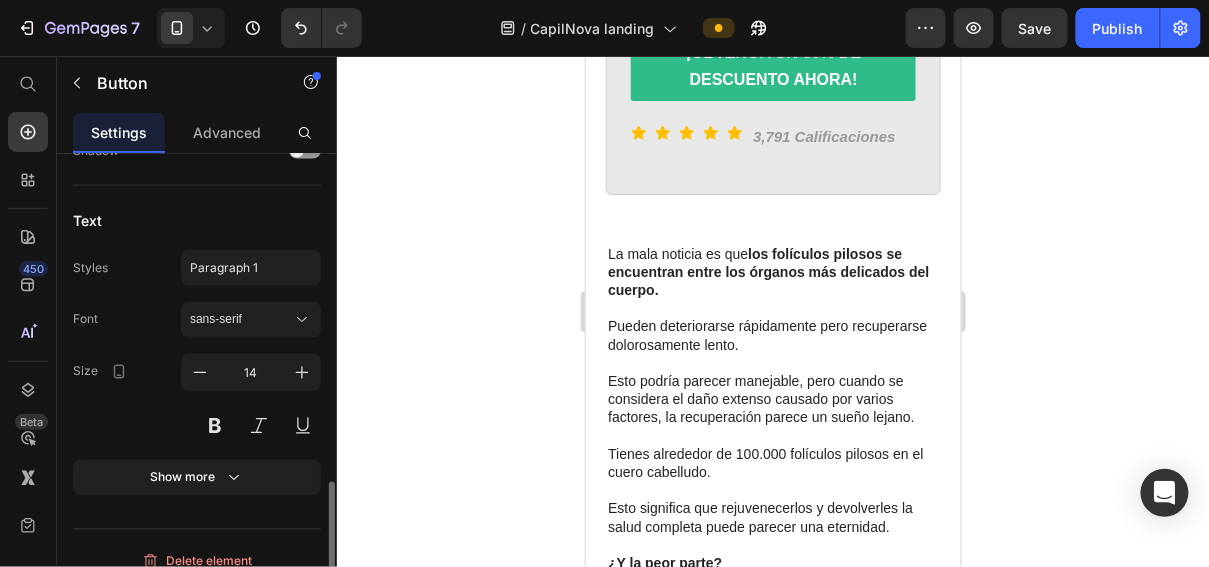 scroll, scrollTop: 908, scrollLeft: 0, axis: vertical 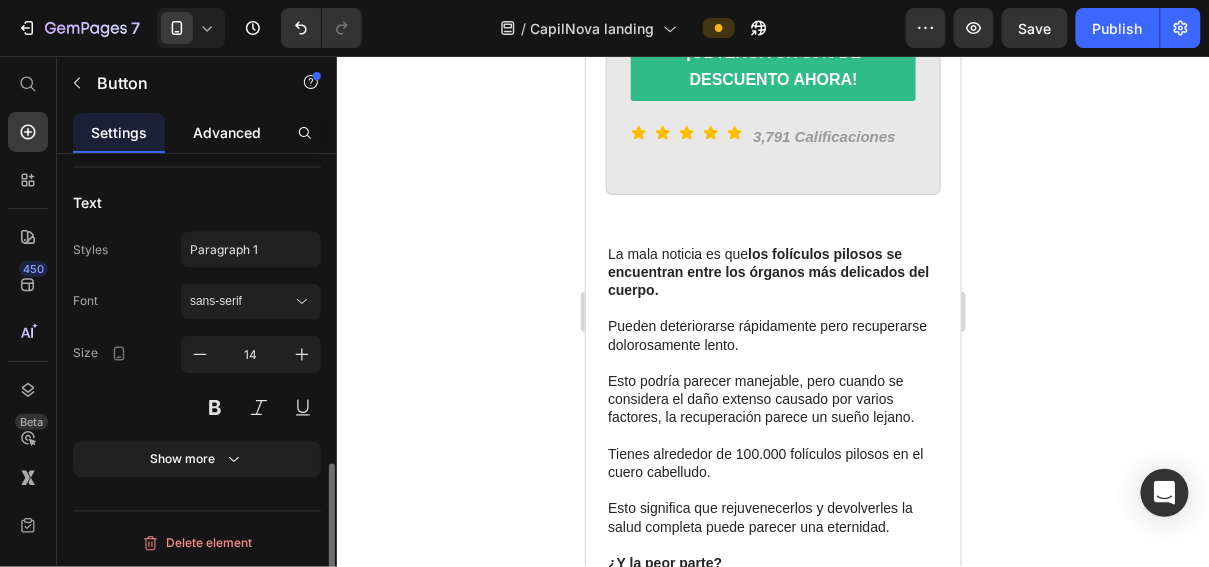 click on "Advanced" at bounding box center [227, 132] 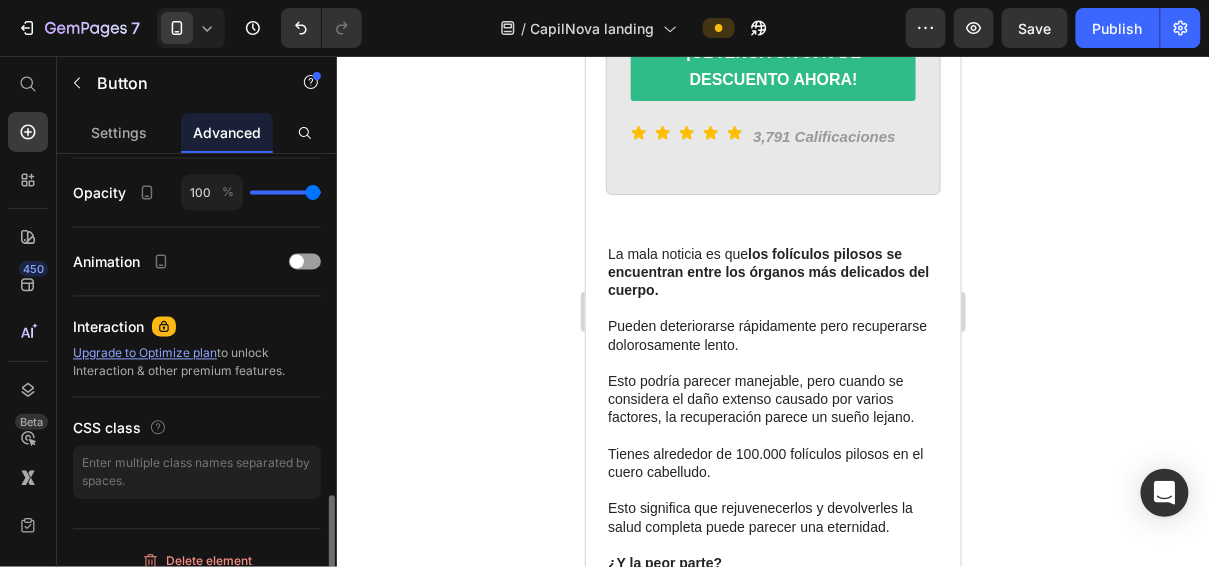 scroll, scrollTop: 1058, scrollLeft: 0, axis: vertical 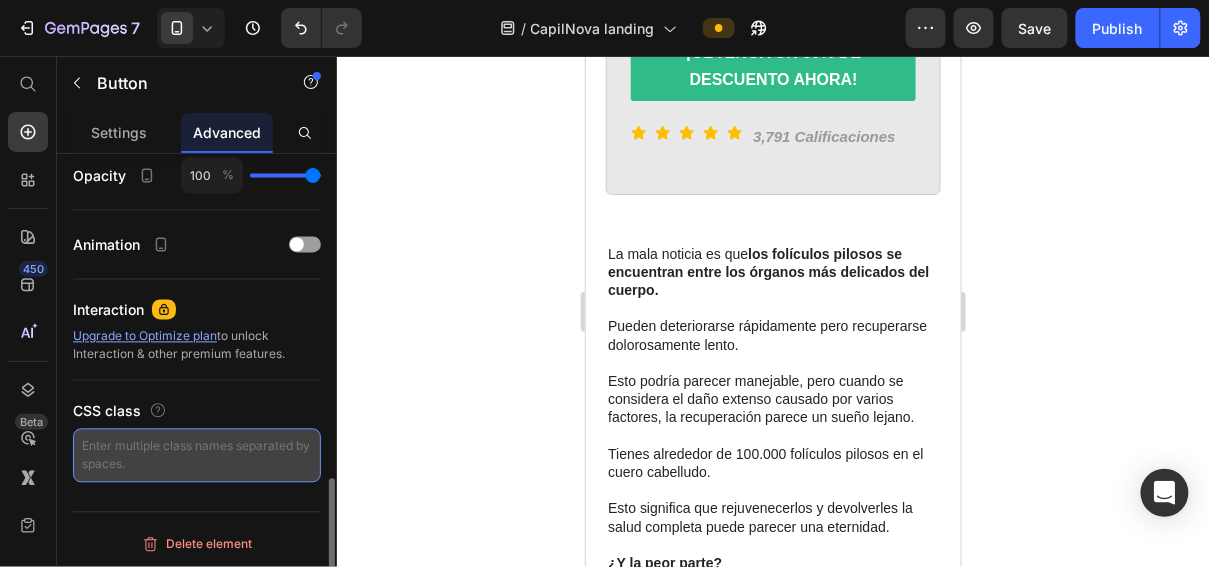 click at bounding box center (197, 456) 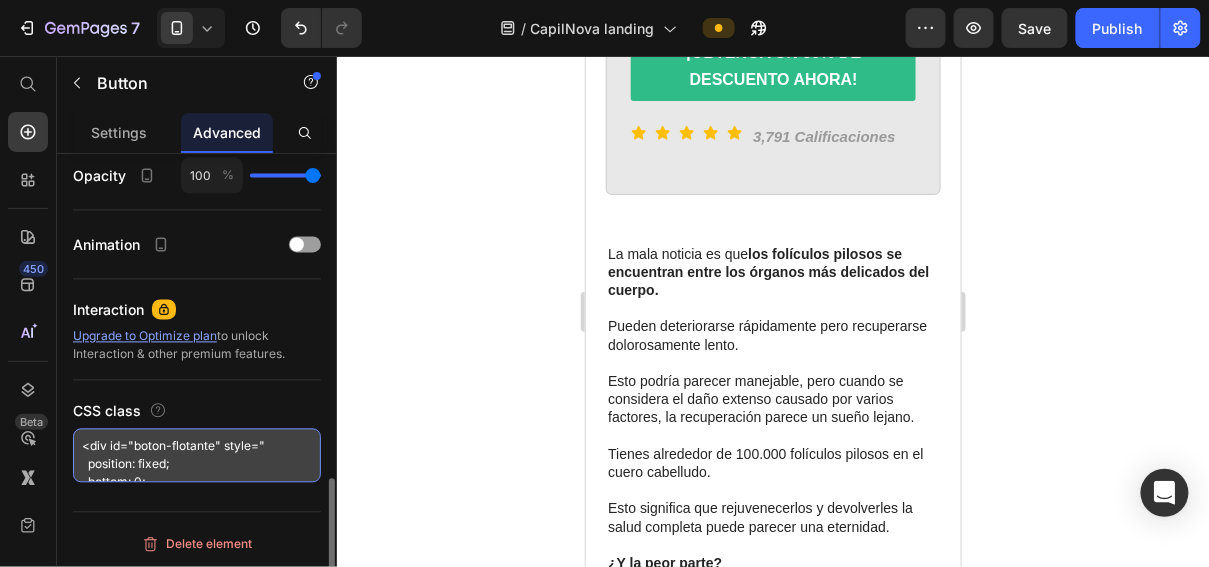 scroll, scrollTop: 224, scrollLeft: 0, axis: vertical 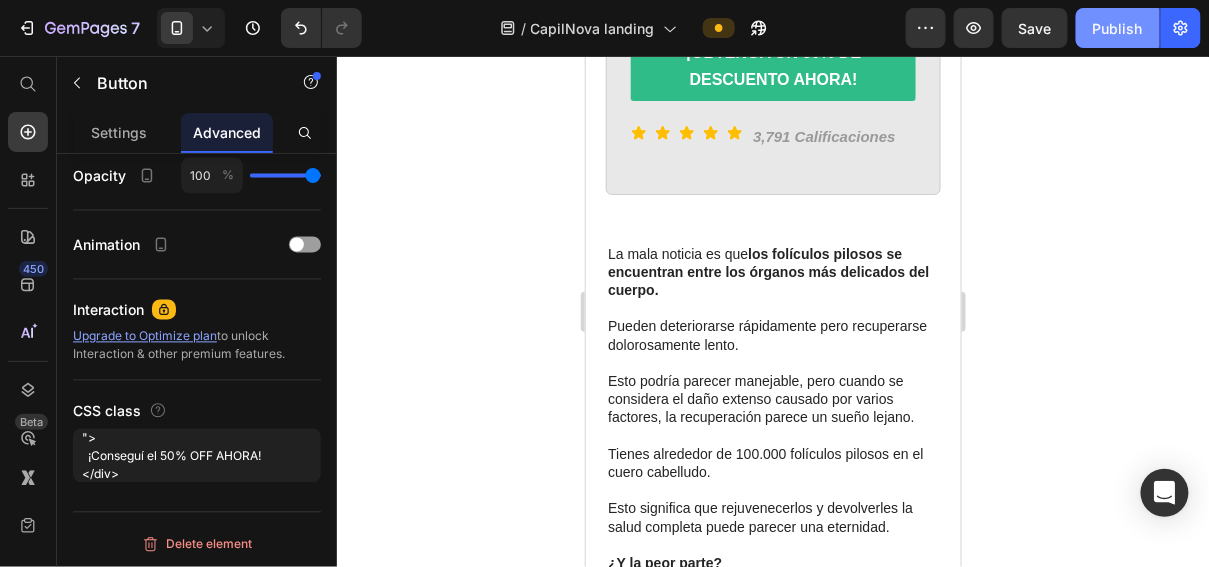 type on "<div id="boton-flotante" style="   position: fixed;   bottom: 0;   left: 0;   width: 100%;   background-color: #00c48c;   color: [PERSON_NAME];   text-align: center;   padding: 15px;   z-index: 9999;   font-weight: bold;   cursor: pointer; ">   ¡Conseguí el 50% OFF AHORA! </div>" 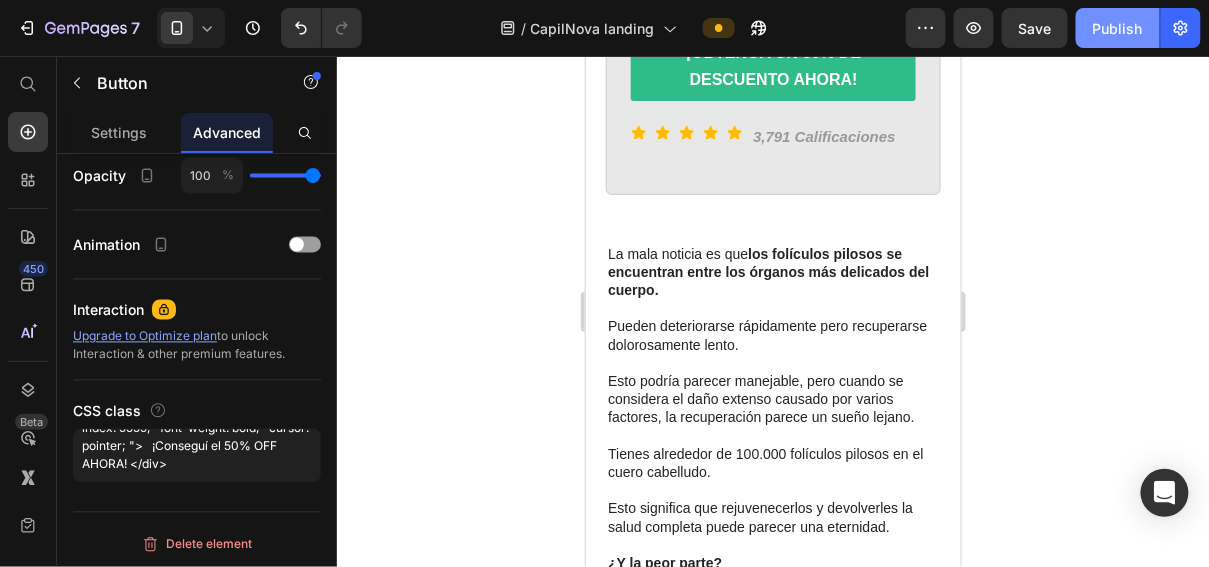 scroll, scrollTop: 90, scrollLeft: 0, axis: vertical 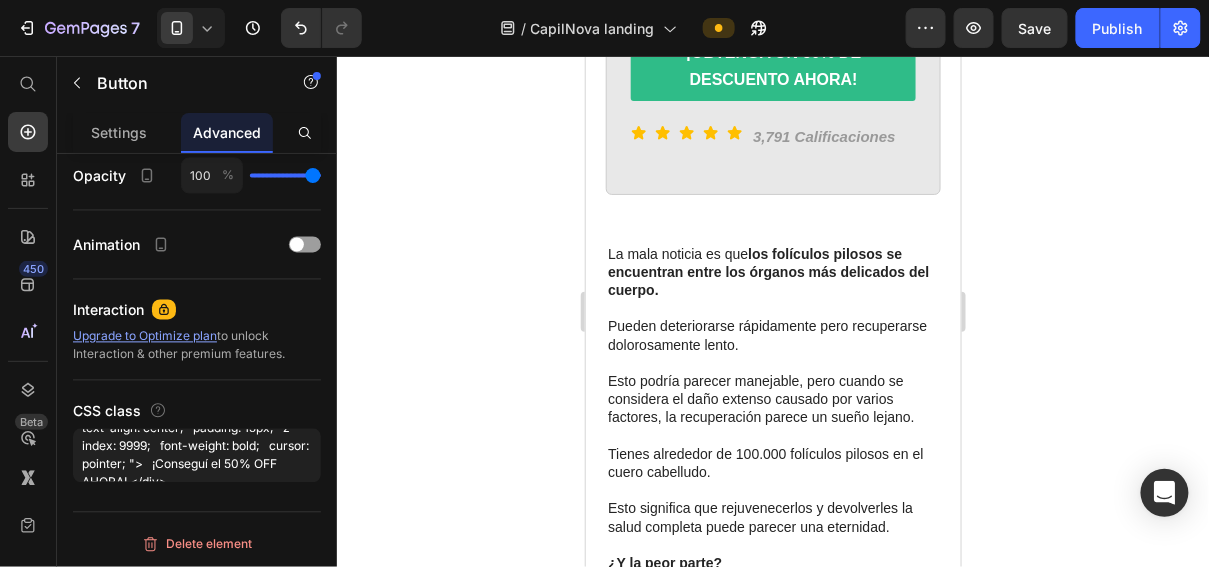 drag, startPoint x: 1129, startPoint y: 23, endPoint x: 1013, endPoint y: 55, distance: 120.33287 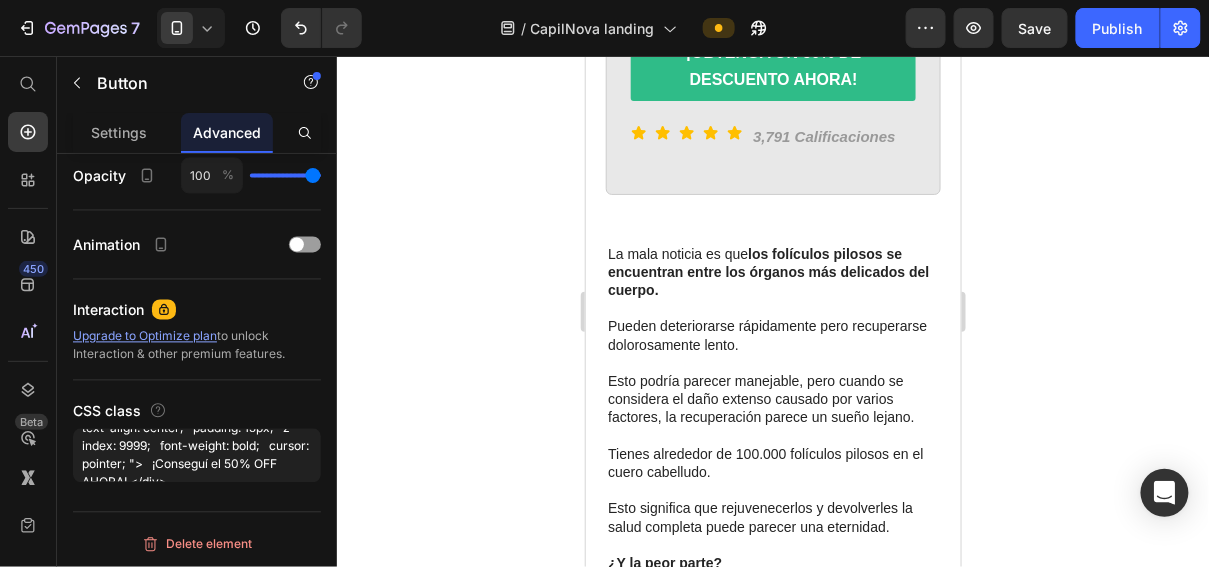 click on "7  Version history  /  CapilNova landing Preview  Save   Publish" 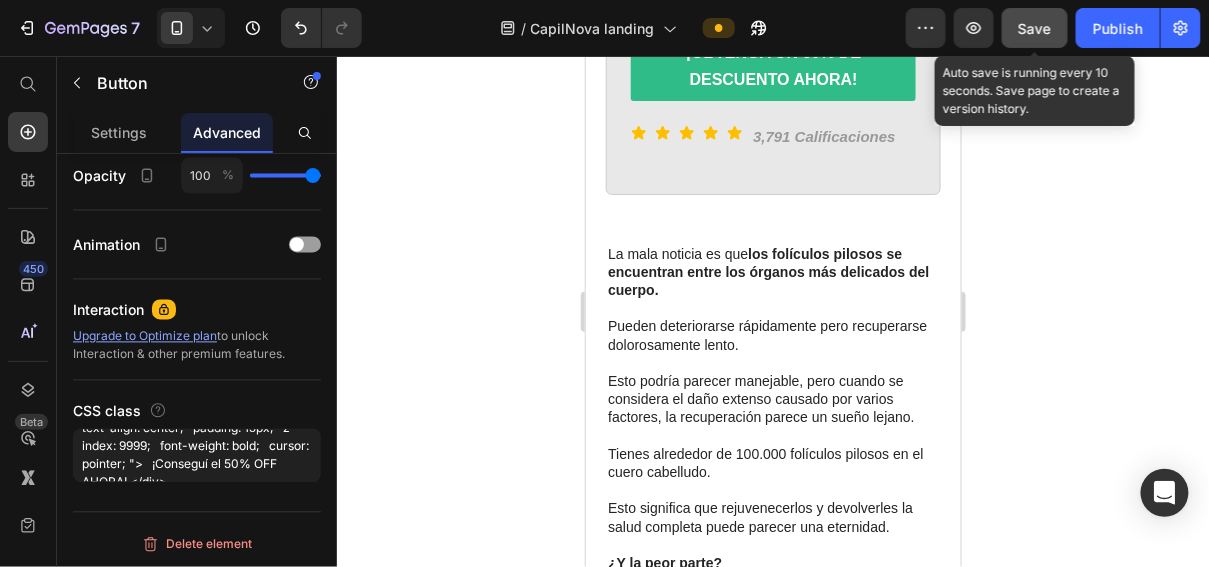 click on "Save" 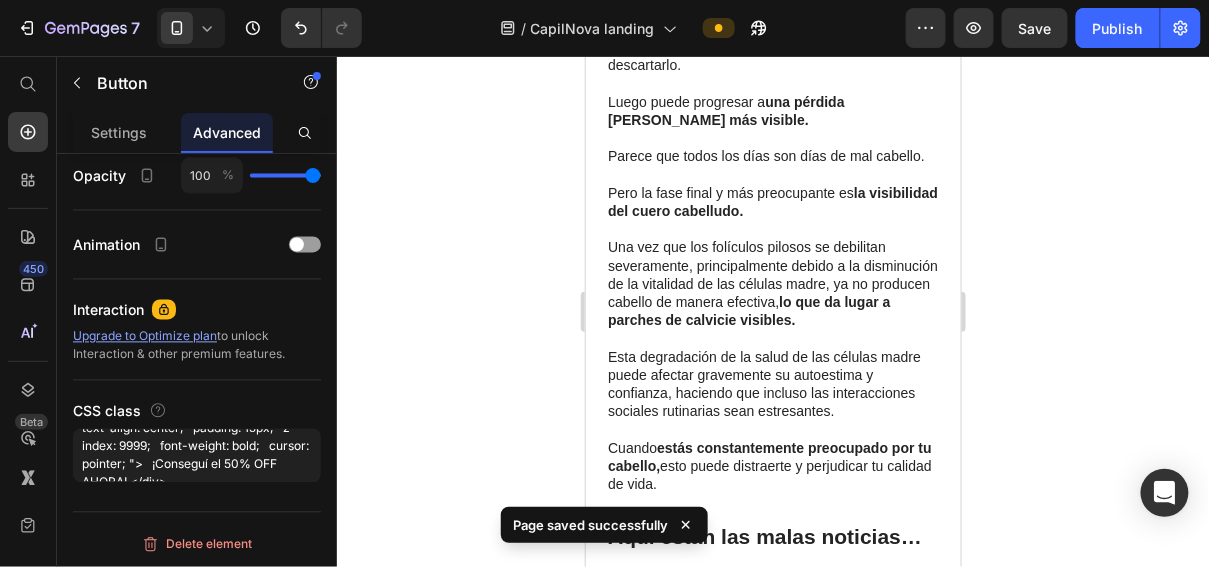 scroll, scrollTop: 2768, scrollLeft: 0, axis: vertical 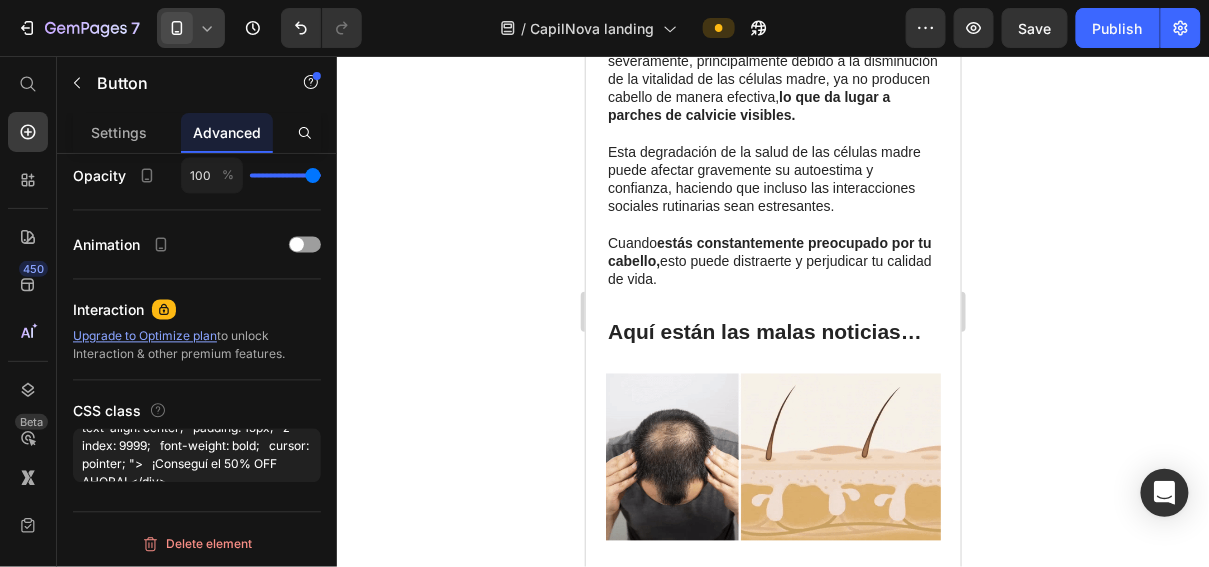 click 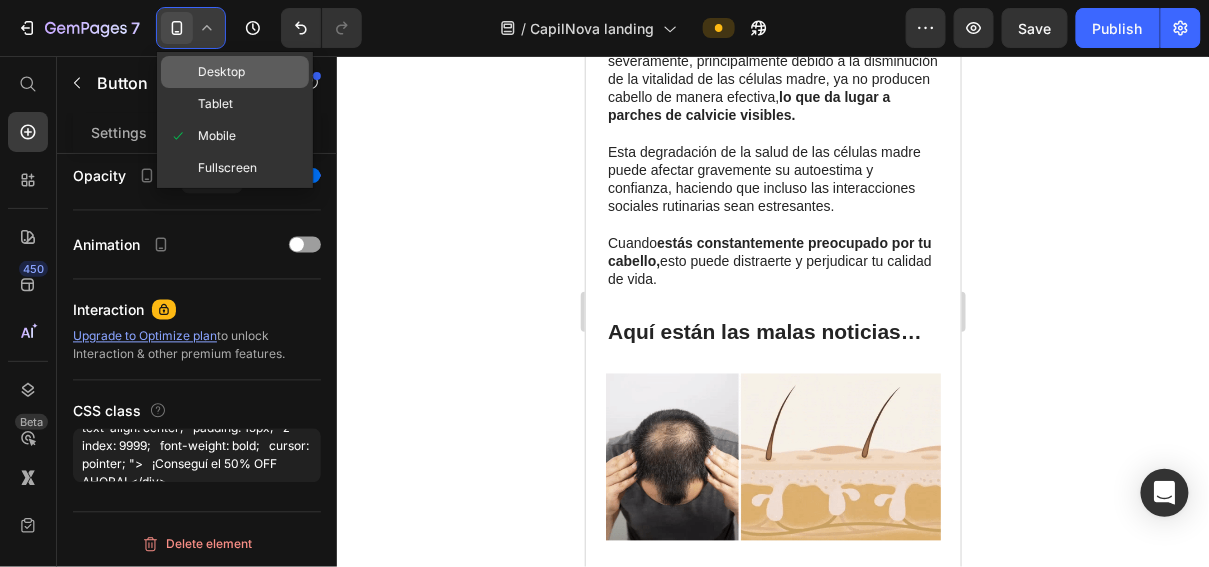 click on "Desktop" at bounding box center [221, 72] 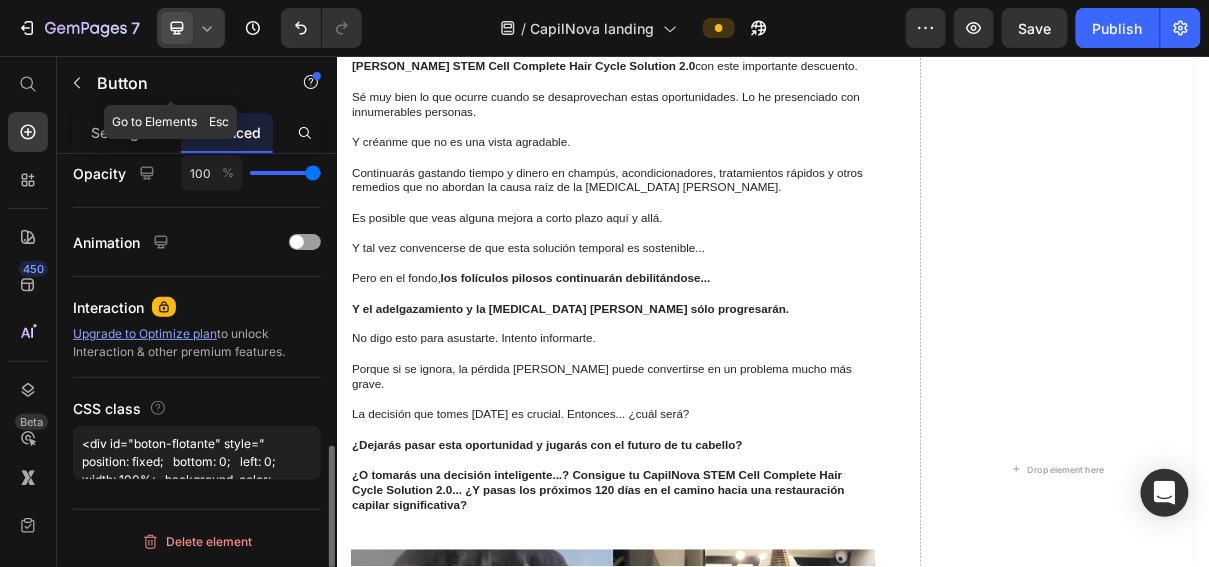 scroll, scrollTop: 796, scrollLeft: 0, axis: vertical 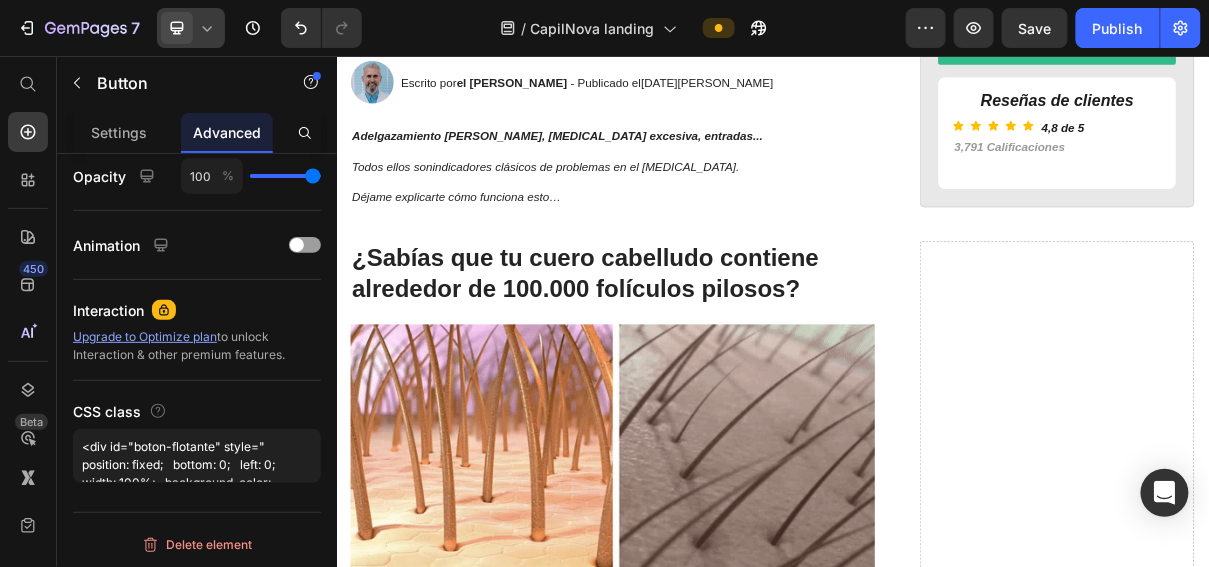click 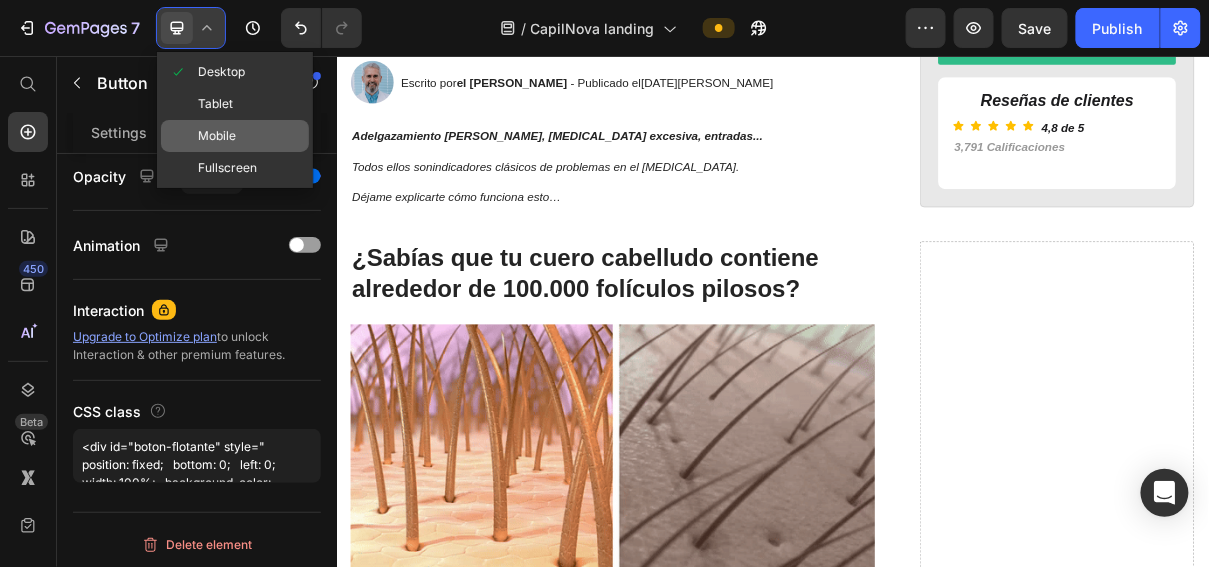 click on "Mobile" at bounding box center [217, 136] 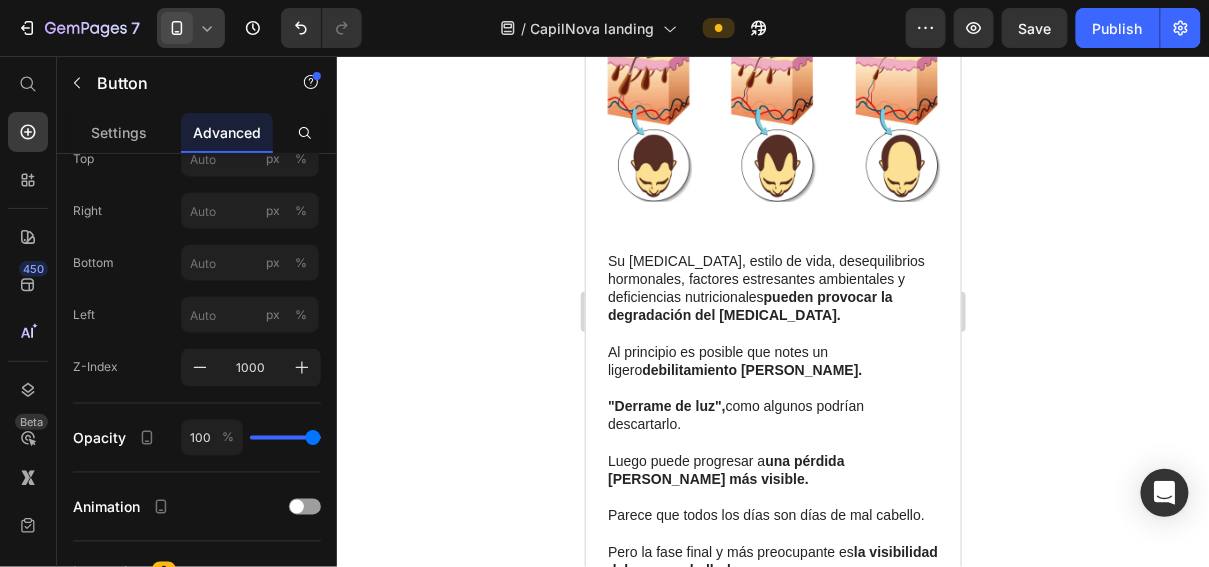 scroll, scrollTop: 2339, scrollLeft: 0, axis: vertical 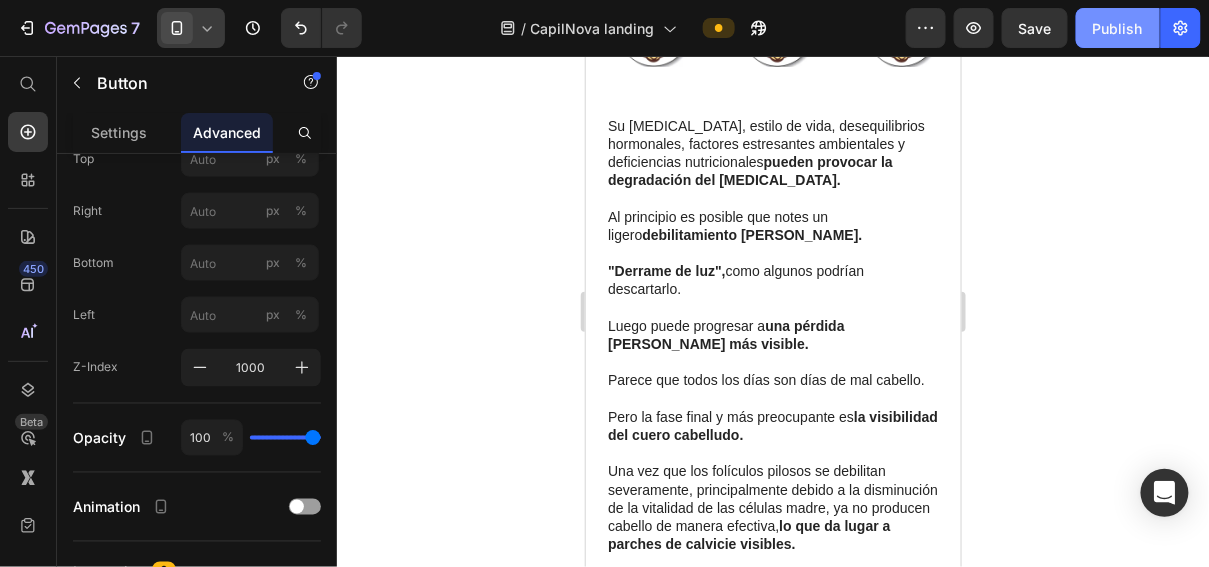 click on "Publish" at bounding box center (1118, 28) 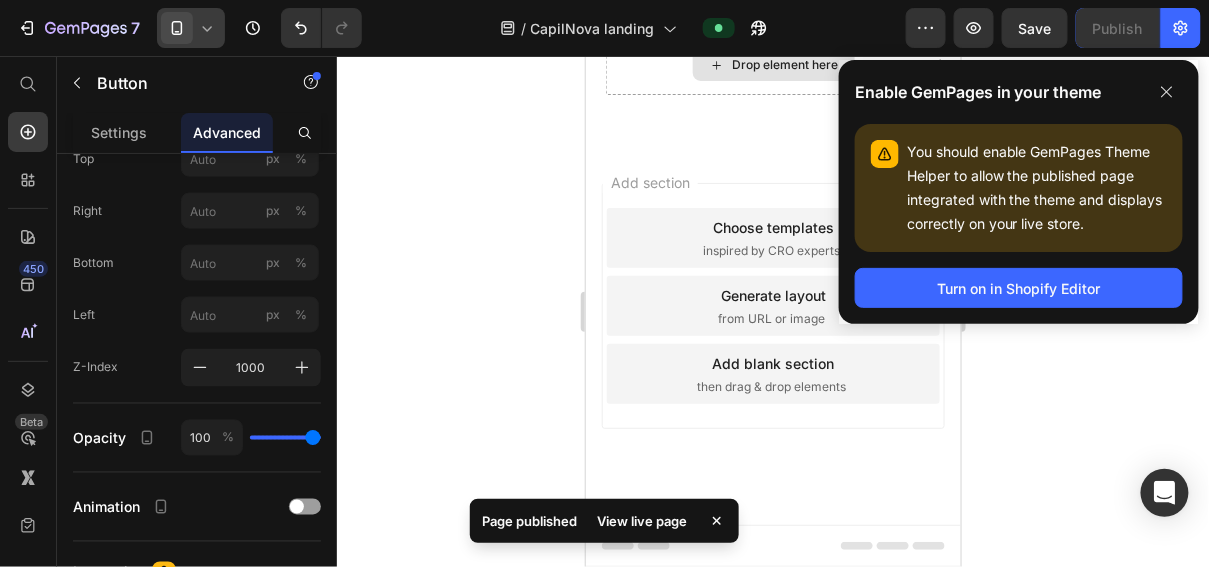scroll, scrollTop: 22793, scrollLeft: 0, axis: vertical 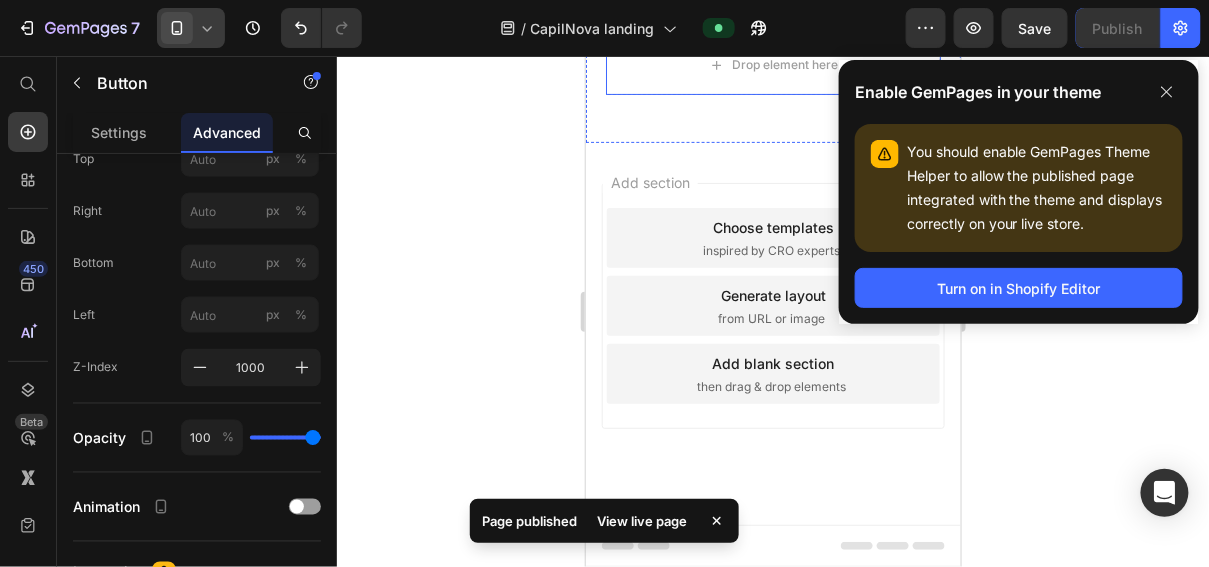 click on "¡OBTENGA UN 50% DE DESCUENTO AHORA!" at bounding box center [772, -58] 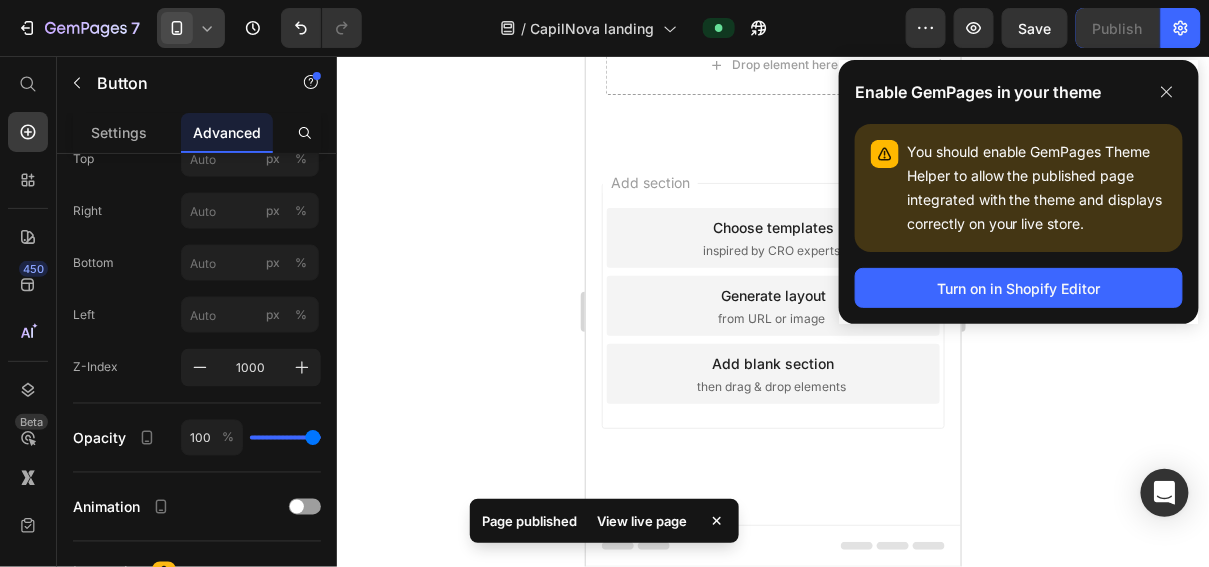 scroll, scrollTop: 796, scrollLeft: 0, axis: vertical 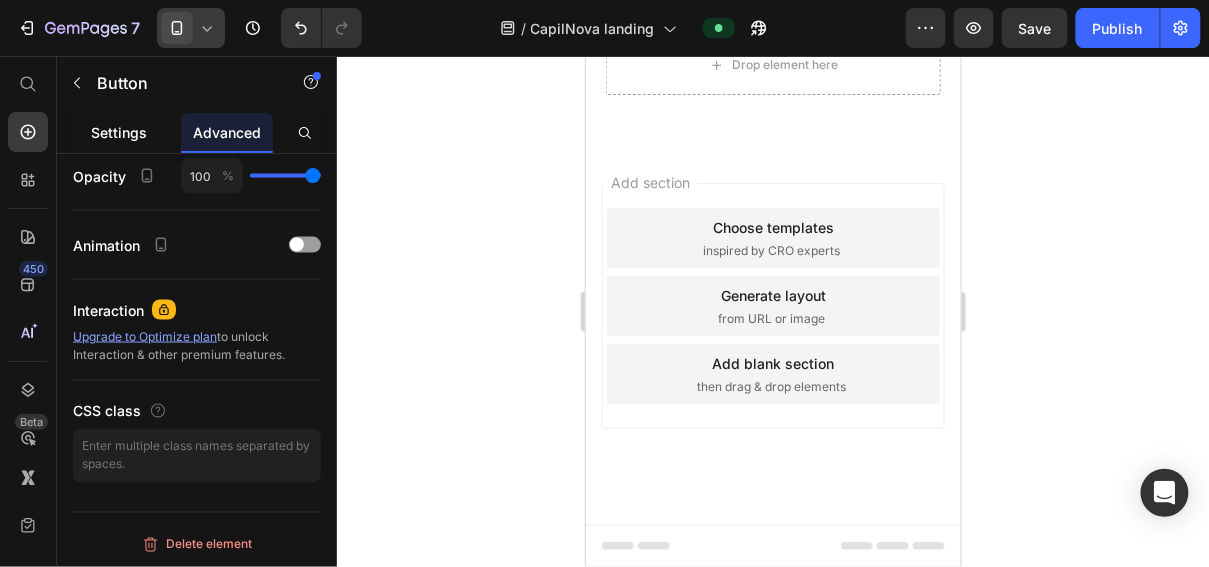 click on "Settings" at bounding box center [119, 132] 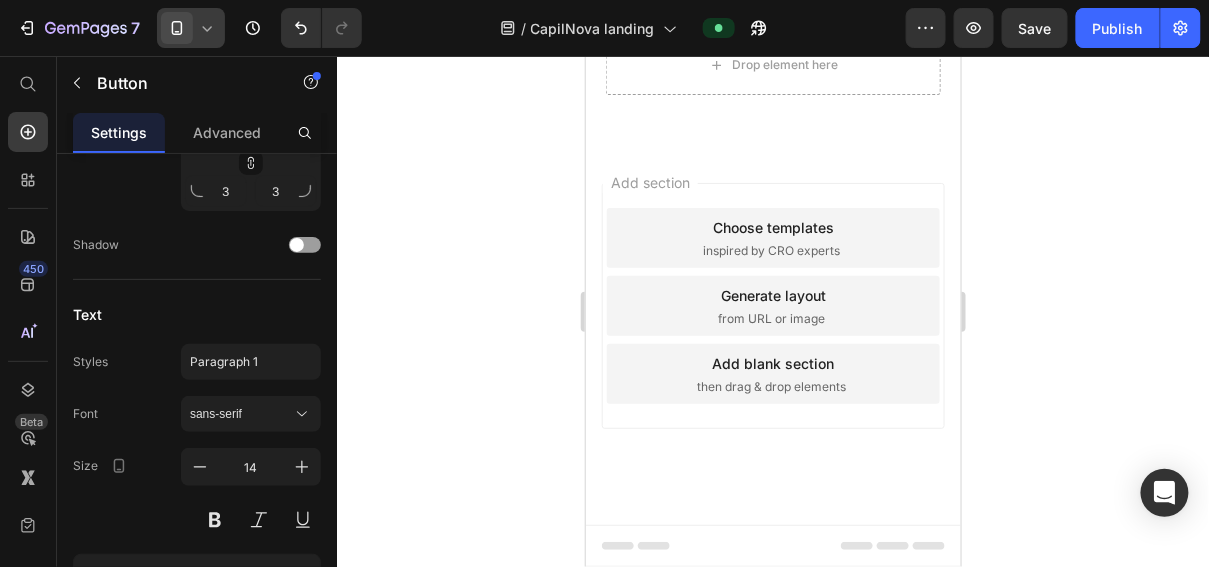 scroll, scrollTop: 0, scrollLeft: 0, axis: both 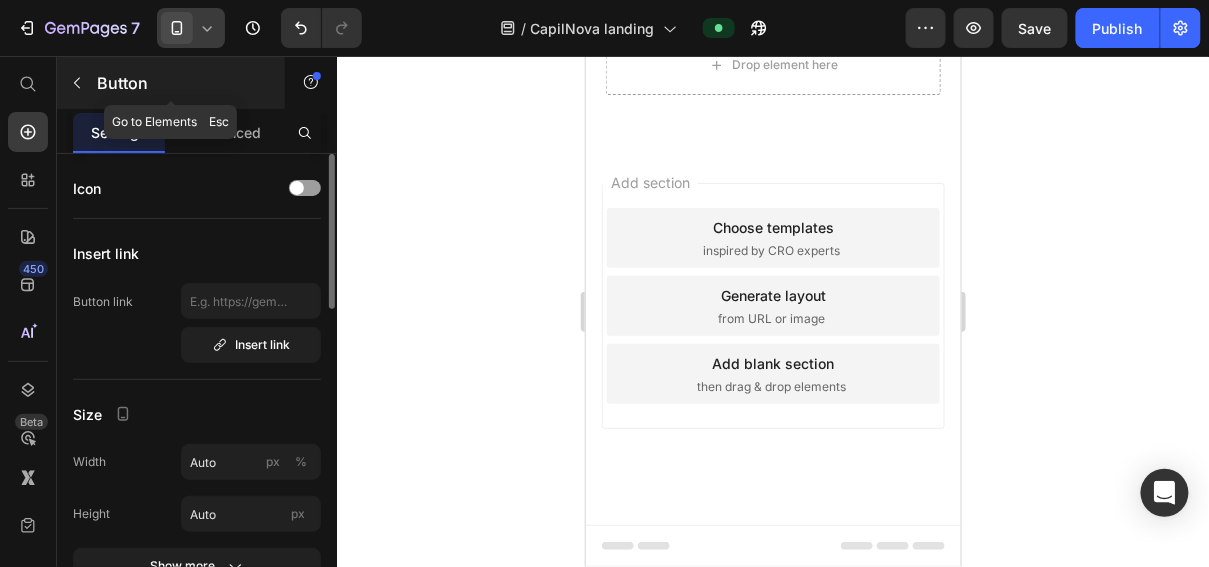 click on "Button" at bounding box center (182, 83) 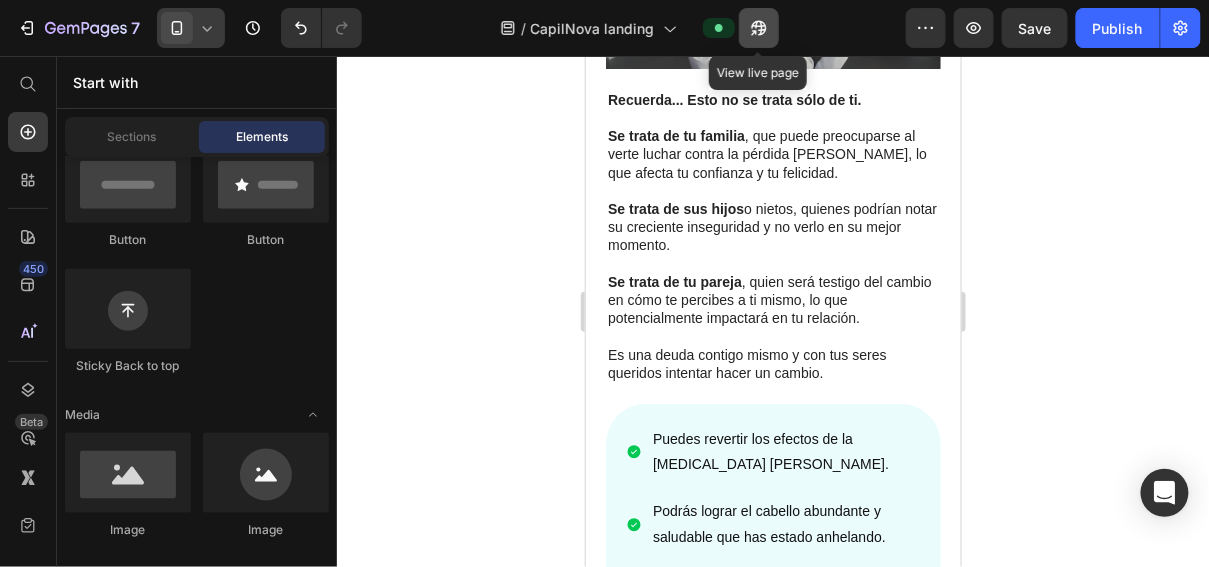 scroll, scrollTop: 20352, scrollLeft: 0, axis: vertical 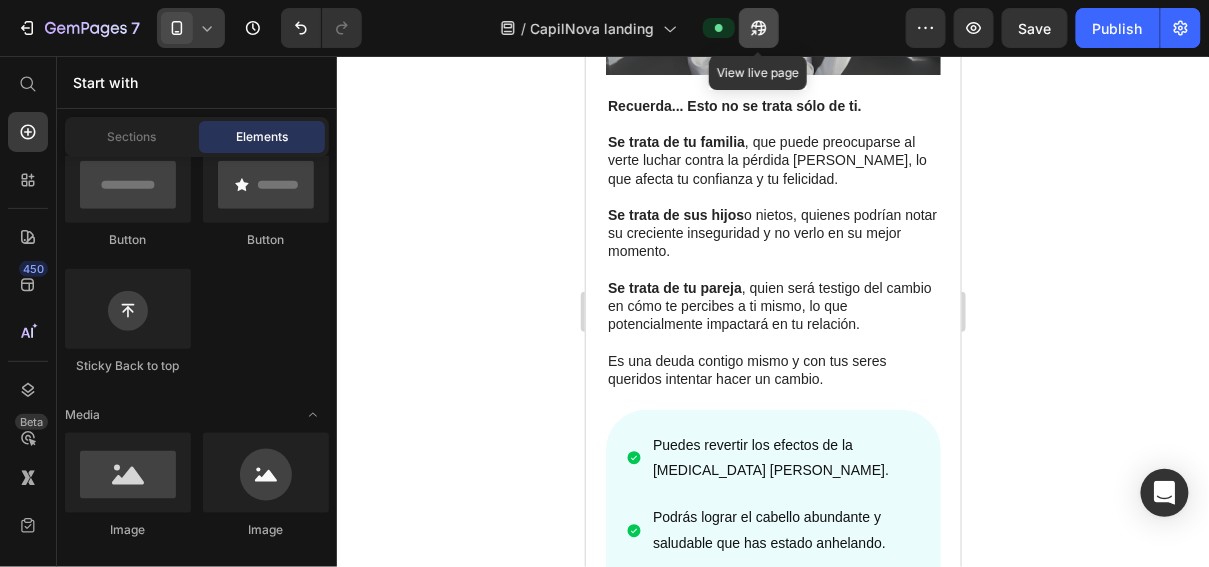 click 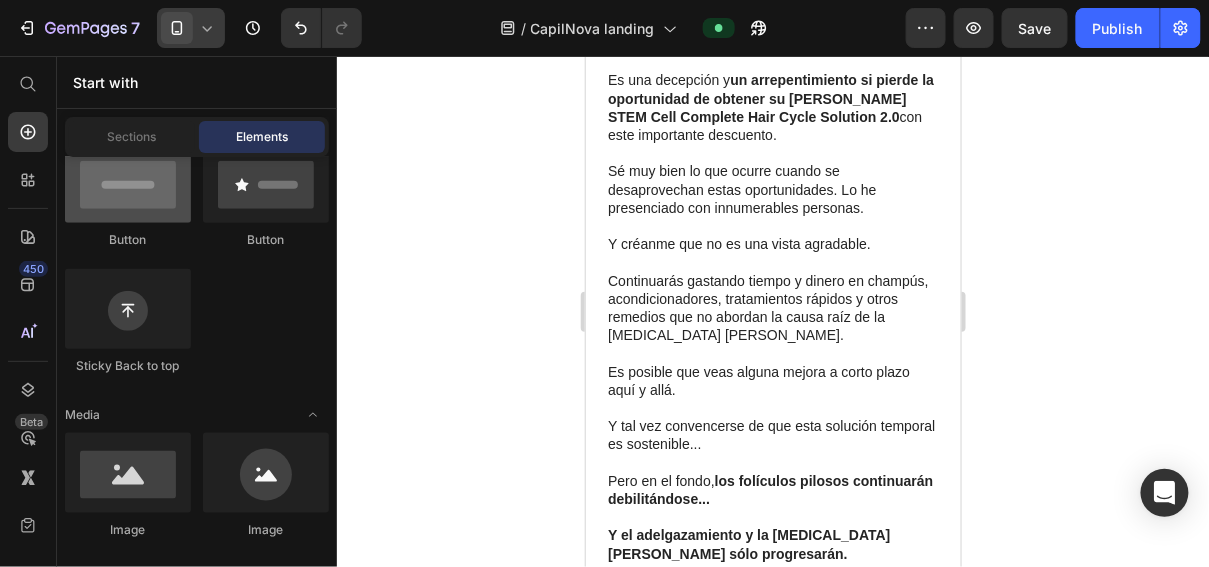 scroll, scrollTop: 16950, scrollLeft: 0, axis: vertical 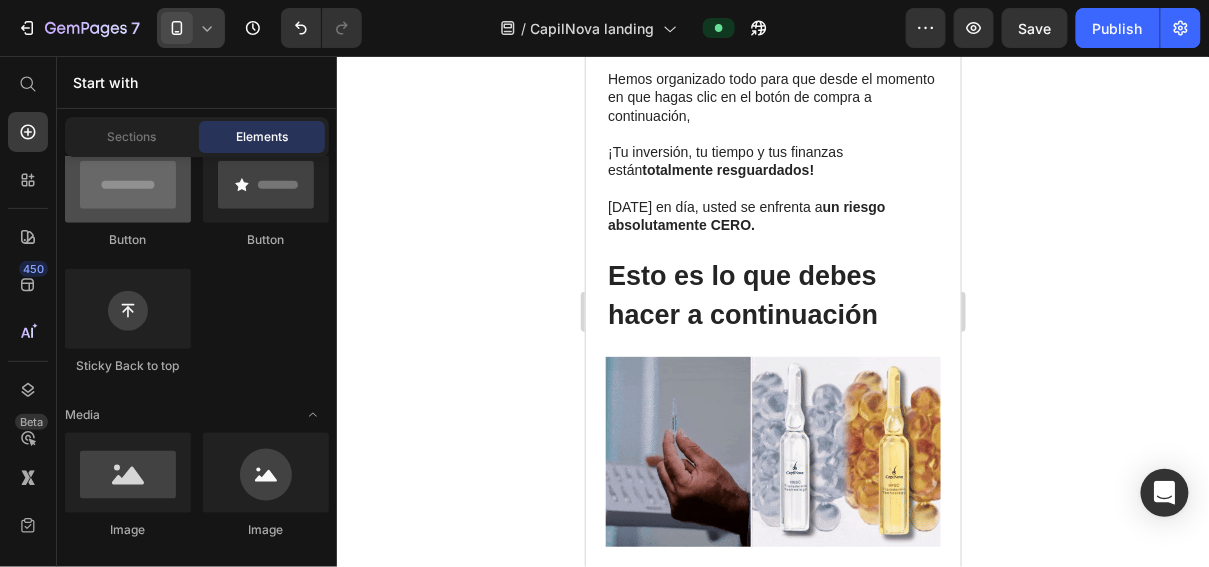 click at bounding box center (128, 183) 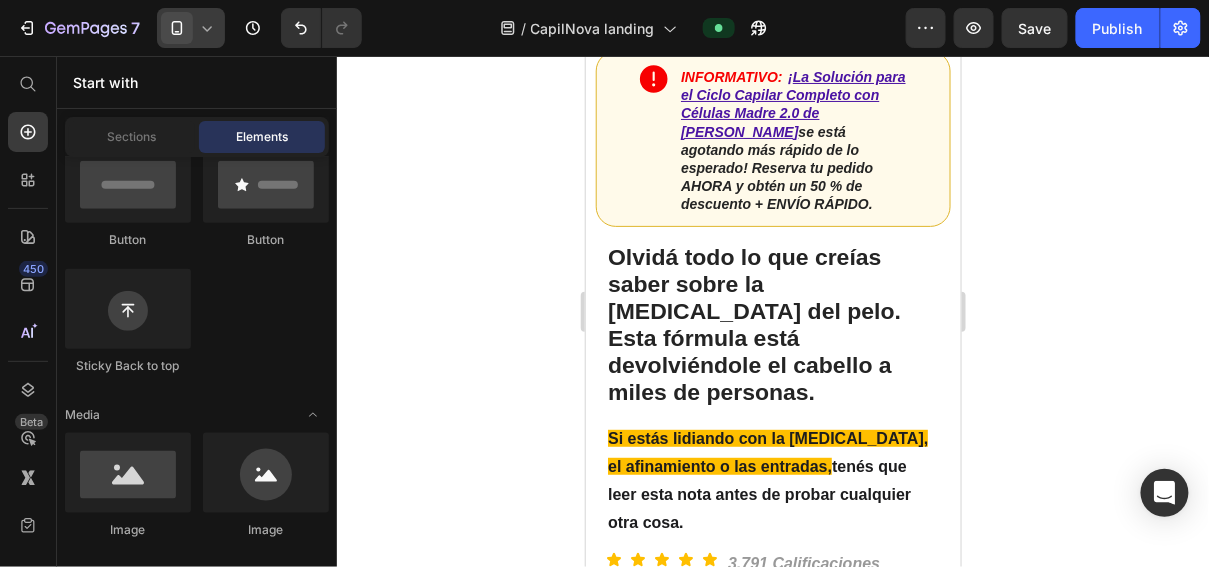 scroll, scrollTop: 0, scrollLeft: 0, axis: both 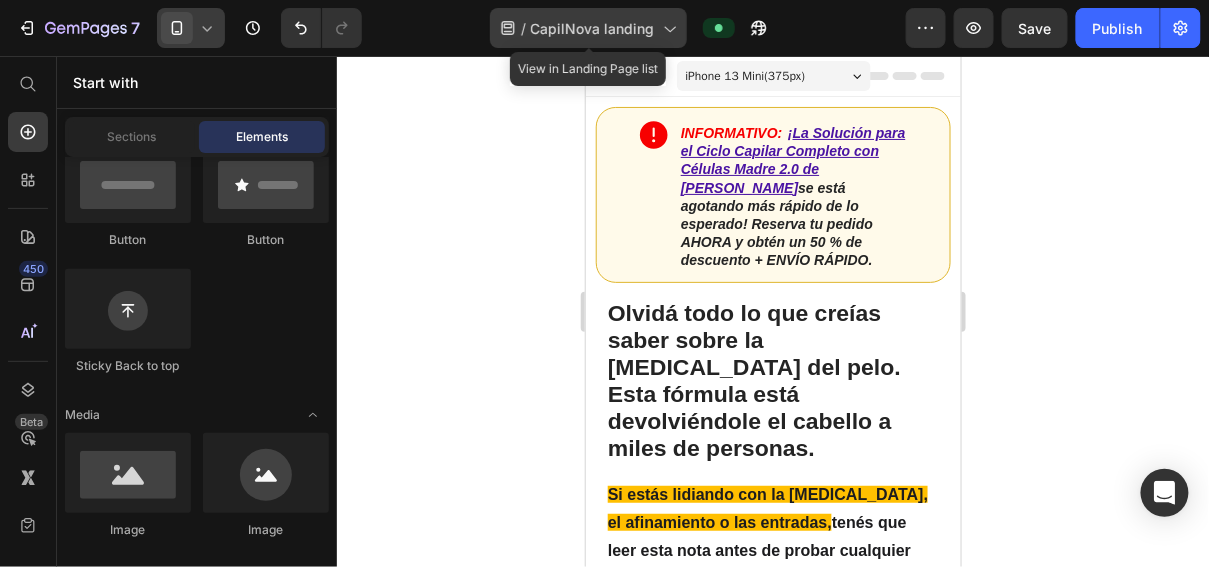 click on "CapilNova landing" at bounding box center (593, 28) 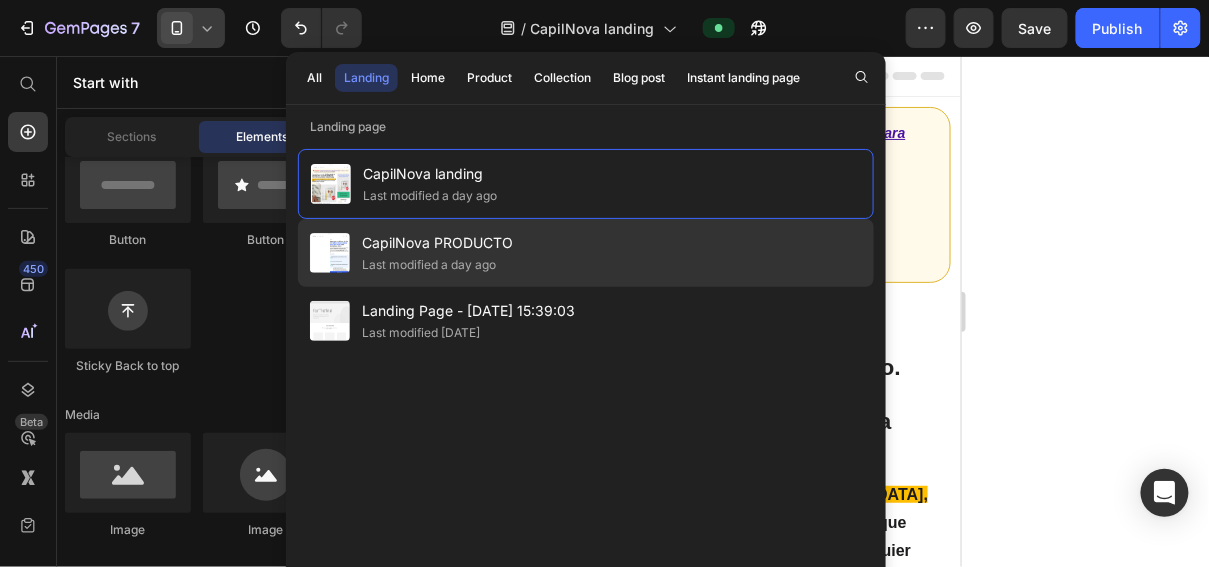 click on "CapilNova PRODUCTO" at bounding box center [437, 243] 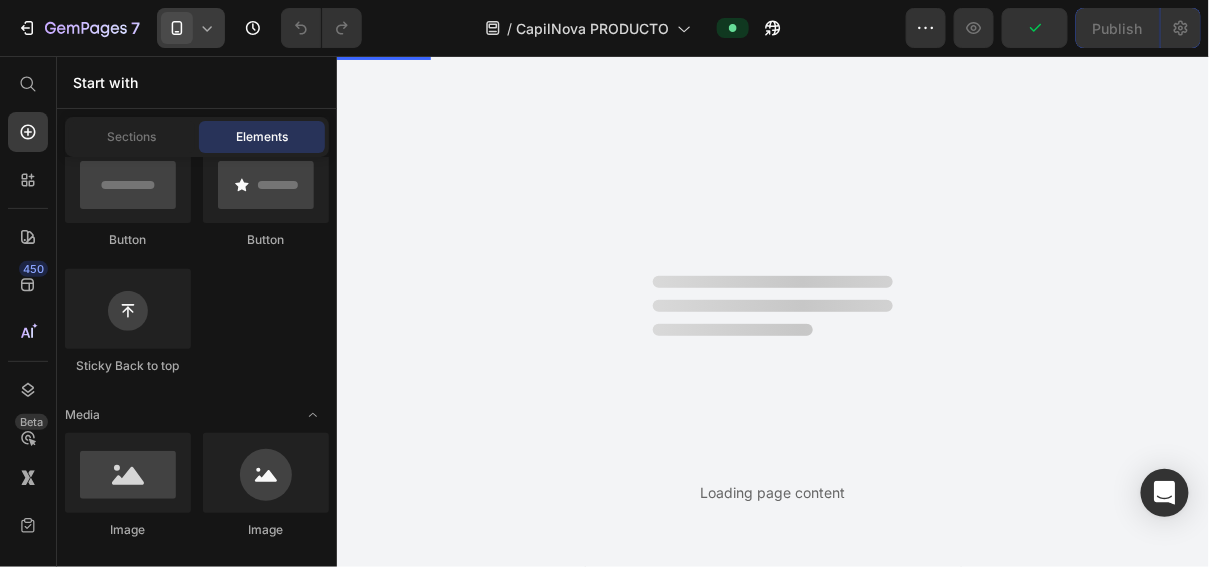 scroll, scrollTop: 0, scrollLeft: 0, axis: both 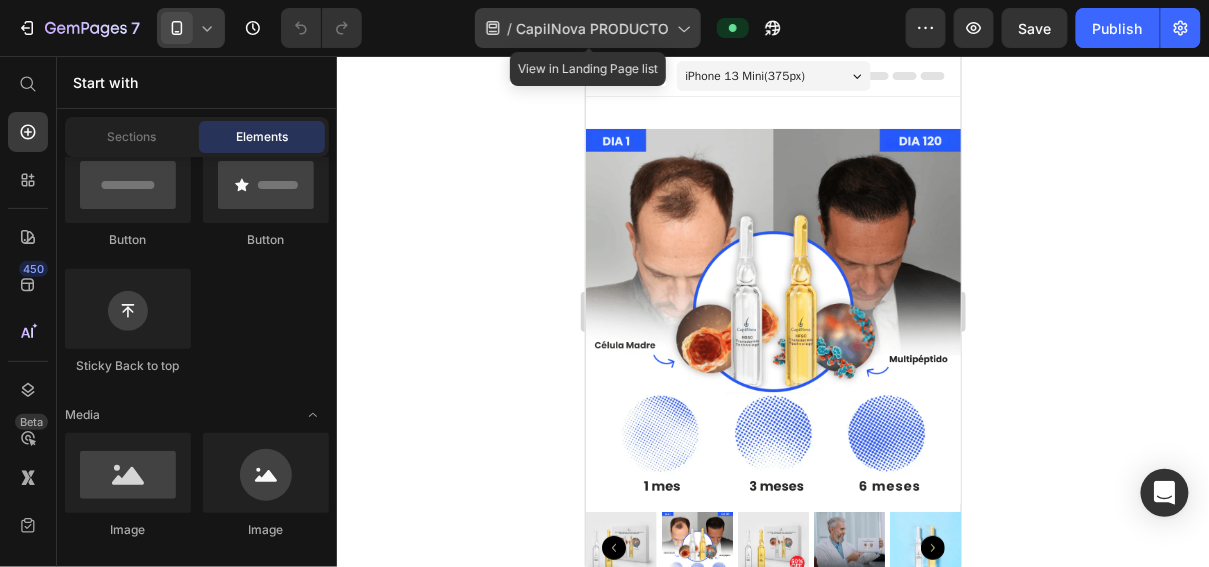 click on "CapilNova PRODUCTO" at bounding box center (592, 28) 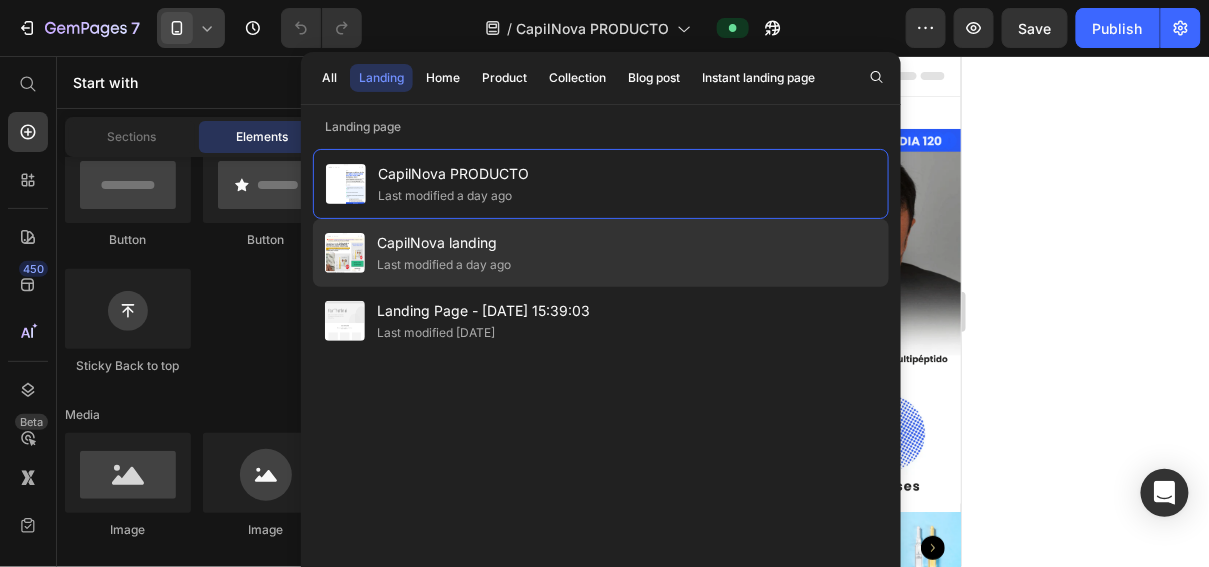 click on "CapilNova landing Last modified a day ago" 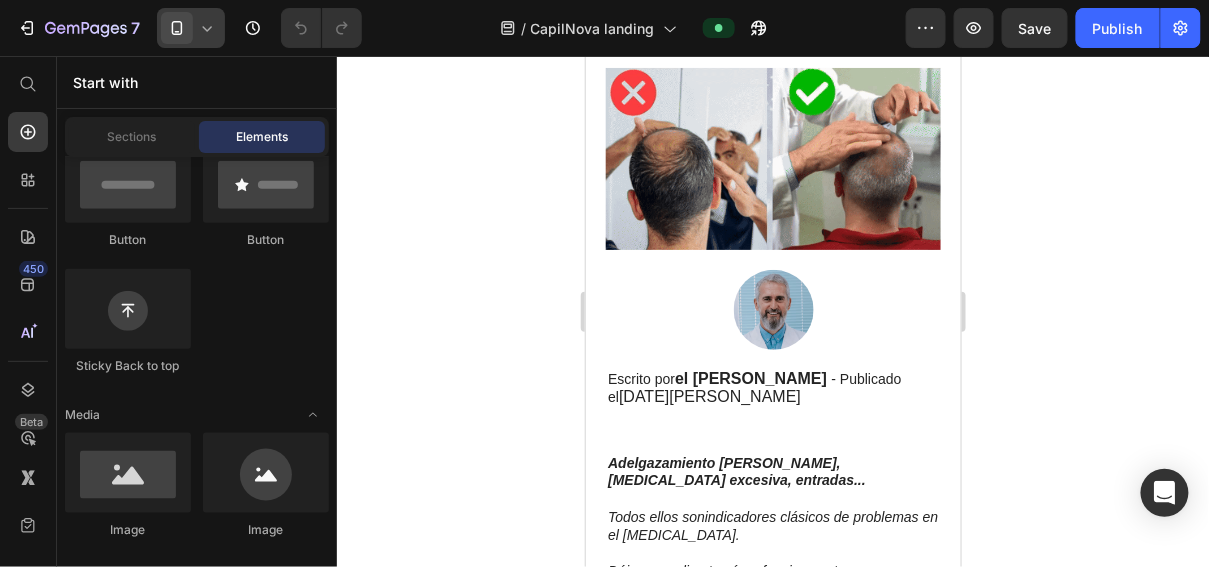 scroll, scrollTop: 588, scrollLeft: 0, axis: vertical 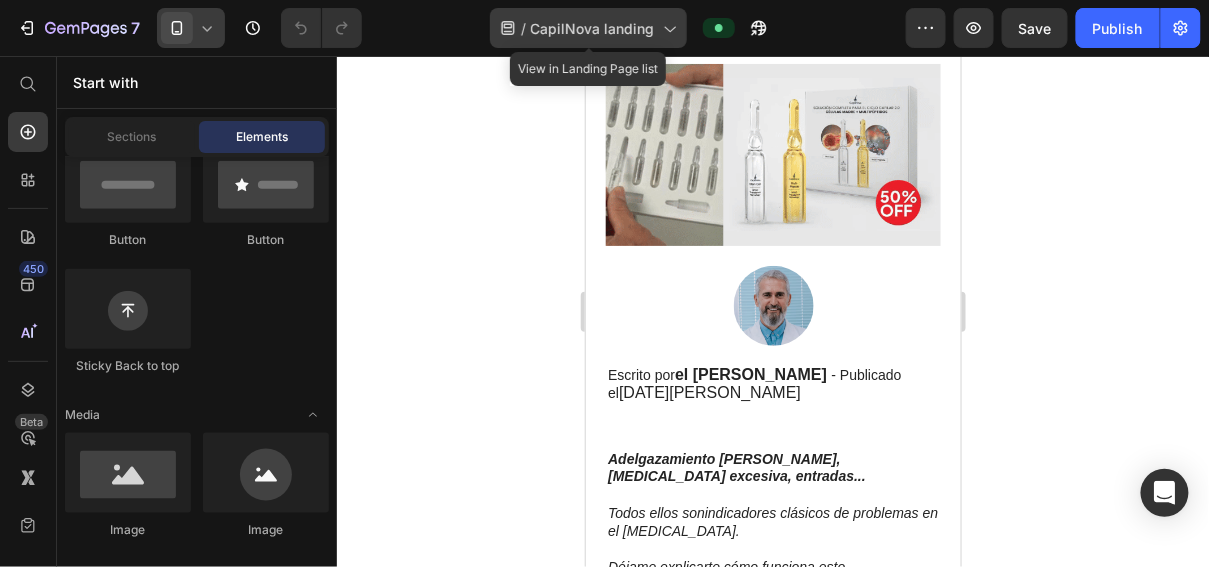 click on "CapilNova landing" at bounding box center (593, 28) 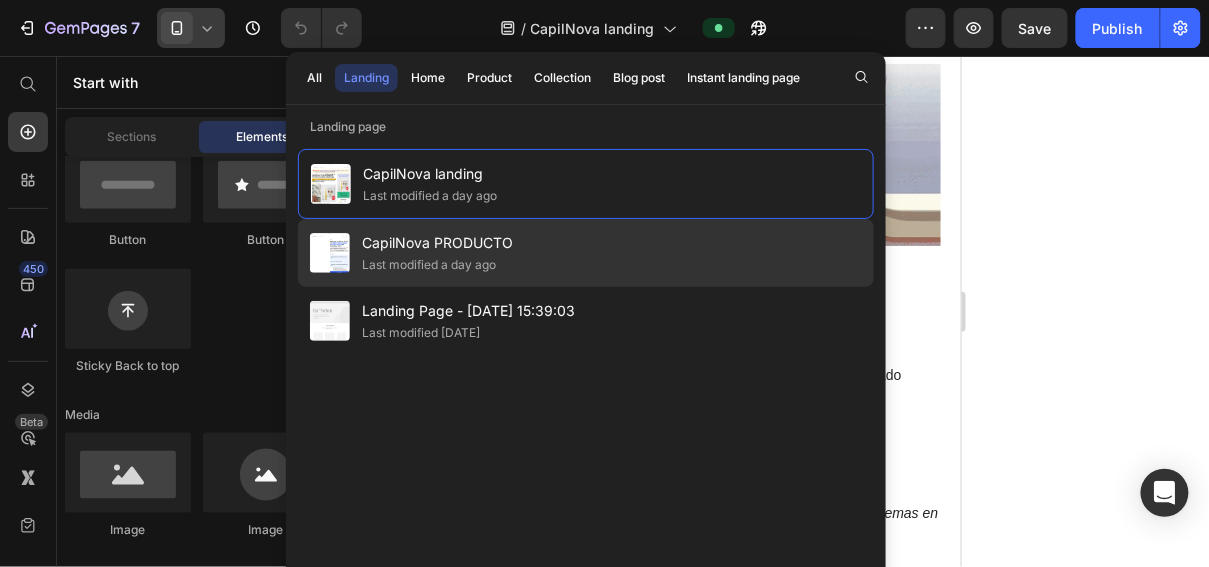click on "Last modified a day ago" 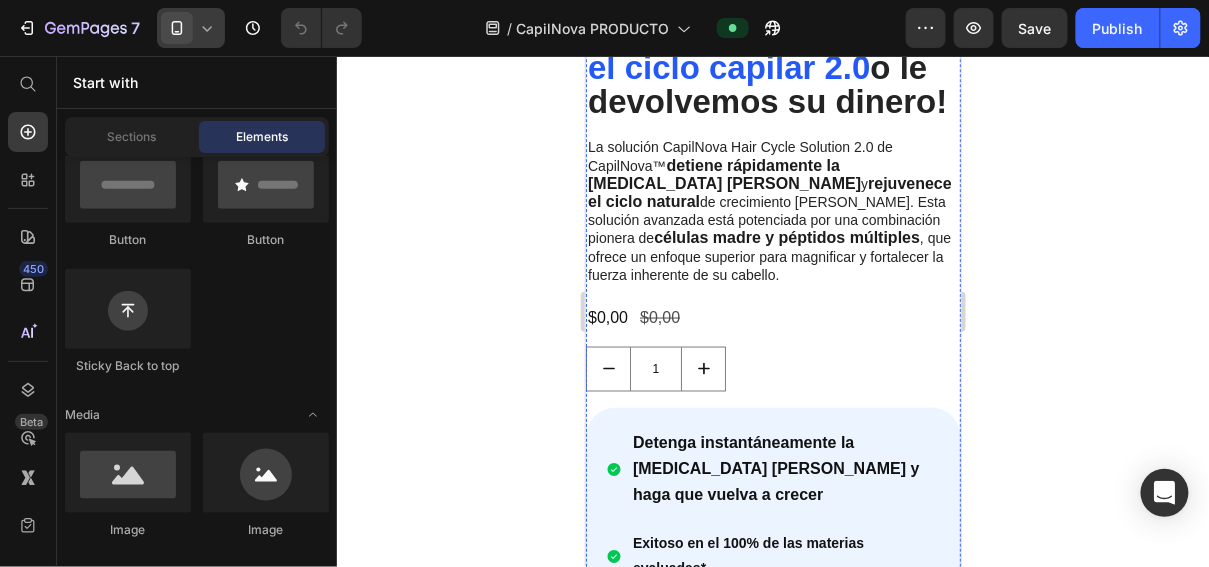 scroll, scrollTop: 674, scrollLeft: 0, axis: vertical 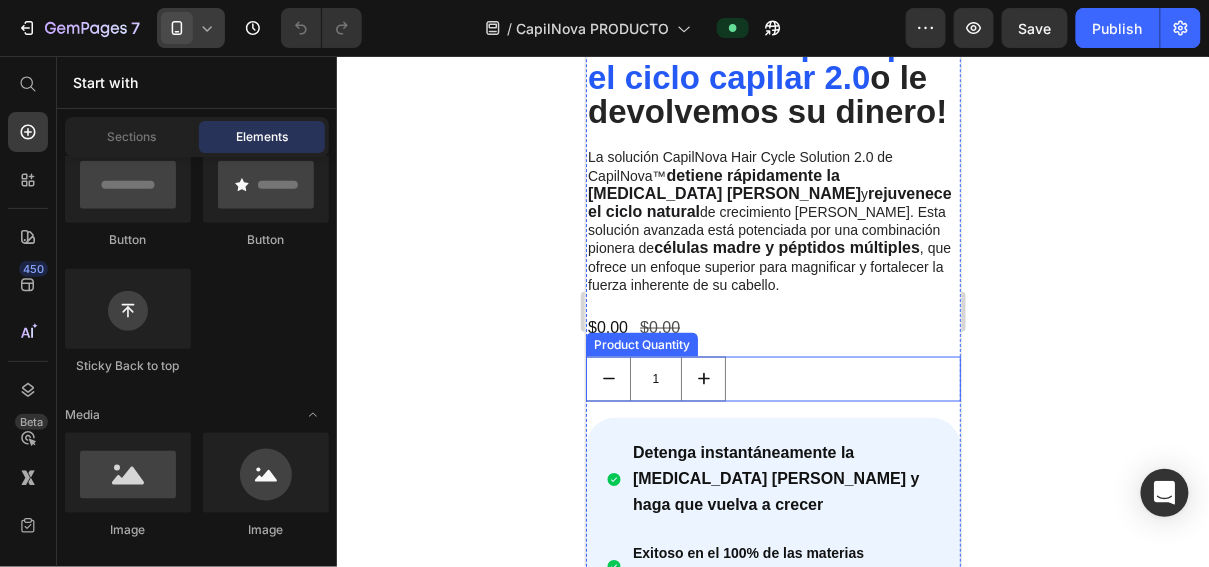 click on "1" at bounding box center [772, 378] 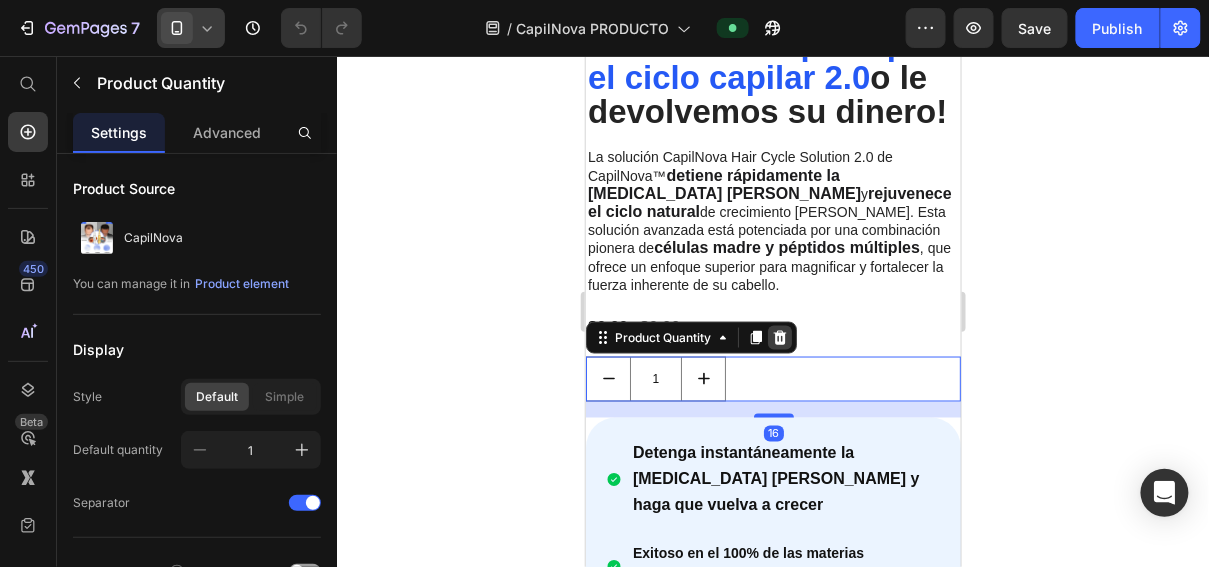 click 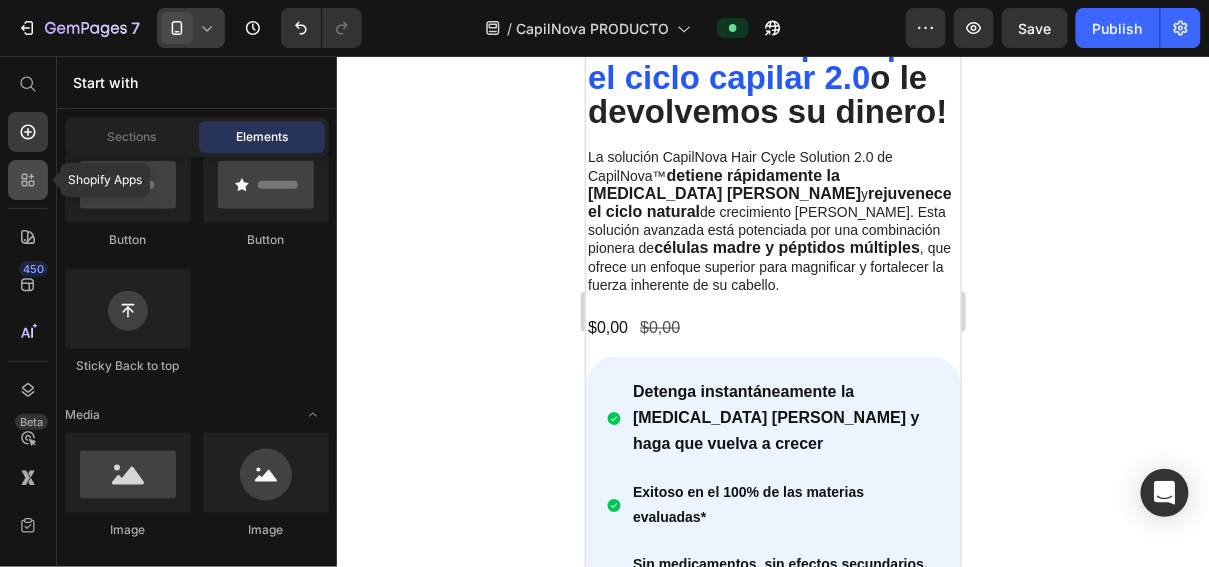 click 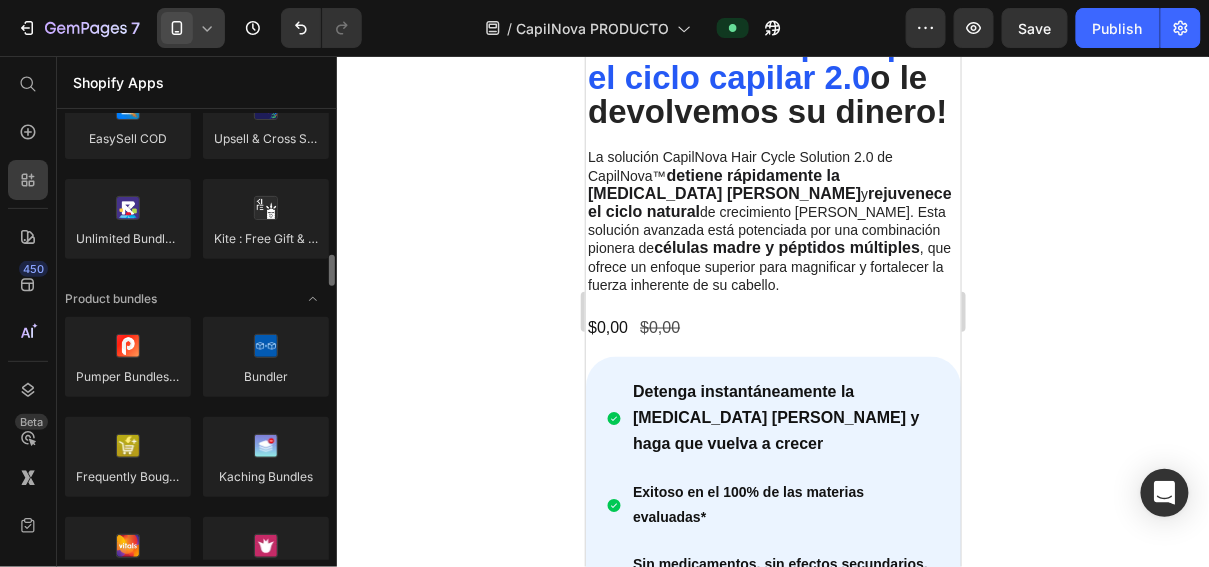 scroll, scrollTop: 1304, scrollLeft: 0, axis: vertical 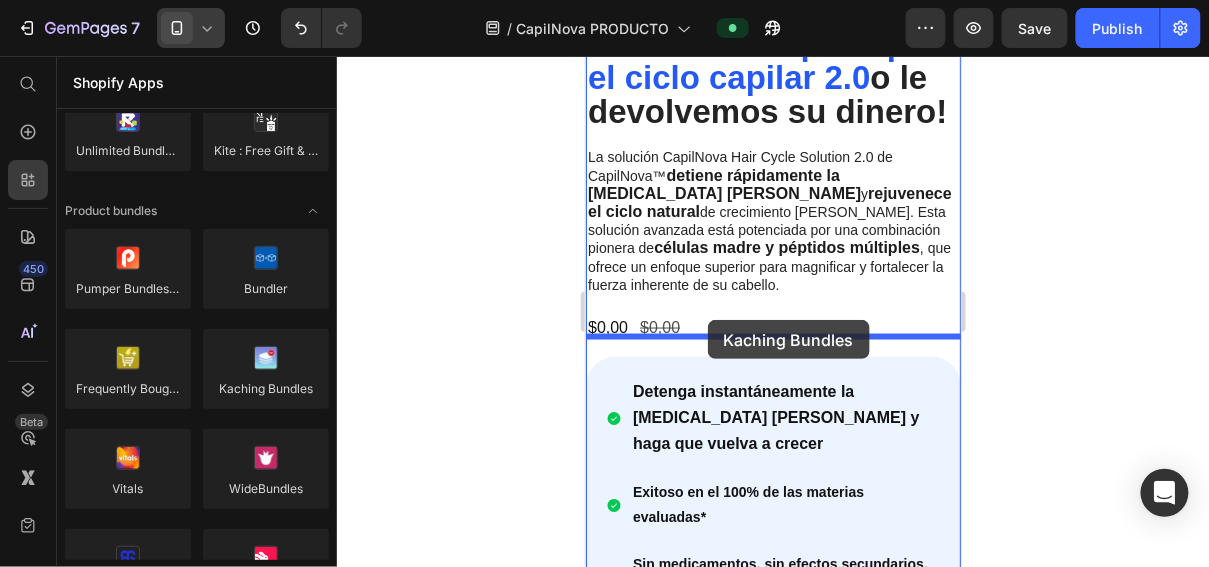 drag, startPoint x: 842, startPoint y: 436, endPoint x: 707, endPoint y: 320, distance: 177.99158 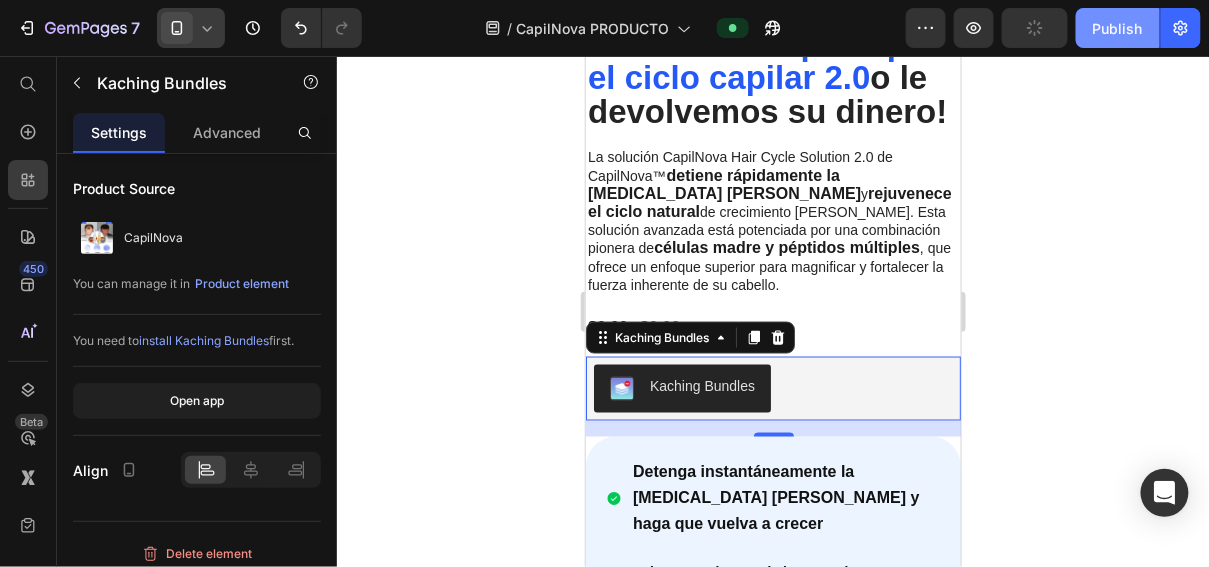 click on "Publish" at bounding box center (1118, 28) 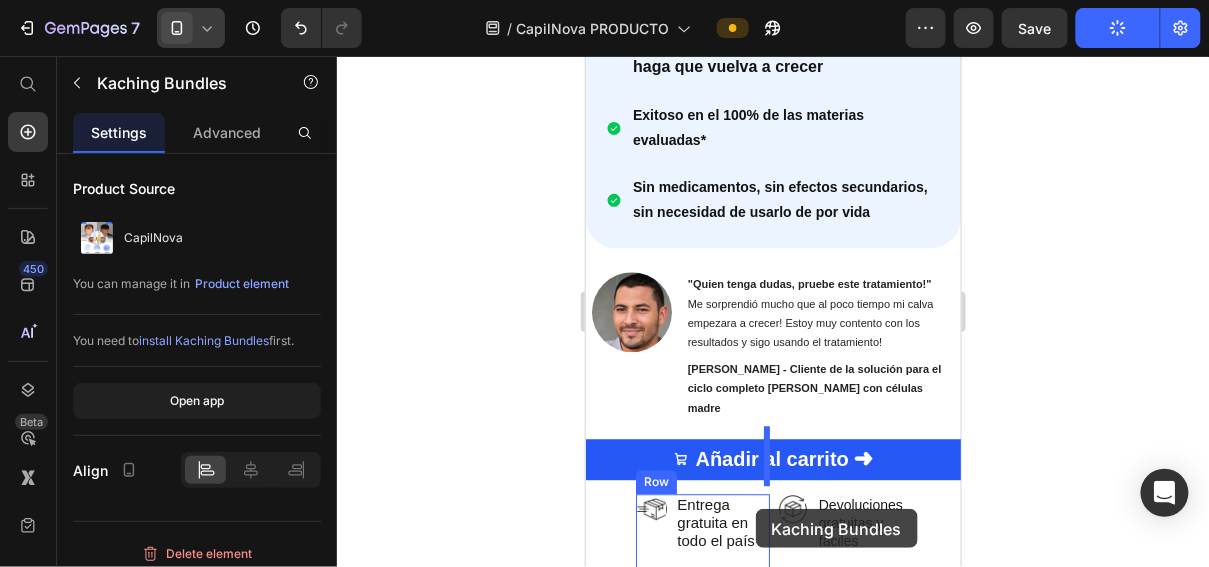scroll, scrollTop: 1161, scrollLeft: 0, axis: vertical 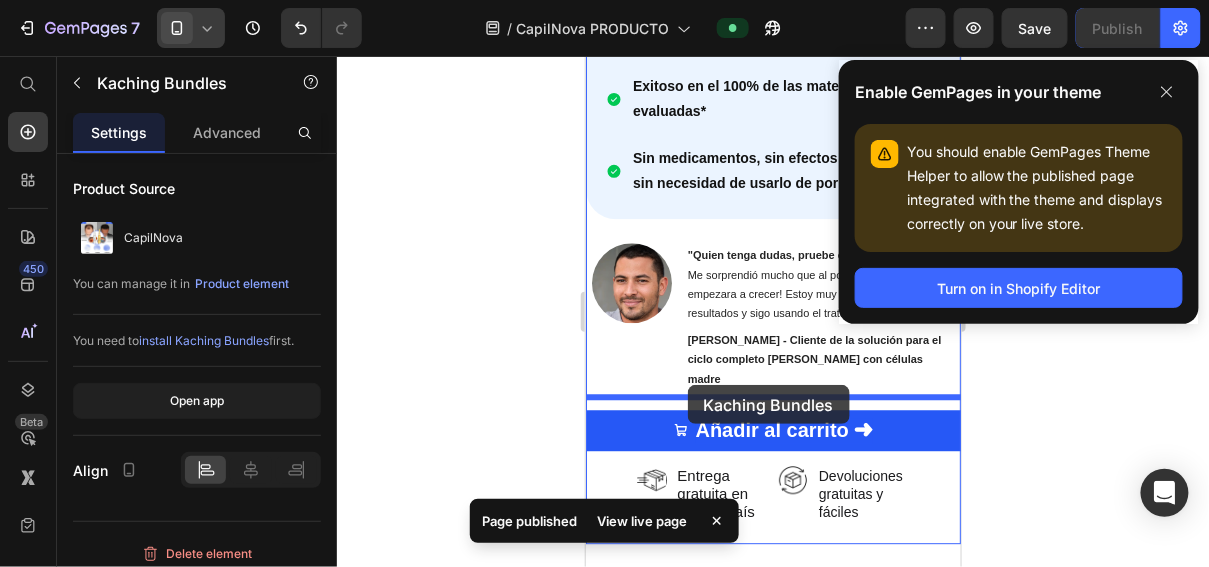 drag, startPoint x: 700, startPoint y: 363, endPoint x: 687, endPoint y: 385, distance: 25.553865 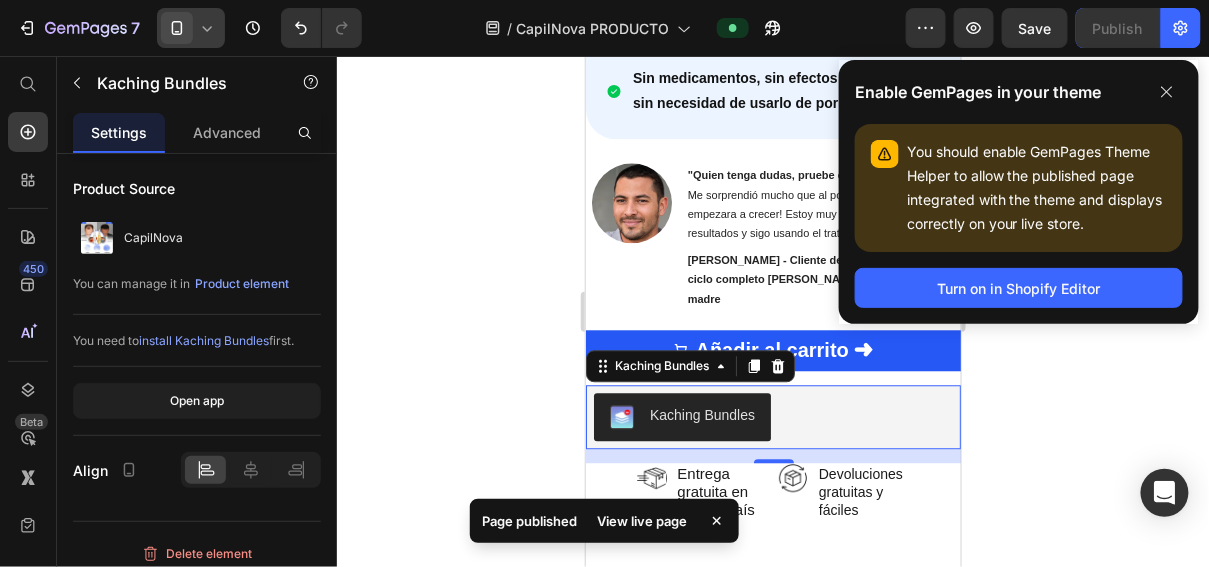 scroll, scrollTop: 1081, scrollLeft: 0, axis: vertical 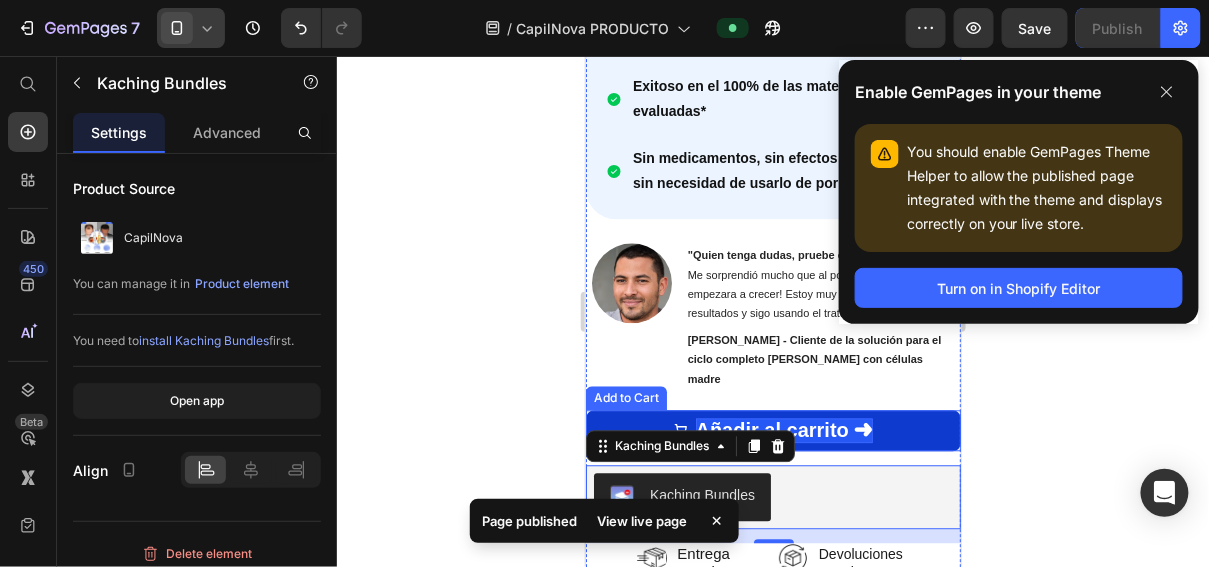 click on "Añadir al carrito ➜" at bounding box center (784, 429) 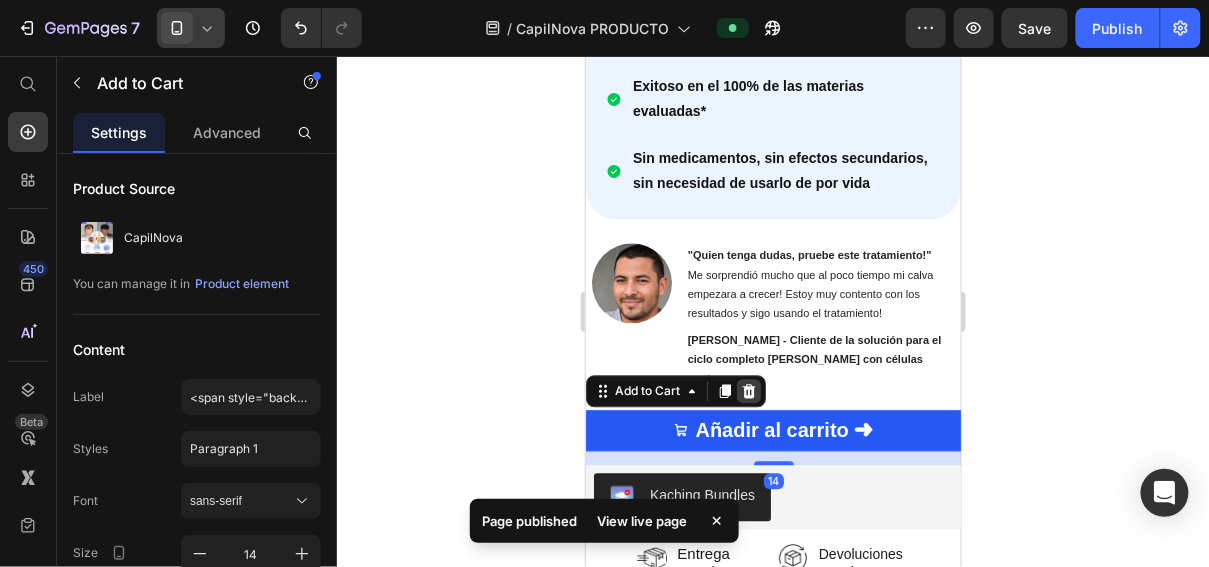 click 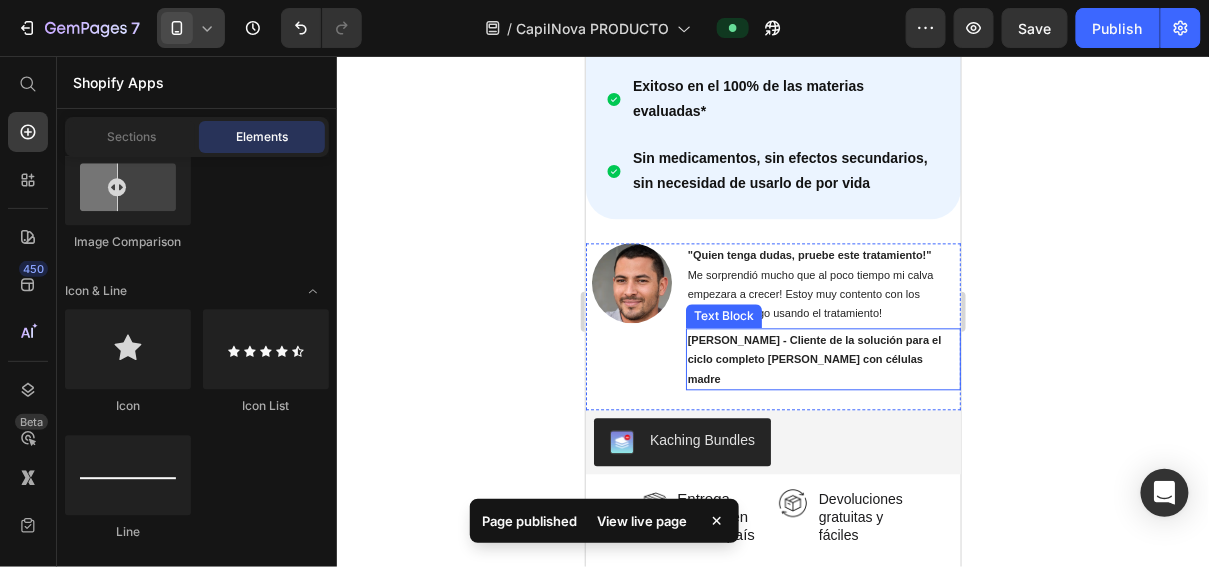 click on "[PERSON_NAME] - Cliente de la solución para el ciclo completo [PERSON_NAME] con células madre" at bounding box center (814, 358) 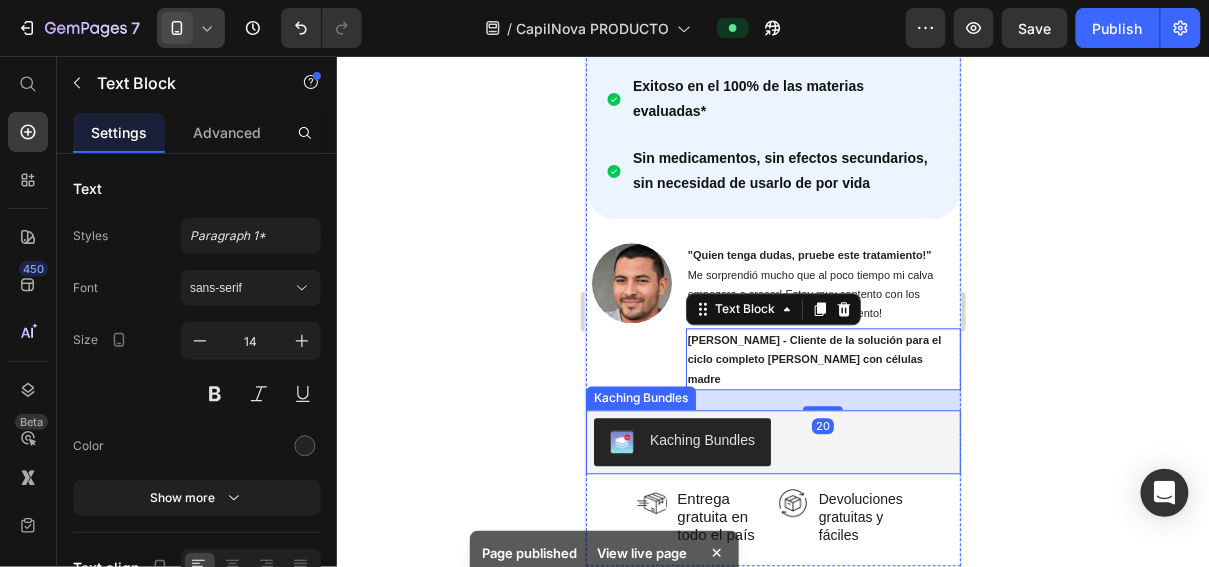 click on "Kaching Bundles" at bounding box center (640, 397) 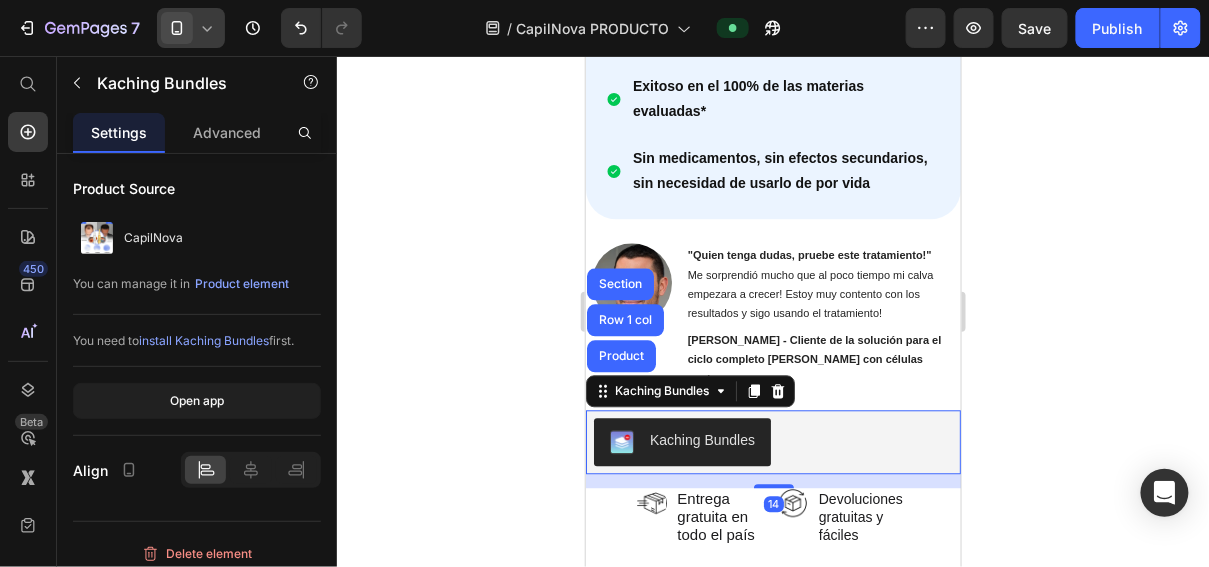 click 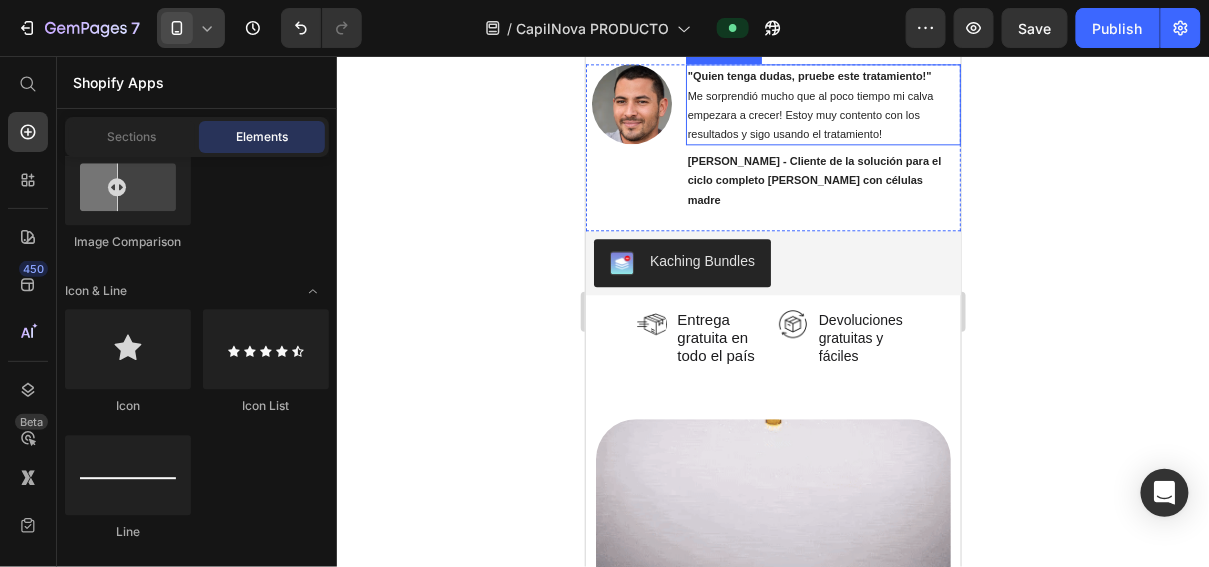 scroll, scrollTop: 1282, scrollLeft: 0, axis: vertical 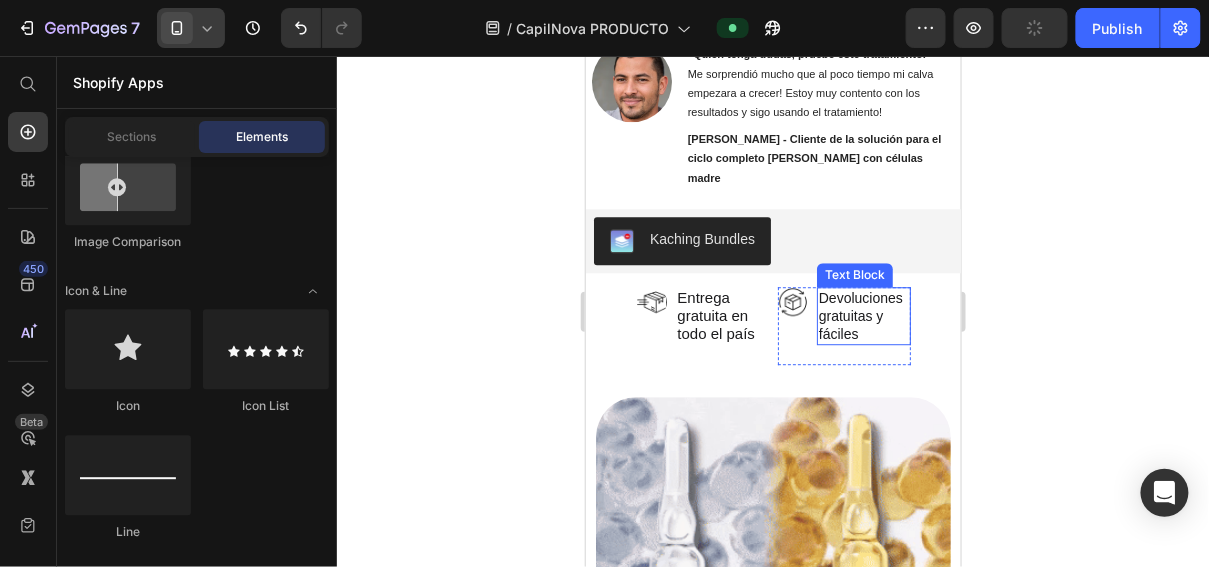 click on "Devoluciones gratuitas y fáciles" at bounding box center [863, 315] 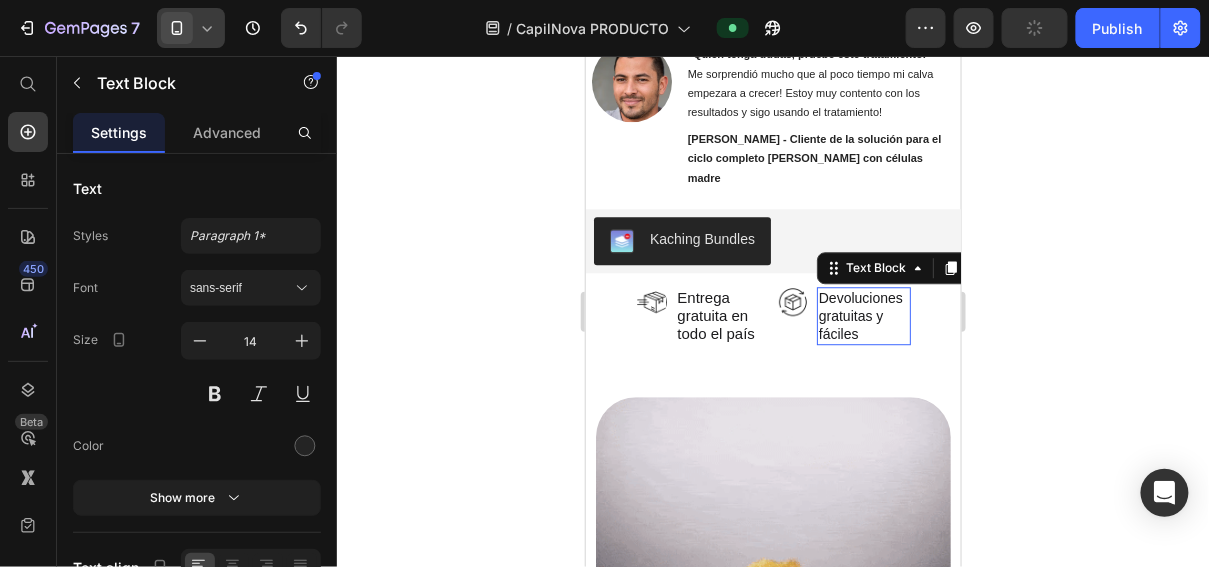 click on "Devoluciones gratuitas y fáciles" at bounding box center (863, 315) 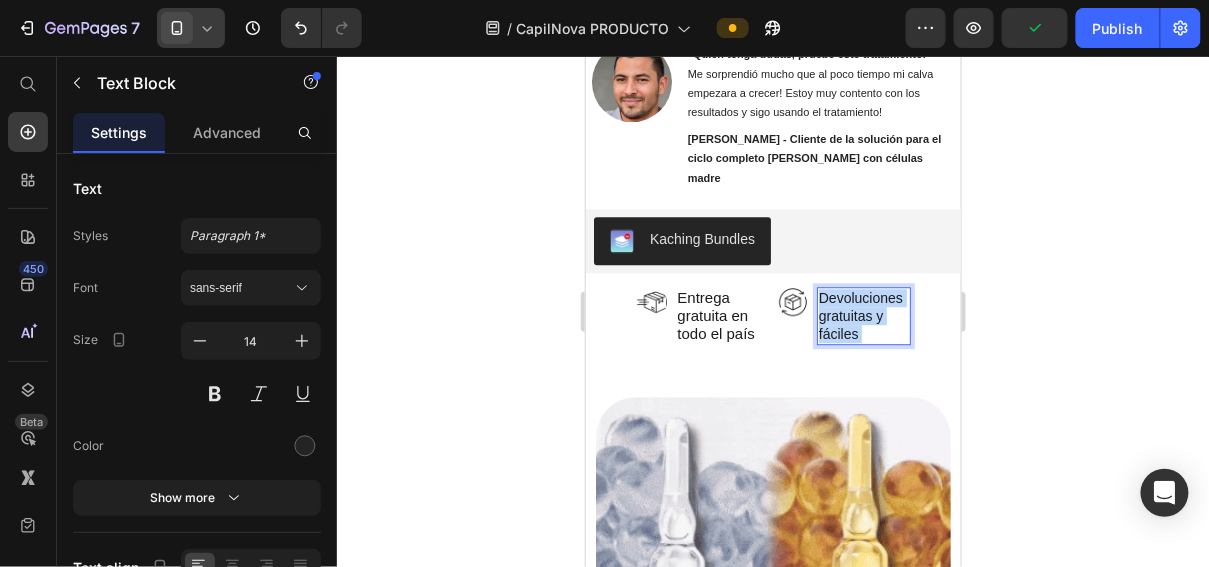 drag, startPoint x: 884, startPoint y: 266, endPoint x: 817, endPoint y: 225, distance: 78.54935 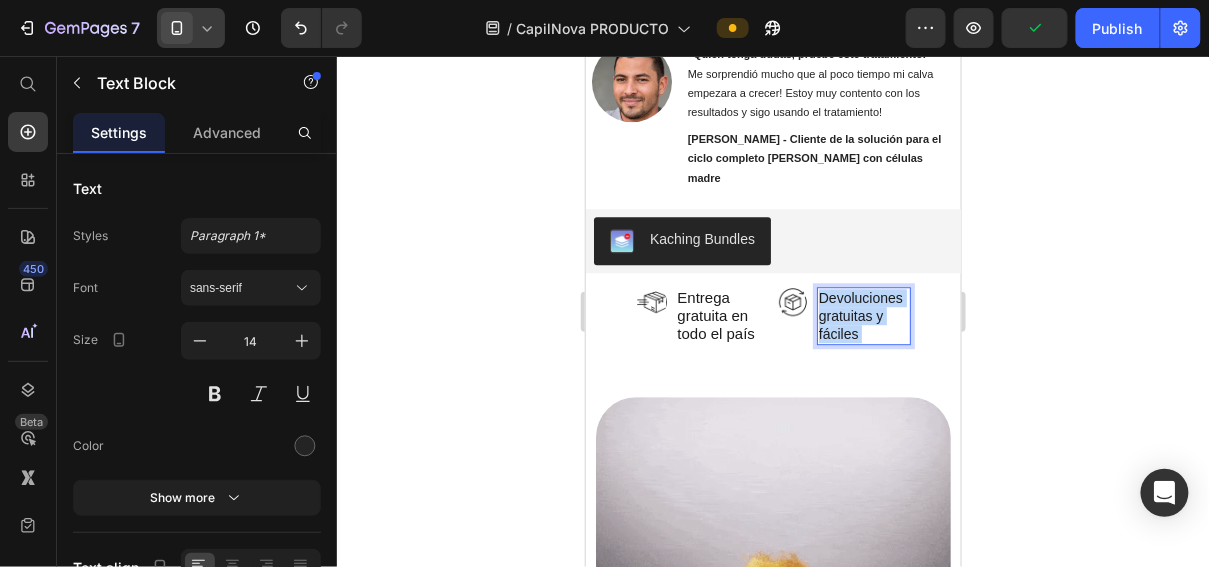 click on "Devoluciones gratuitas y fáciles" at bounding box center [863, 315] 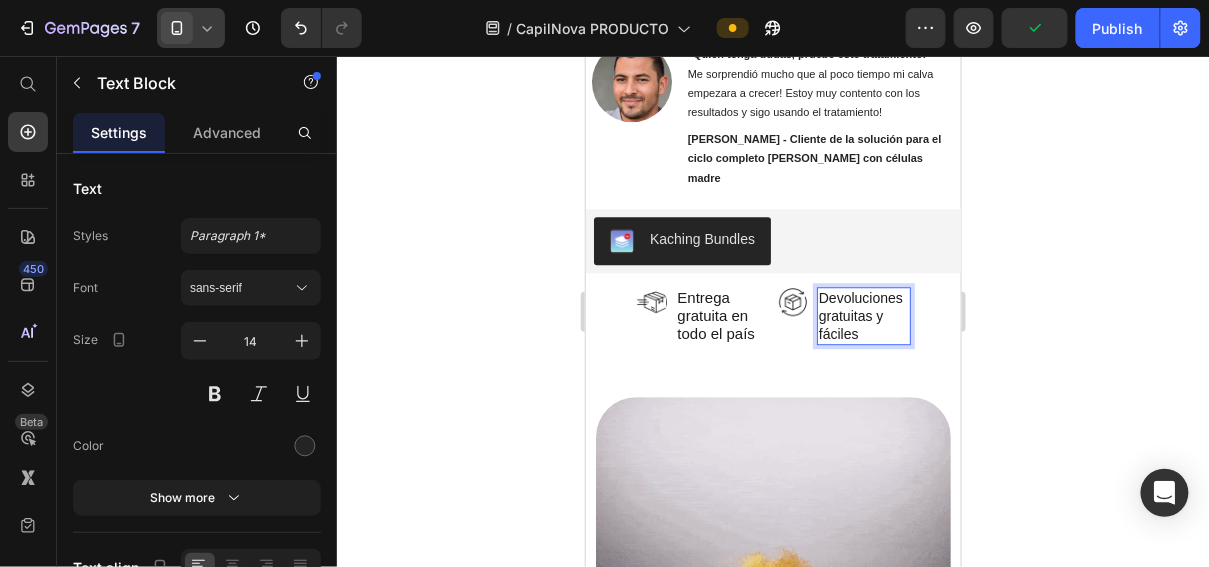 click on "Devoluciones gratuitas y fáciles" at bounding box center (860, 315) 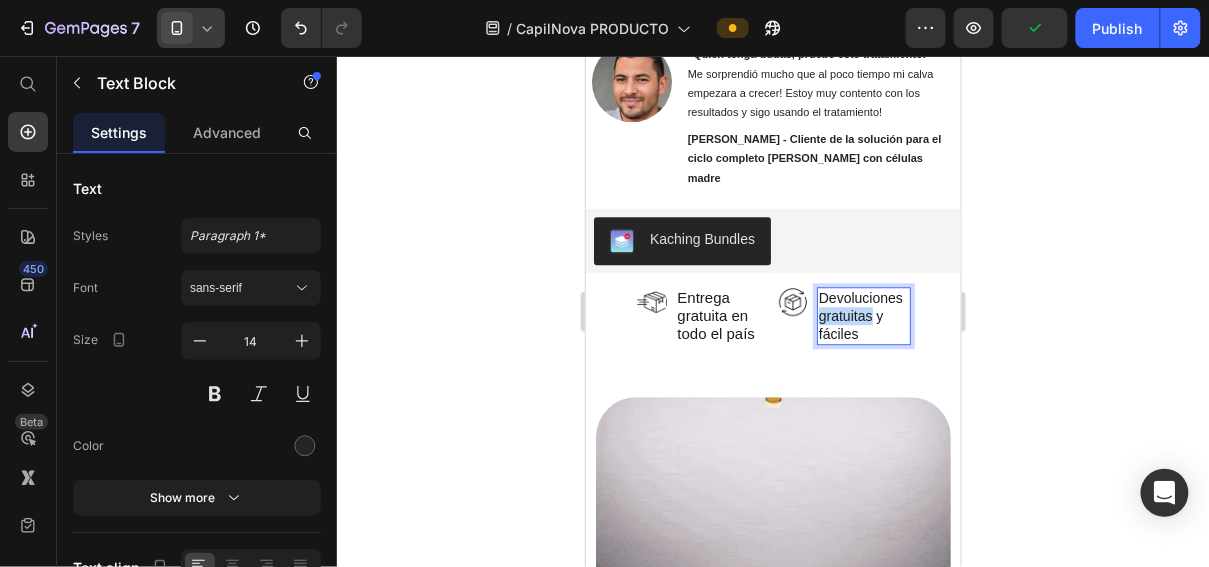 click on "Devoluciones gratuitas y fáciles" at bounding box center [860, 315] 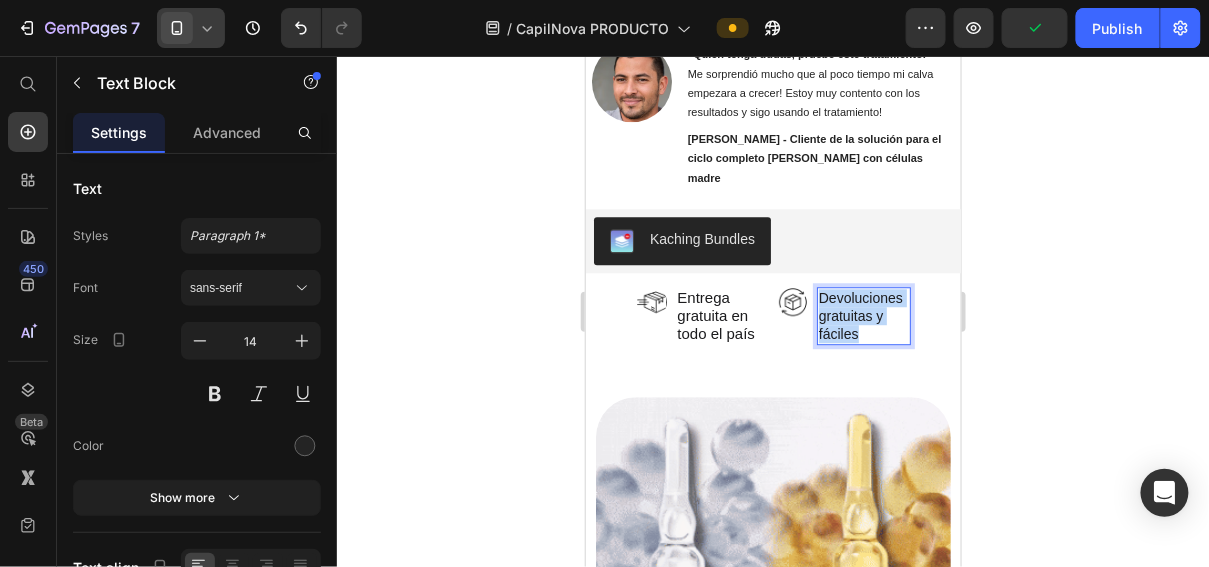 click on "Devoluciones gratuitas y fáciles" at bounding box center (860, 315) 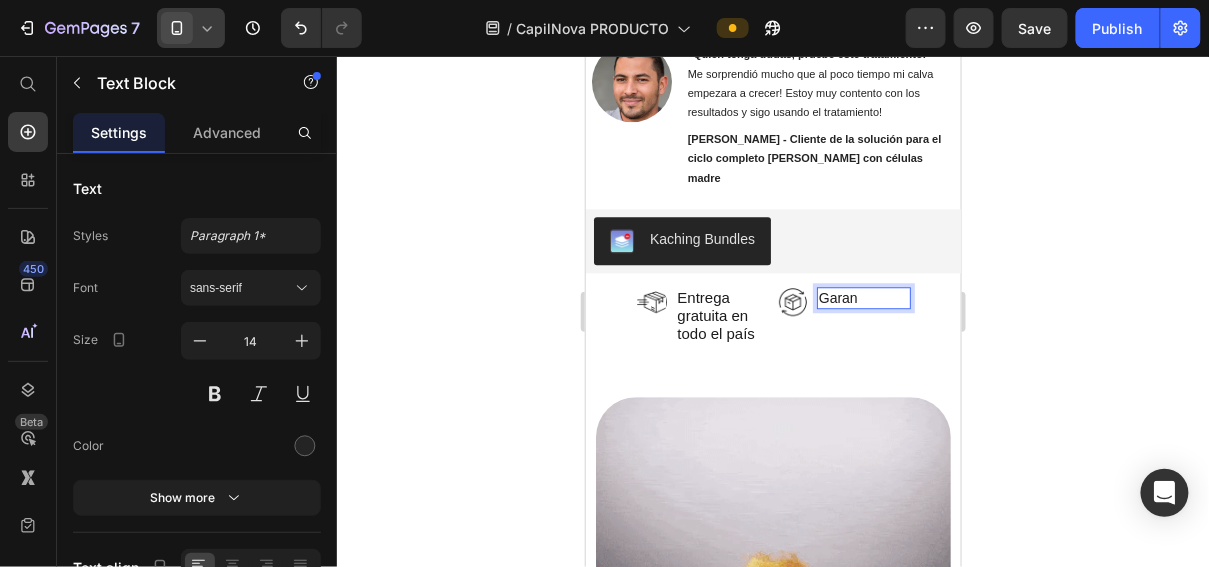 type 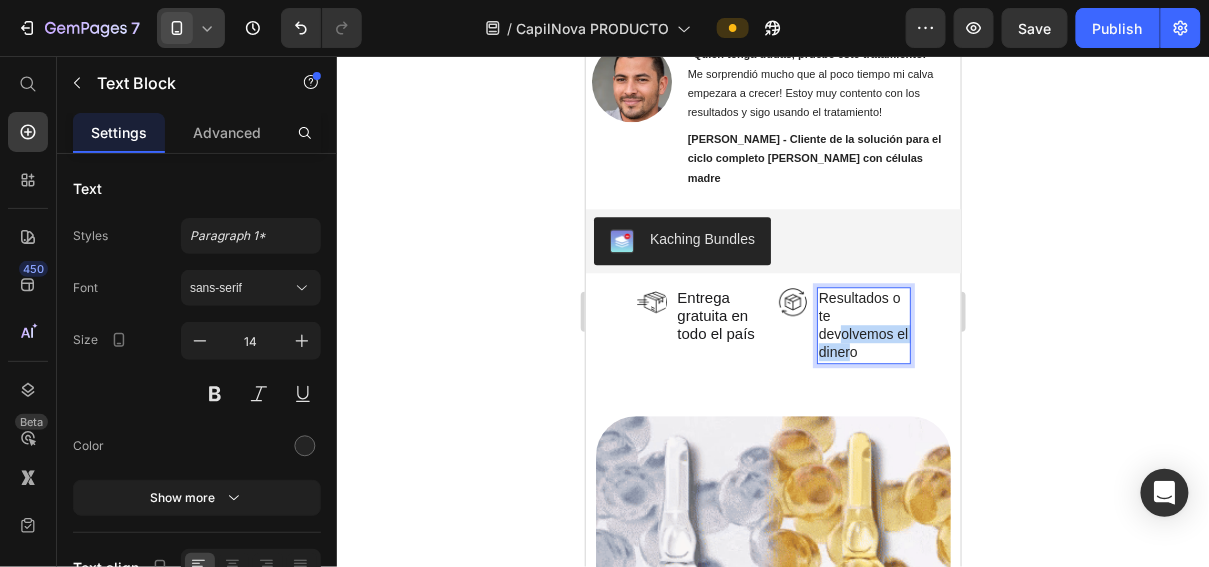 drag, startPoint x: 852, startPoint y: 283, endPoint x: 840, endPoint y: 270, distance: 17.691807 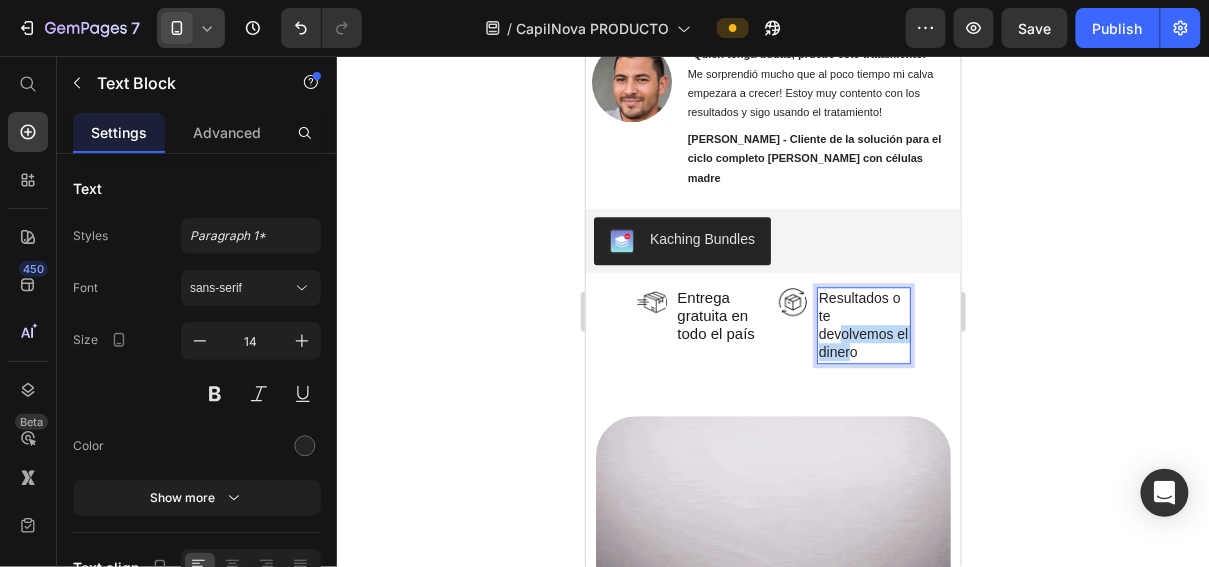 click on "Resultados o te devolvemos el dinero" at bounding box center (863, 324) 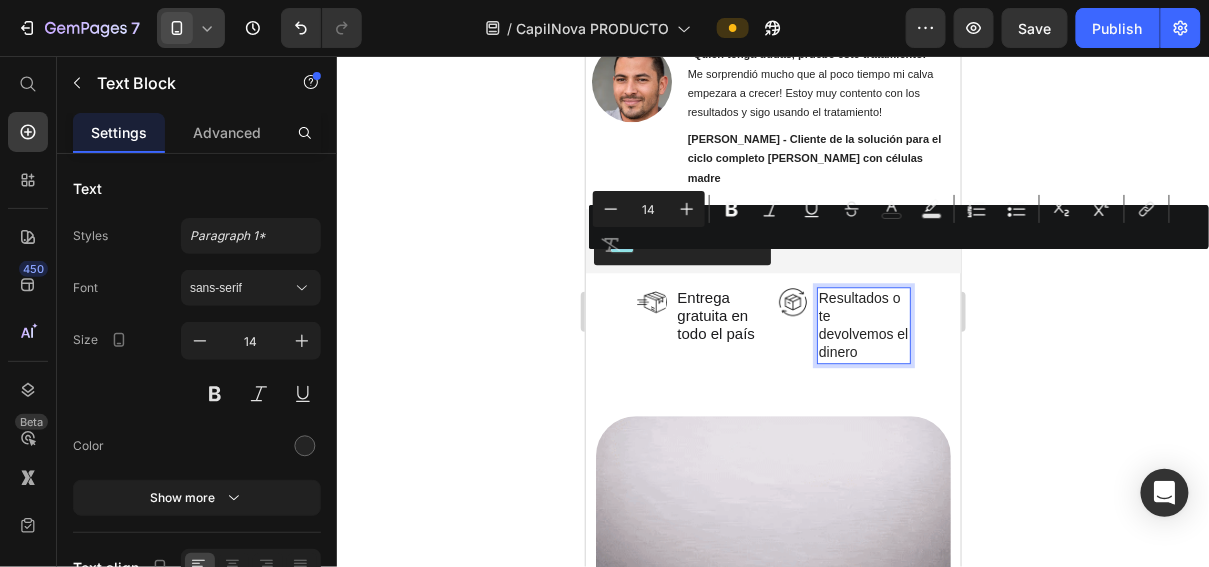 click on "Resultados o te devolvemos el dinero" at bounding box center (863, 324) 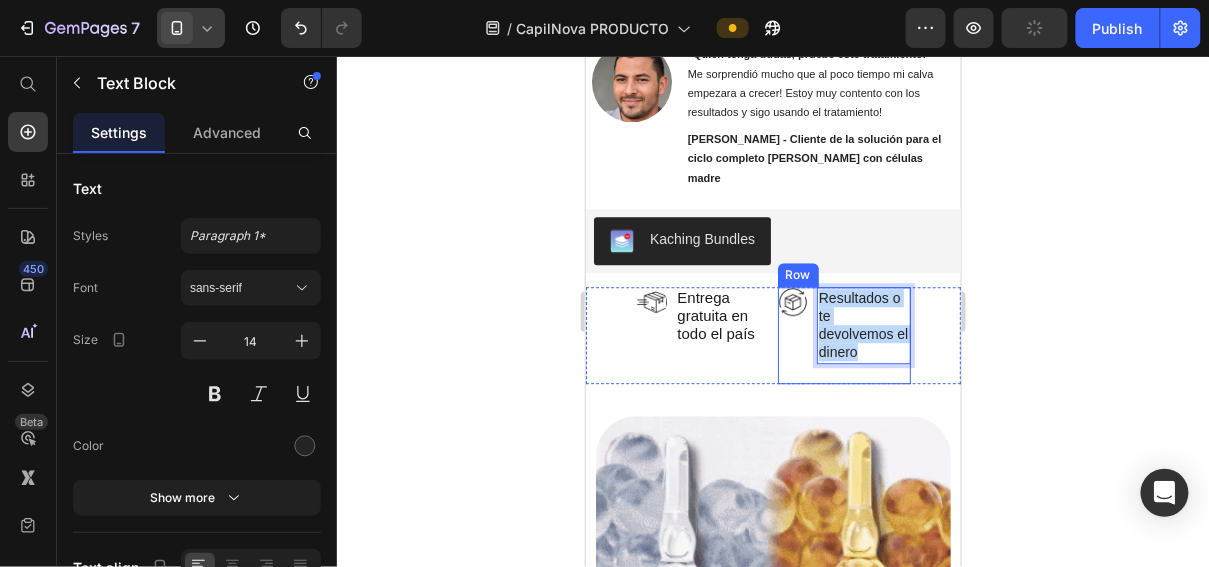 drag, startPoint x: 869, startPoint y: 279, endPoint x: 809, endPoint y: 219, distance: 84.85281 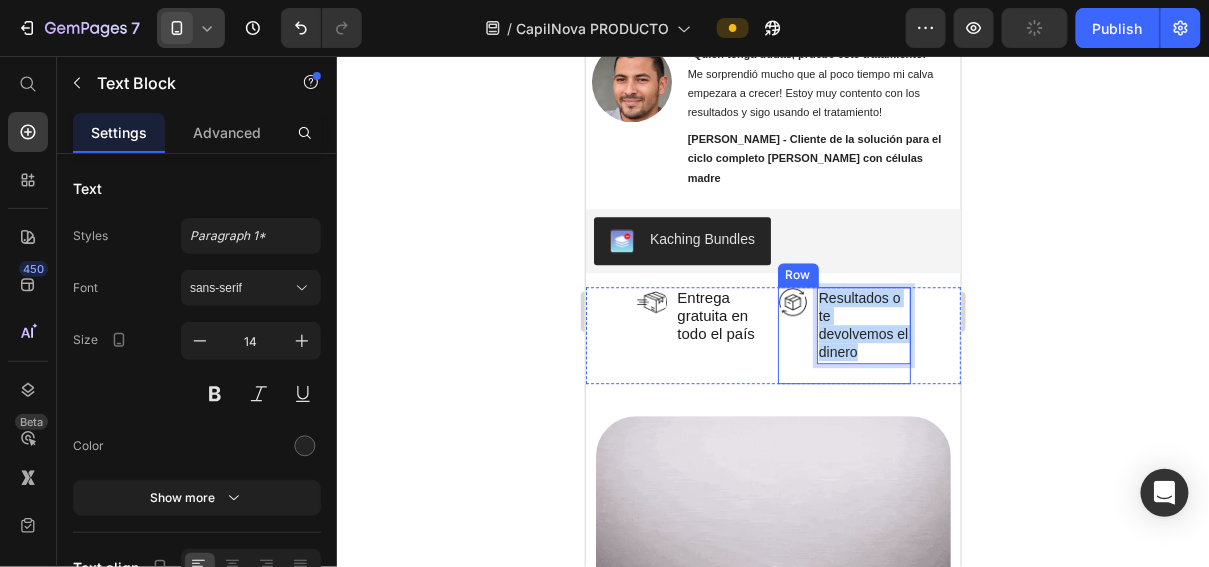 click on "Image Resultados o te devolvemos el dinero Text Block   20 Row" at bounding box center (844, 334) 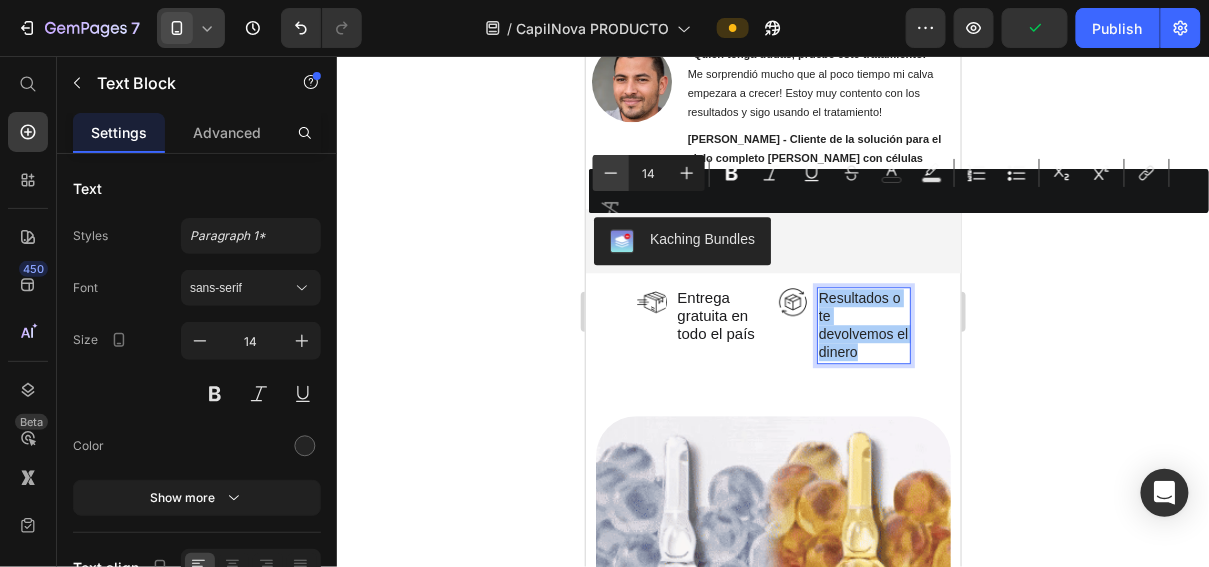 click 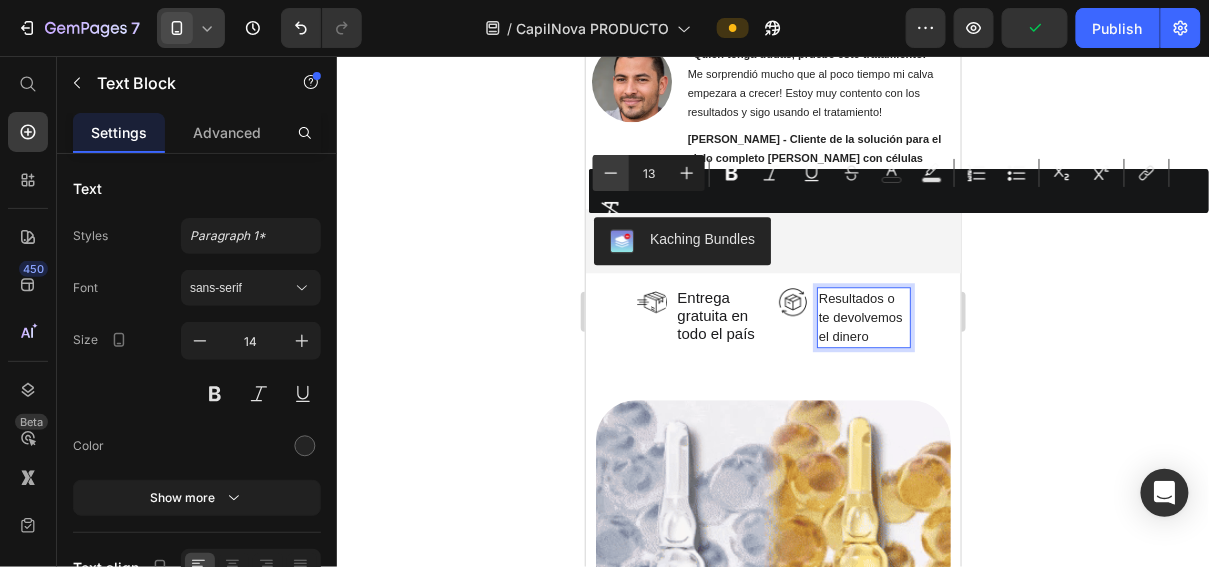 click 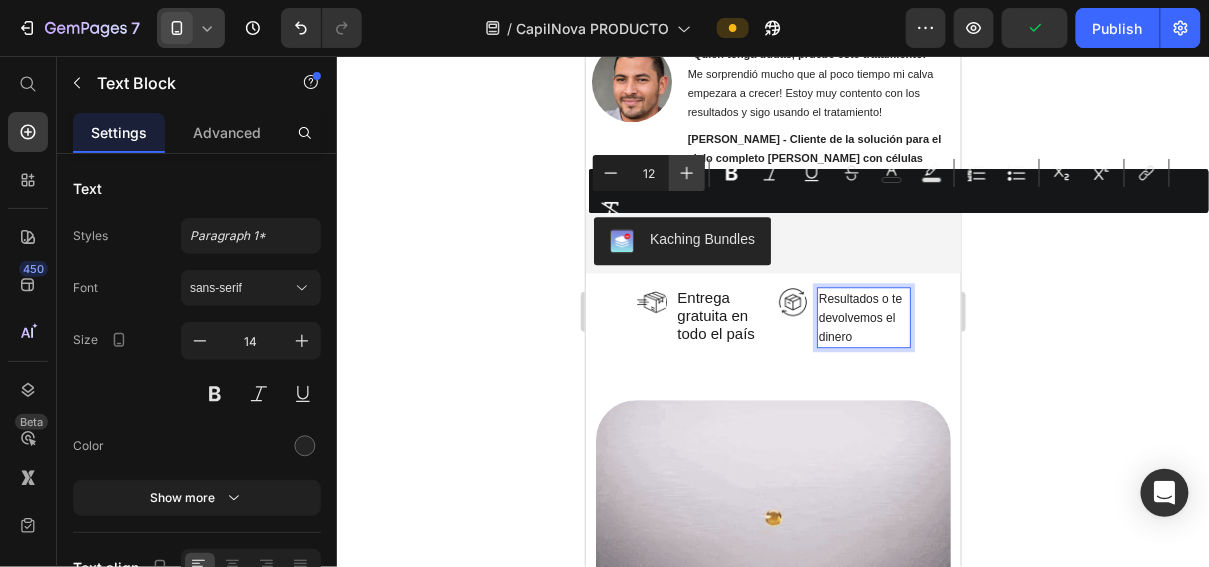 click 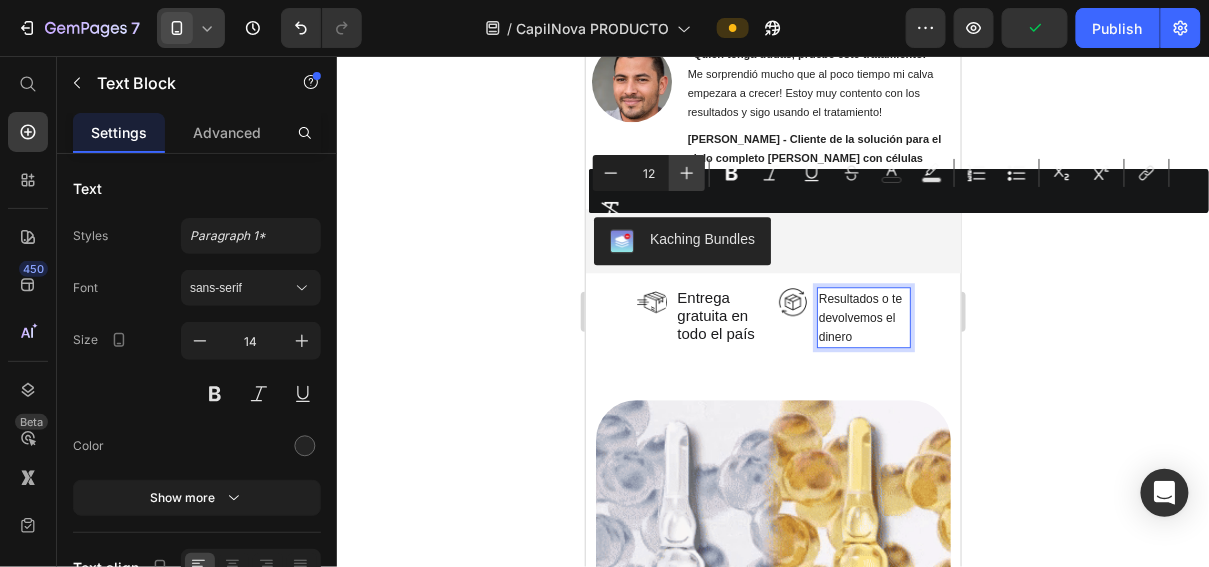 type on "13" 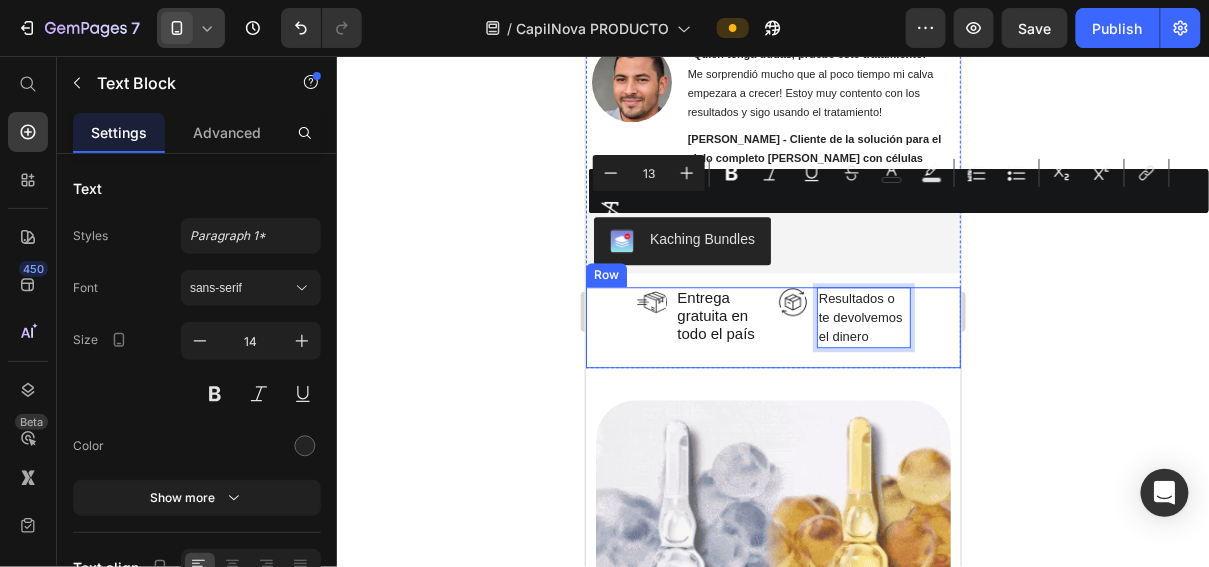 click on "Entrega gratuita en todo el país" at bounding box center [721, 315] 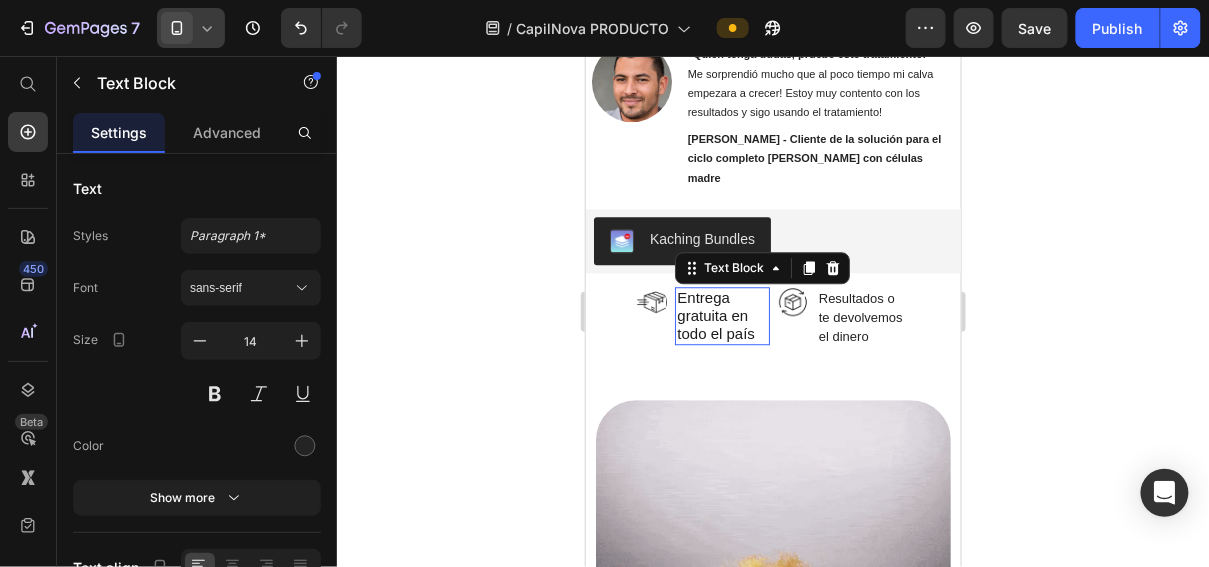 click on "Entrega gratuita en todo el país" at bounding box center [721, 315] 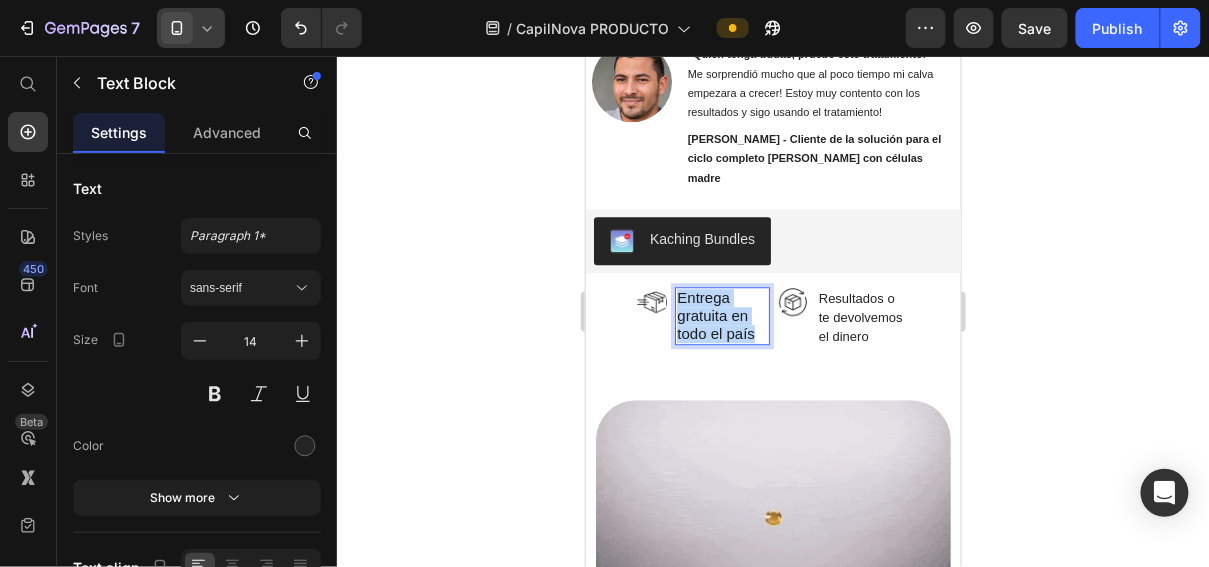 click on "Entrega gratuita en todo el país" at bounding box center (721, 315) 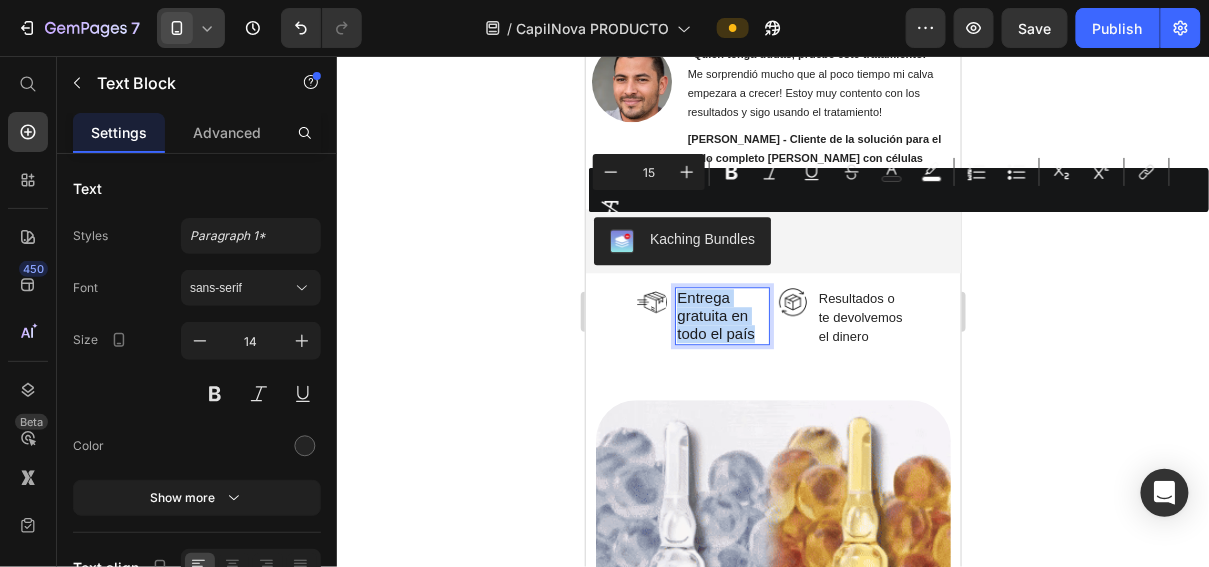 click on "Entrega gratuita en todo el país" at bounding box center (715, 314) 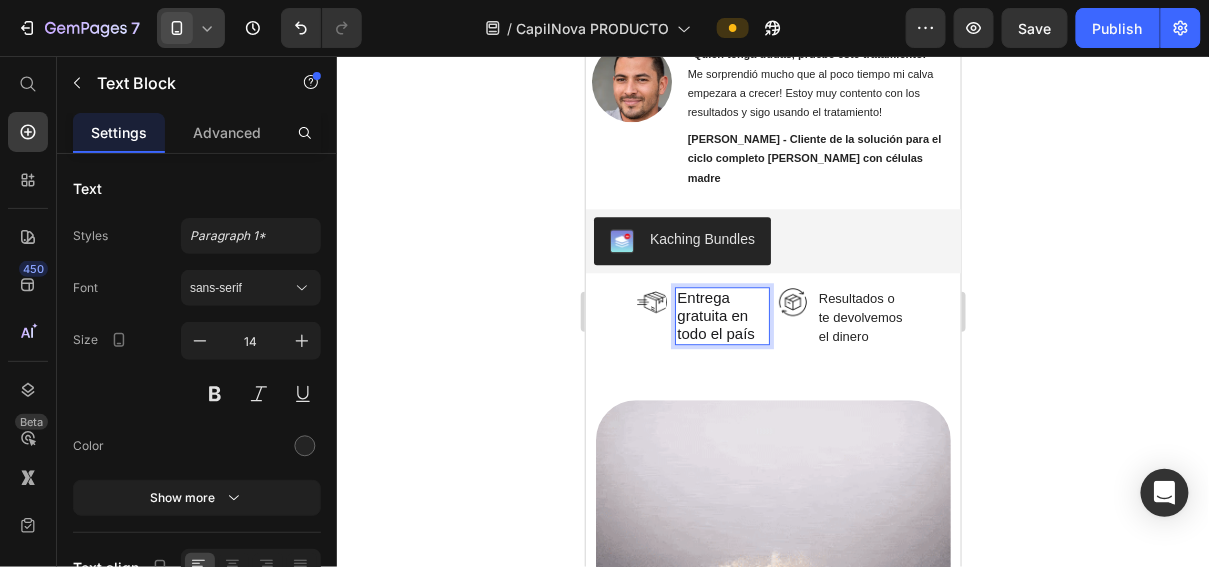 click on "Entrega gratuita en todo el país" at bounding box center (721, 315) 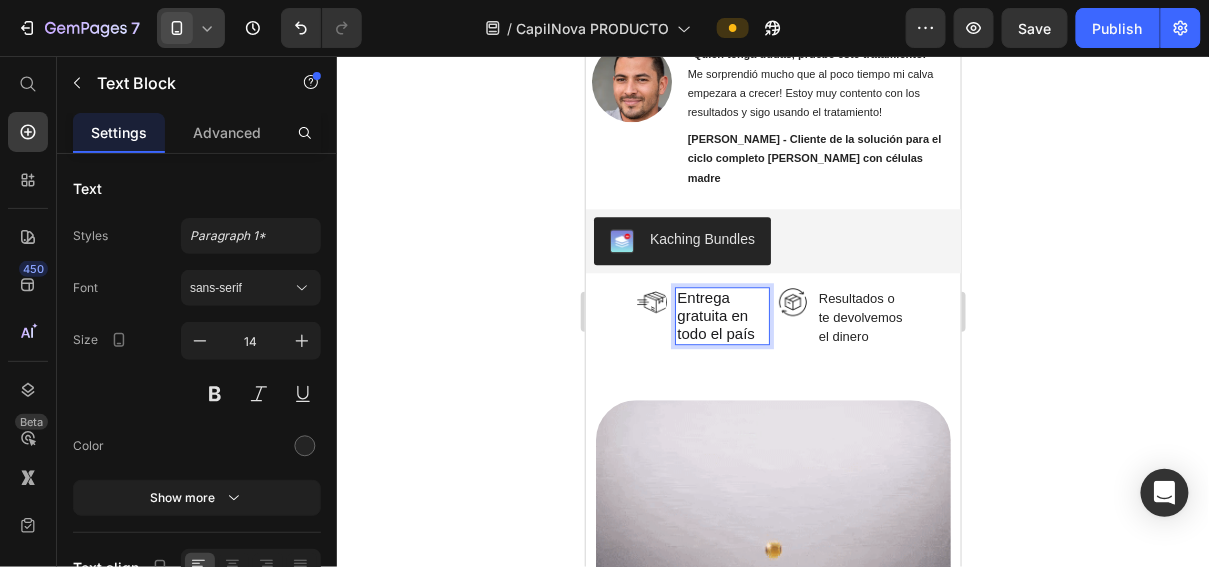 click on "Entrega gratuita en todo el país" at bounding box center (721, 315) 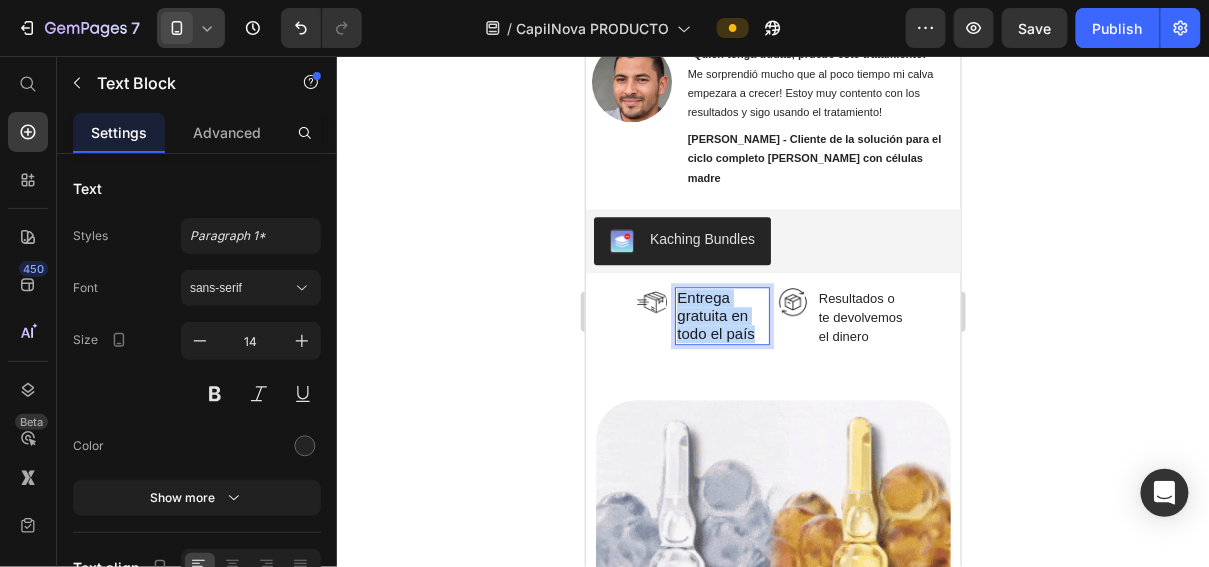 click on "Entrega gratuita en todo el país" at bounding box center [721, 315] 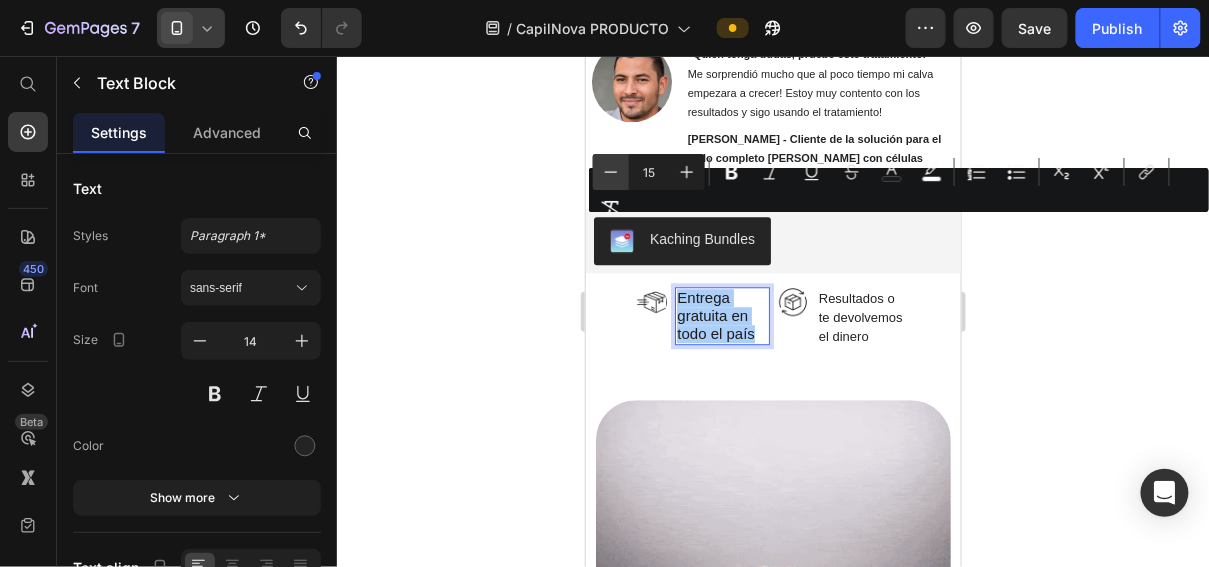 click 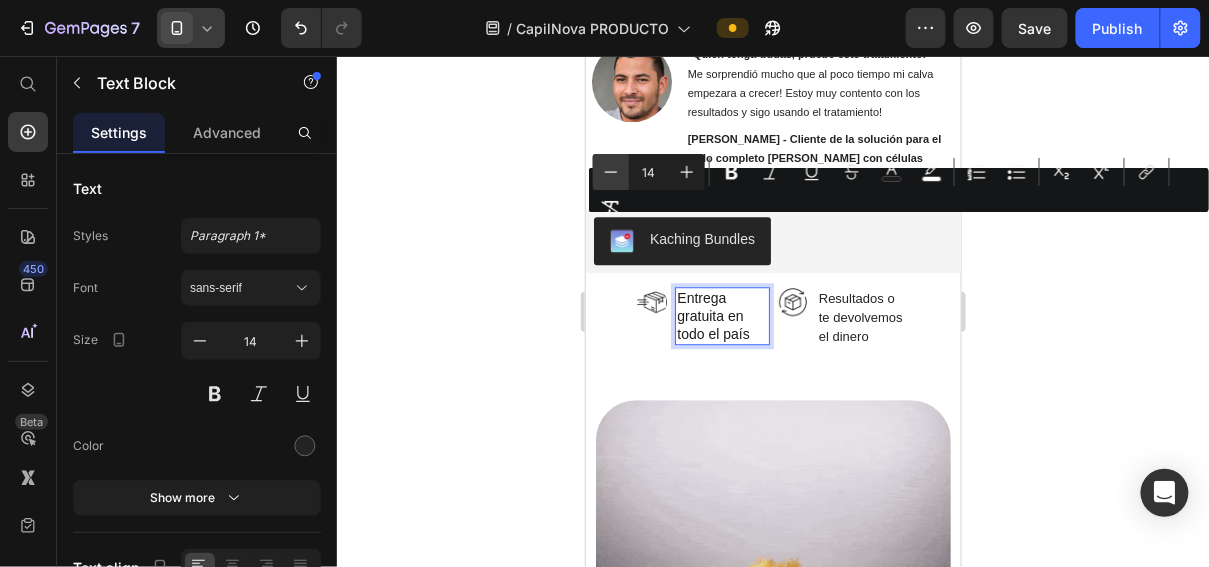 click 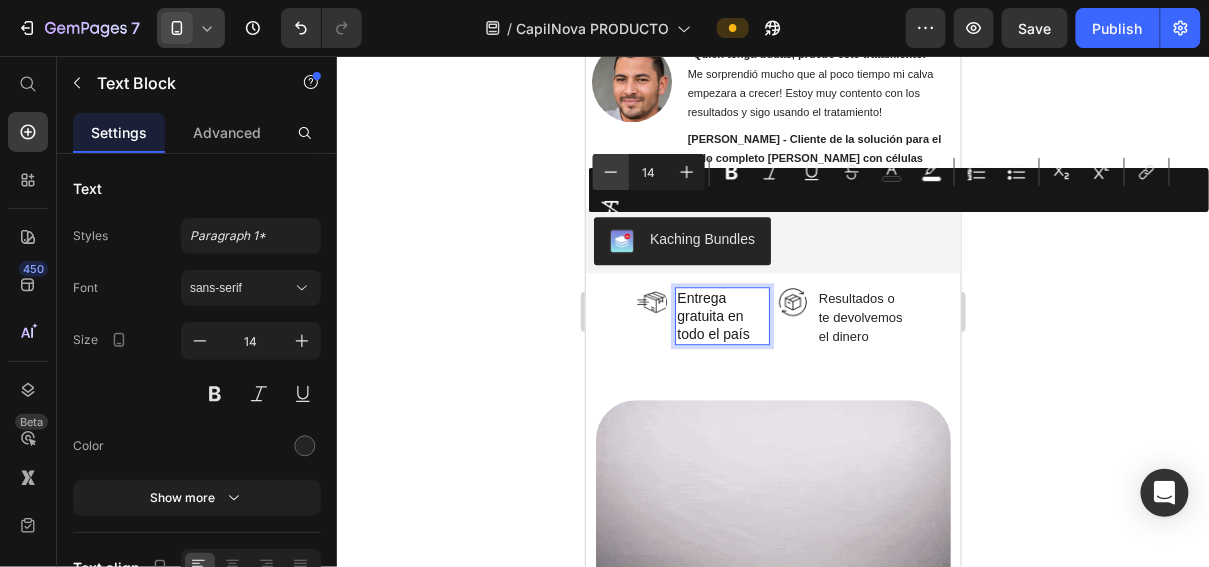 type on "13" 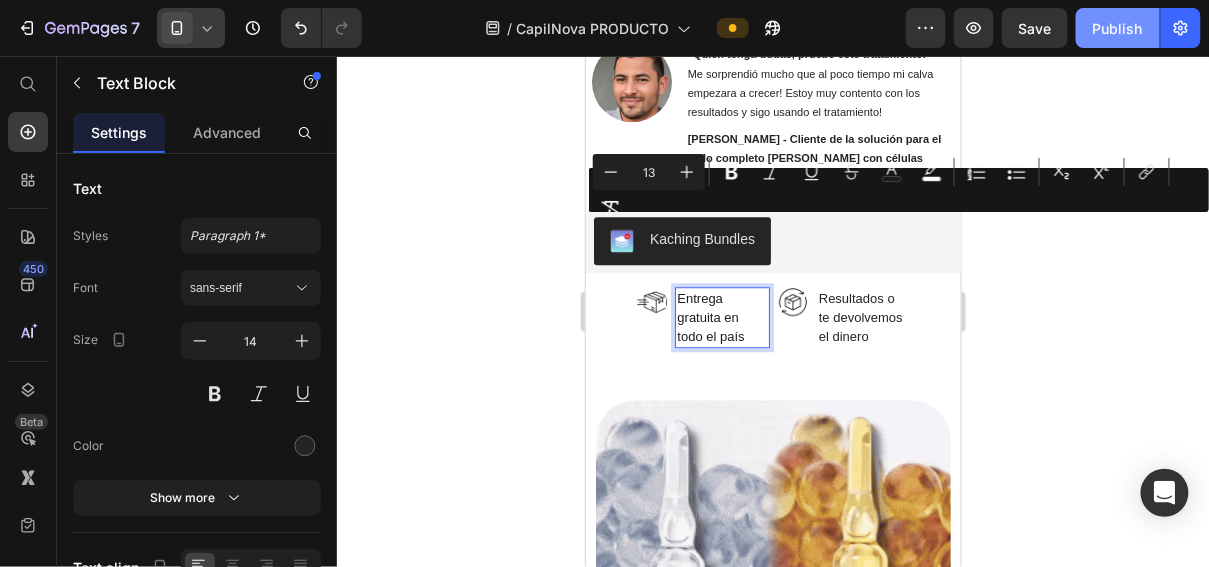 click on "Publish" at bounding box center (1118, 28) 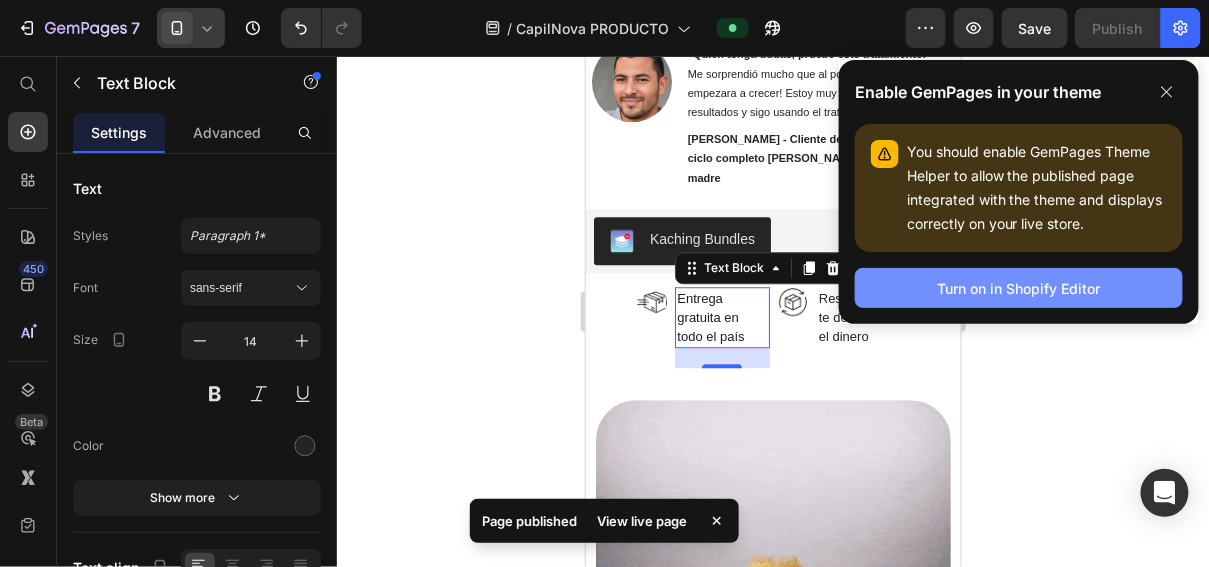 click on "Turn on in Shopify Editor" at bounding box center (1019, 288) 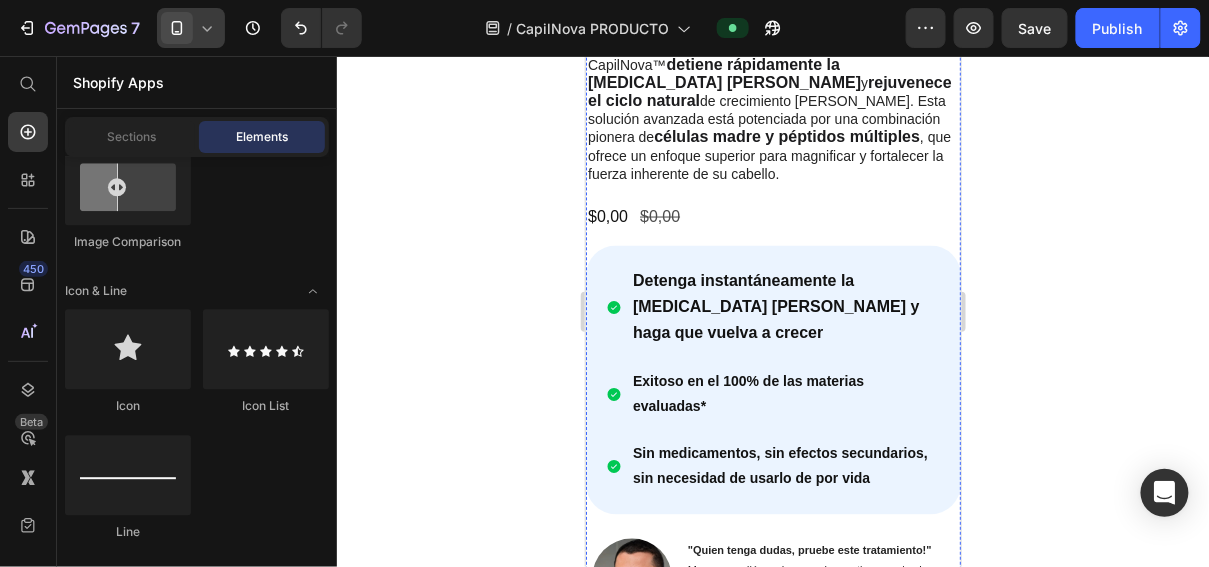 scroll, scrollTop: 784, scrollLeft: 0, axis: vertical 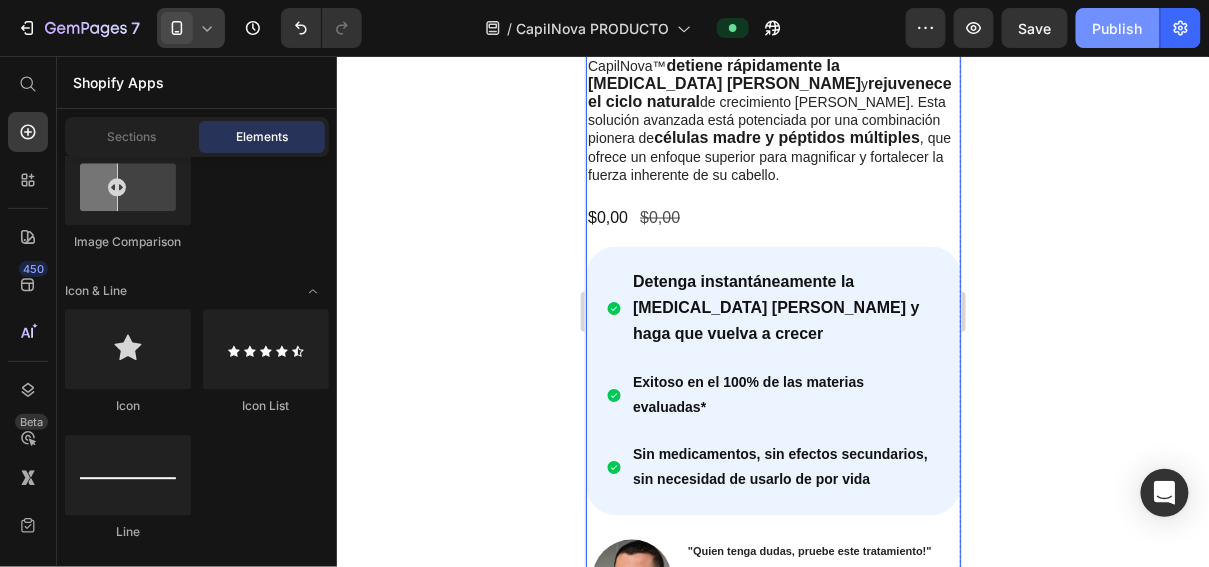 click on "Publish" at bounding box center (1118, 28) 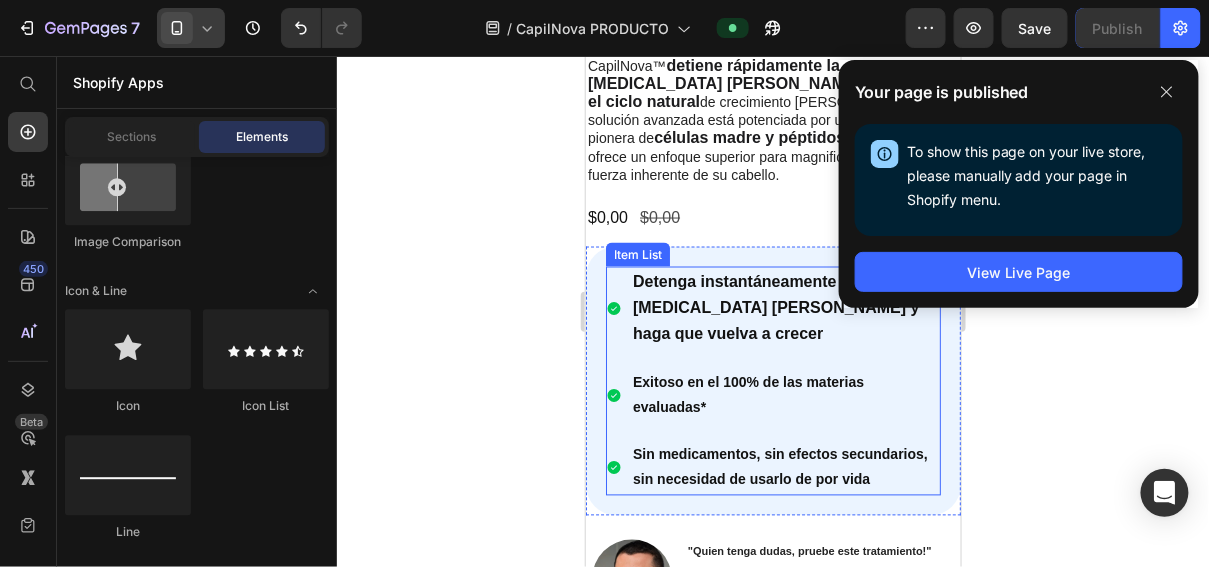 click on "Exitoso en el 100% de las materias evaluadas*" at bounding box center [784, 395] 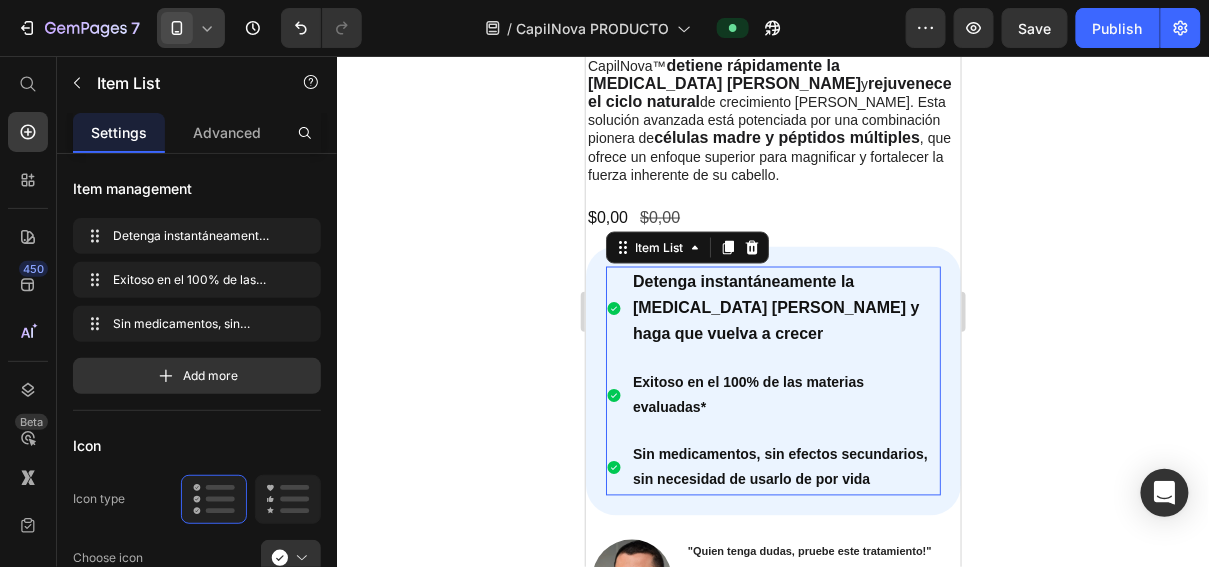 click on "Exitoso en el 100% de las materias evaluadas*" at bounding box center (784, 395) 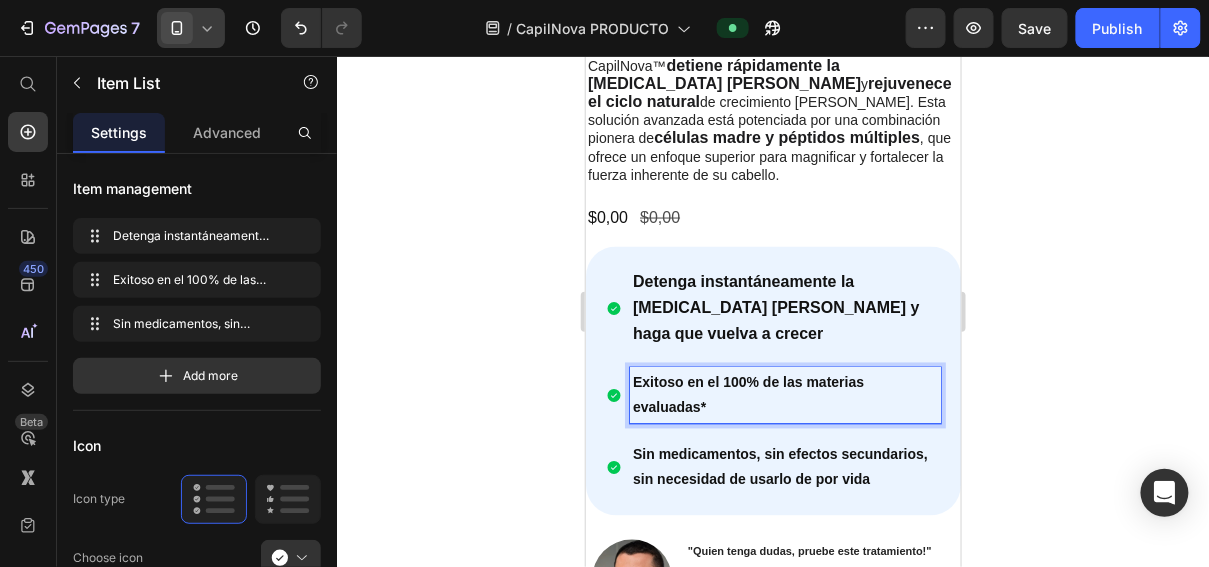 click on "Exitoso en el 100% de las materias evaluadas*" at bounding box center (784, 395) 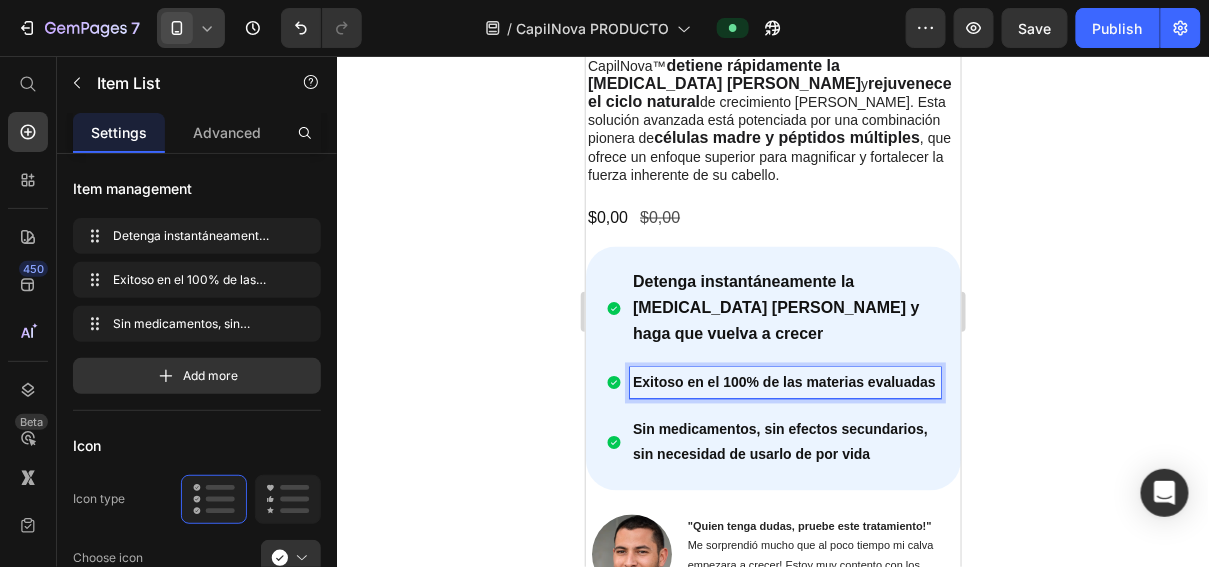 click on "Exitoso en el 100% de las materias evaluadas" at bounding box center [783, 382] 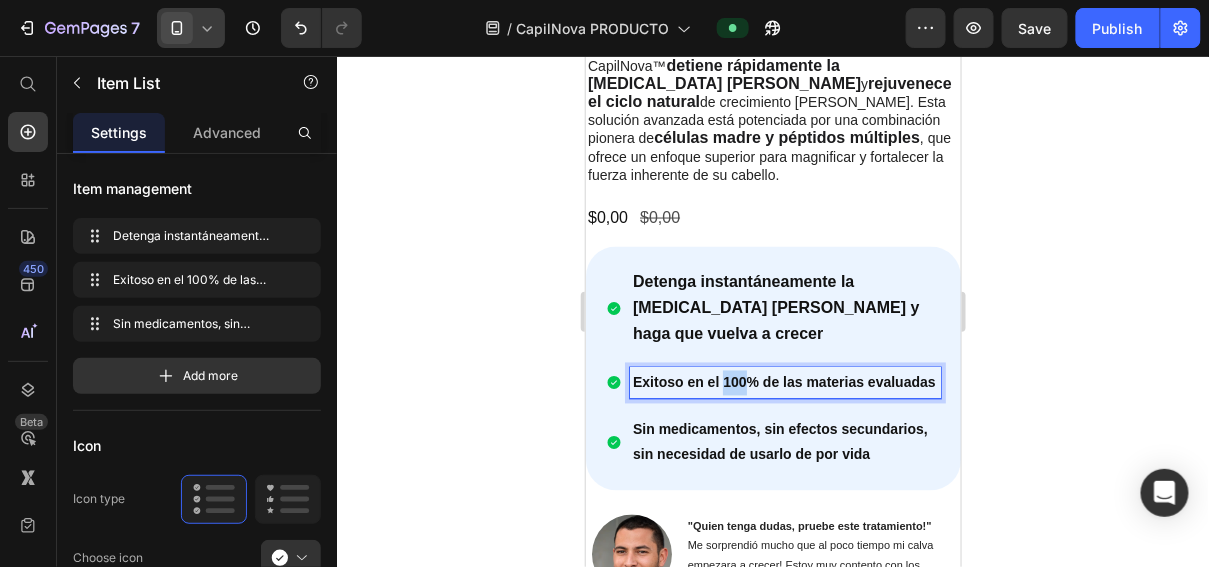 click on "Exitoso en el 100% de las materias evaluadas" at bounding box center (783, 382) 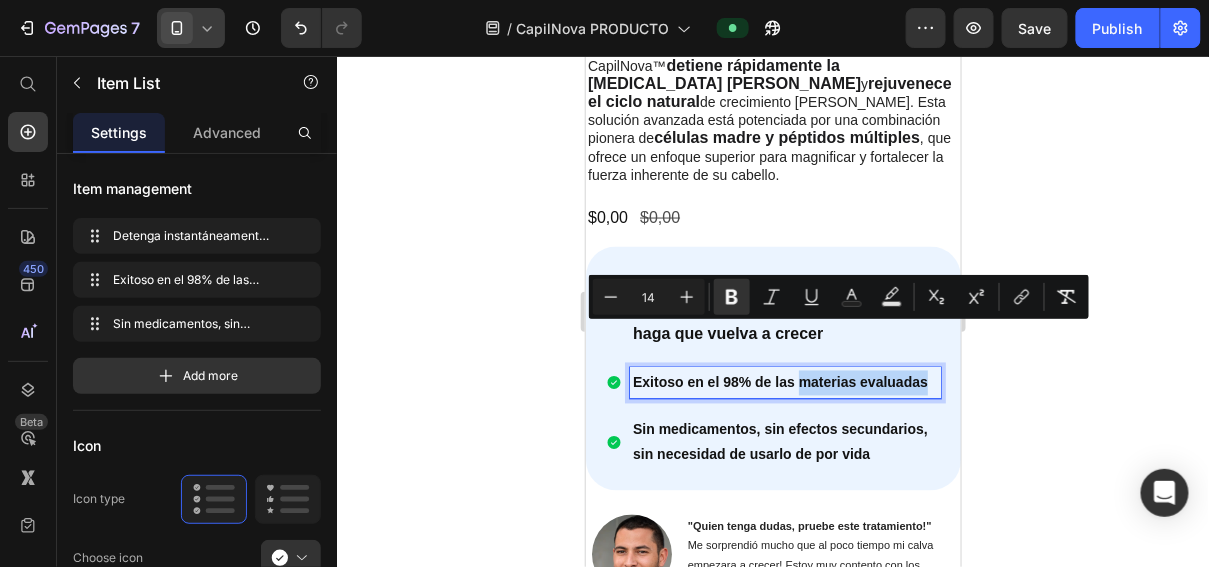 drag, startPoint x: 799, startPoint y: 335, endPoint x: 938, endPoint y: 333, distance: 139.01439 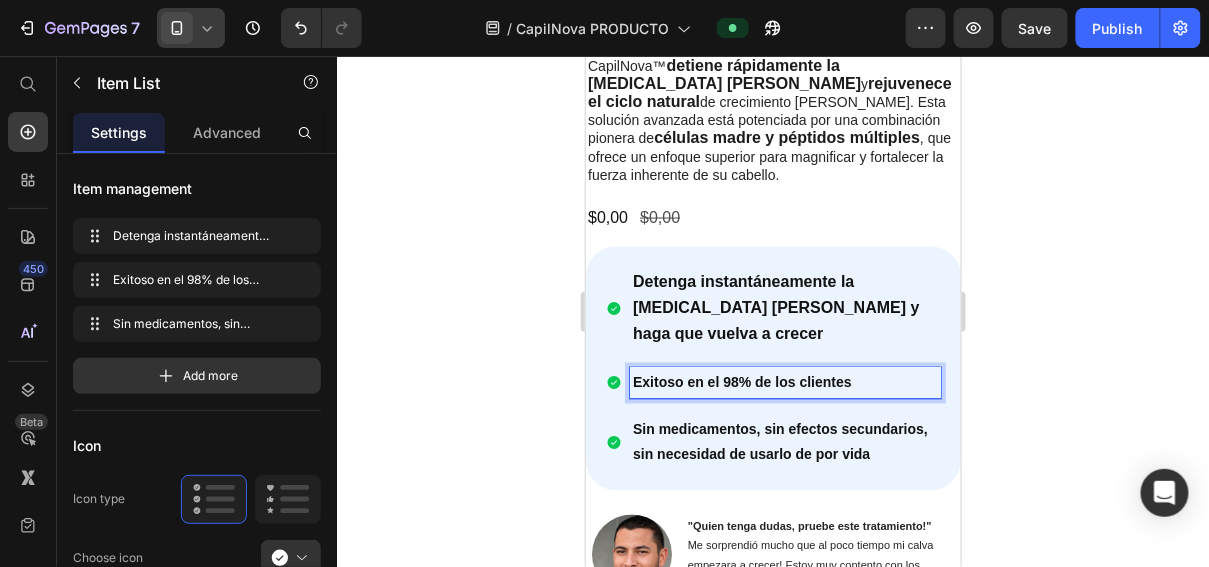 click on "Sin medicamentos, sin efectos secundarios, sin necesidad de usarlo de por vida" at bounding box center [784, 442] 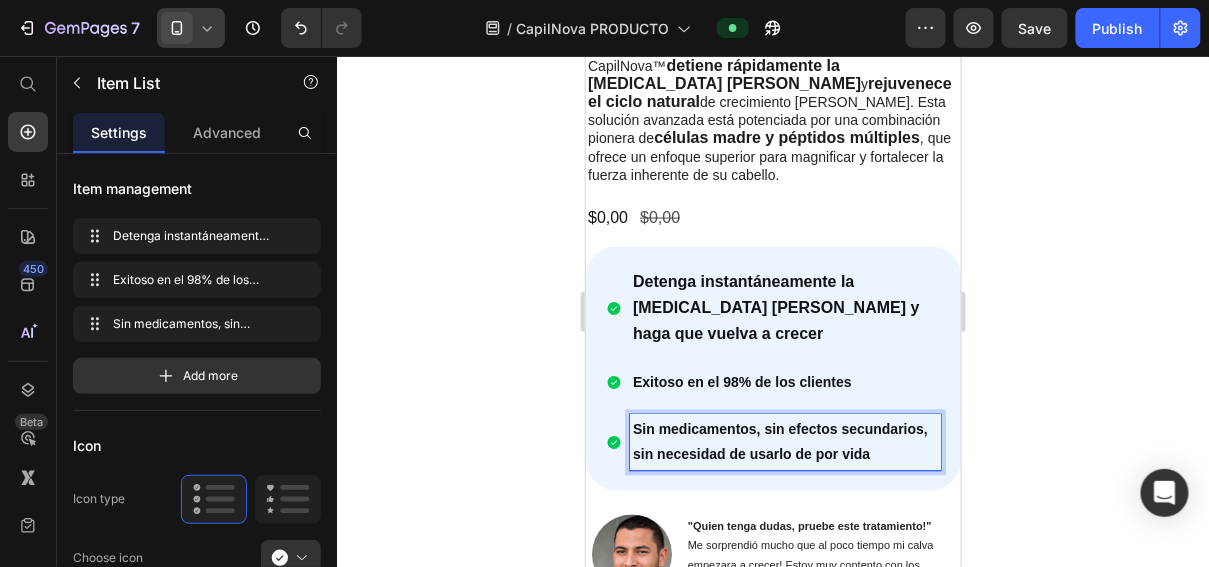 click on "Sin medicamentos, sin efectos secundarios, sin necesidad de usarlo de por vida" at bounding box center (784, 442) 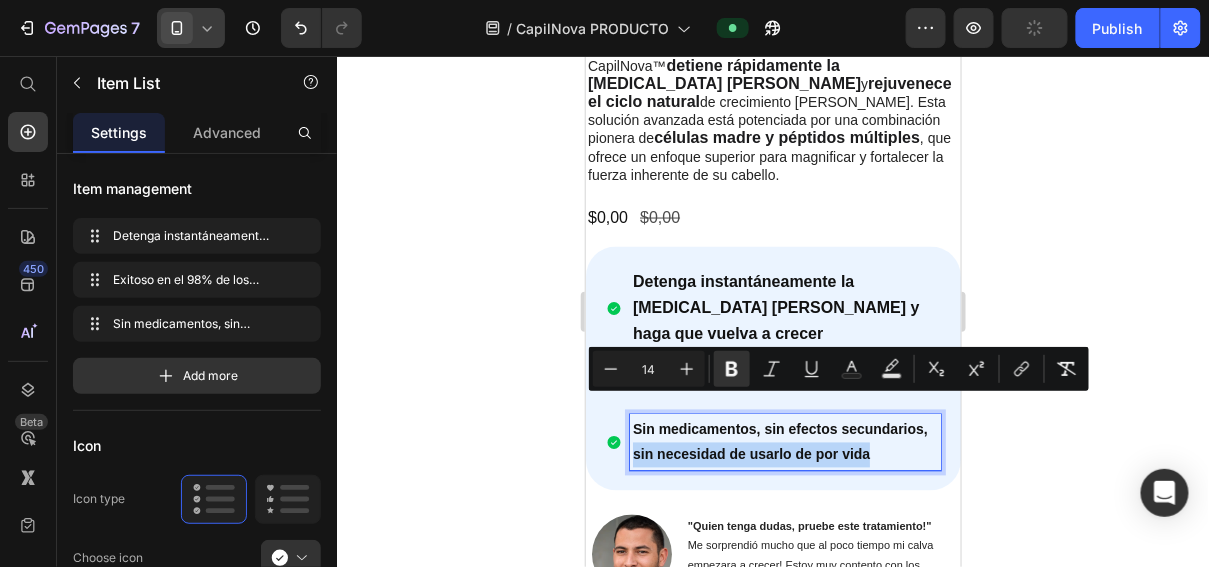 drag, startPoint x: 890, startPoint y: 406, endPoint x: 634, endPoint y: 408, distance: 256.0078 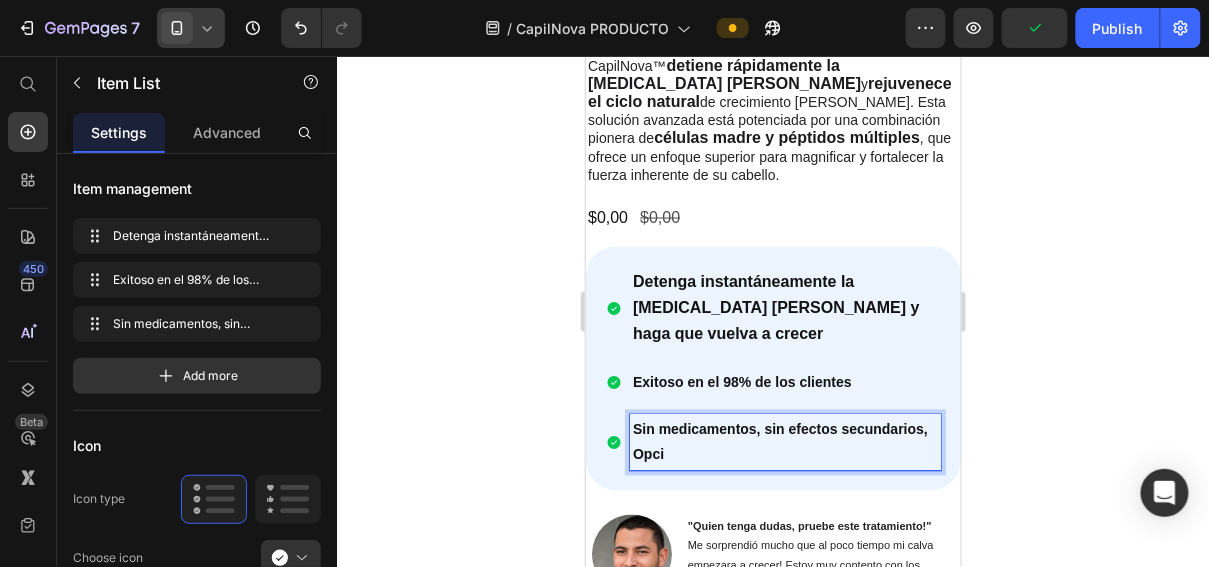 type 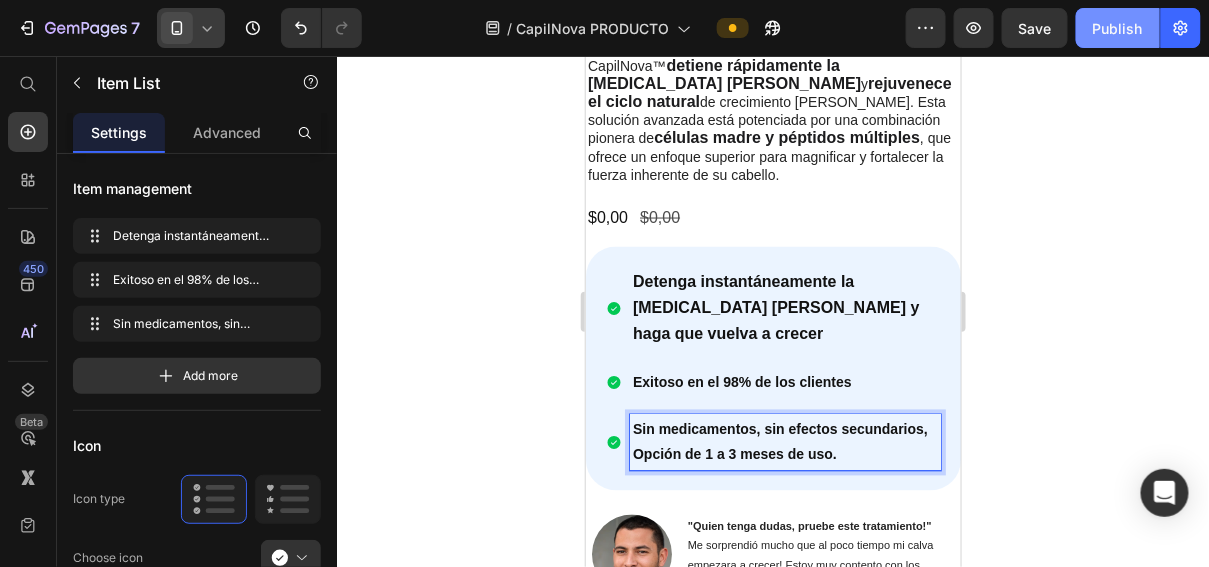 click on "Publish" at bounding box center [1118, 28] 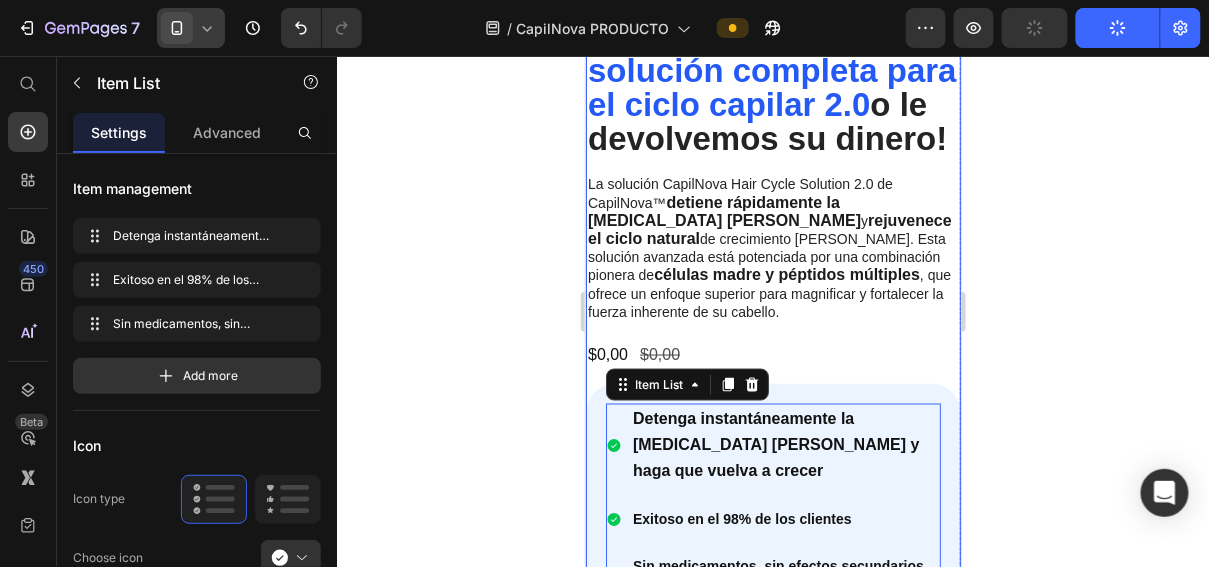 scroll, scrollTop: 629, scrollLeft: 0, axis: vertical 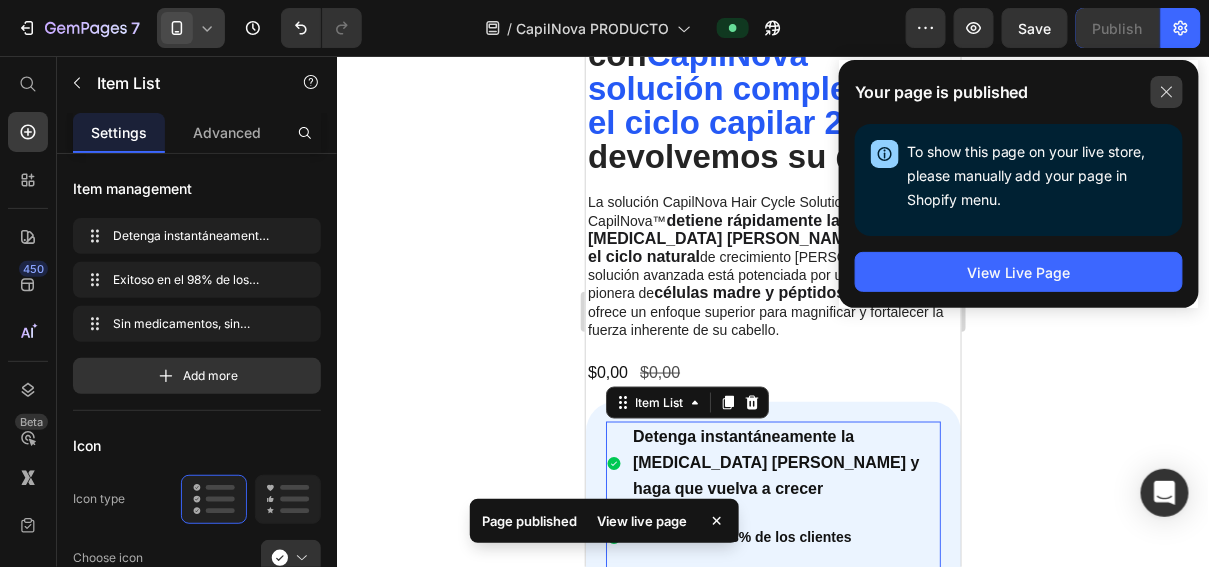 click 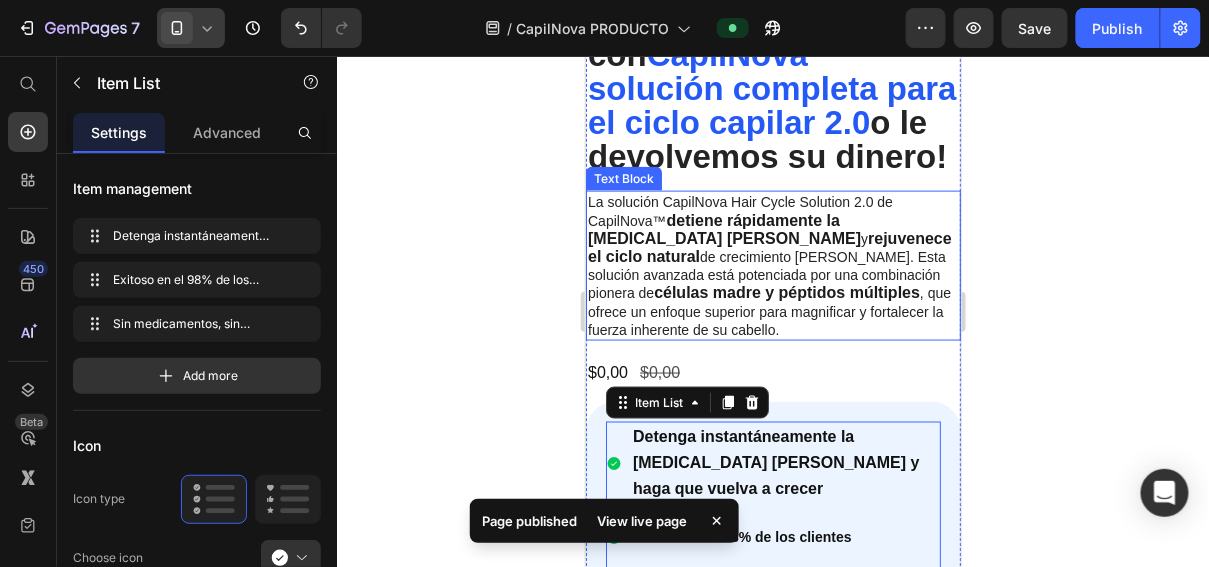 click on "La solución CapilNova Hair Cycle Solution 2.0 de [PERSON_NAME]™  detiene rápidamente la [MEDICAL_DATA] [PERSON_NAME]  y  rejuvenece el ciclo natural  de crecimiento [PERSON_NAME]. Esta solución avanzada está potenciada por una combinación pionera de  células madre y péptidos múltiples  , que ofrece un enfoque superior para magnificar y fortalecer la fuerza inherente de su cabello." at bounding box center (772, 265) 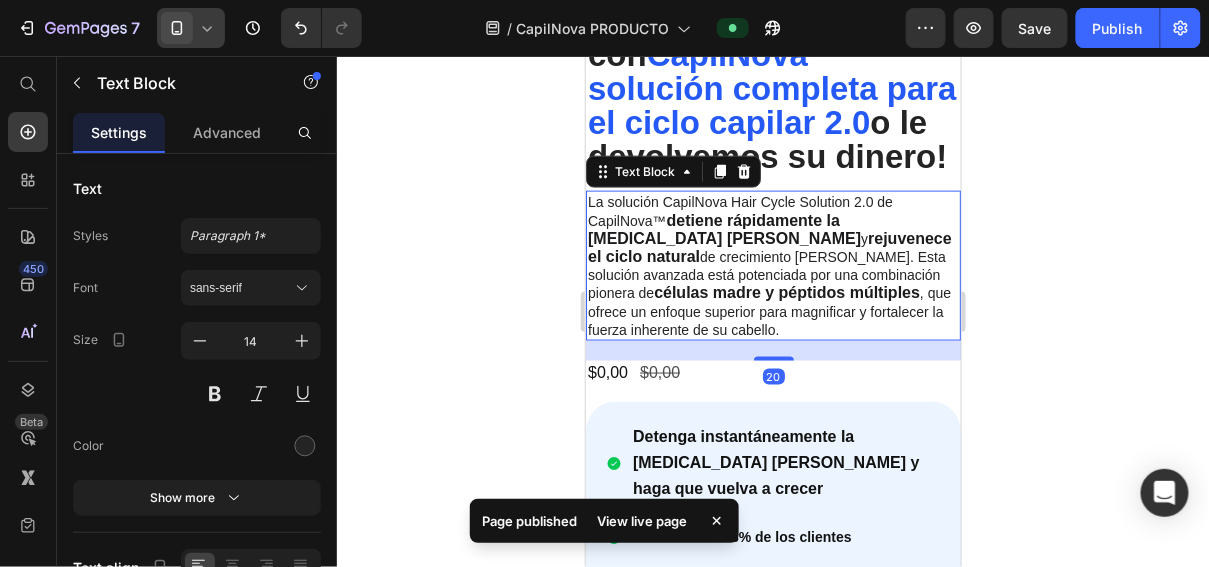 click on "La solución CapilNova Hair Cycle Solution 2.0 de [PERSON_NAME]™  detiene rápidamente la [MEDICAL_DATA] [PERSON_NAME]  y  rejuvenece el ciclo natural  de crecimiento [PERSON_NAME]. Esta solución avanzada está potenciada por una combinación pionera de  células madre y péptidos múltiples  , que ofrece un enfoque superior para magnificar y fortalecer la fuerza inherente de su cabello." at bounding box center (772, 265) 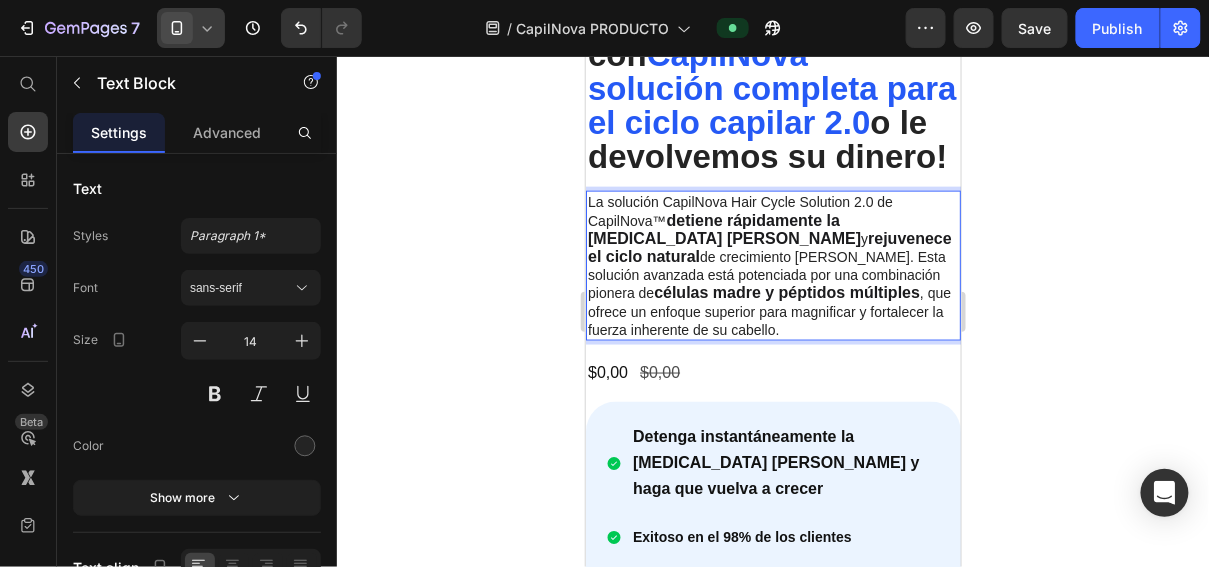 click 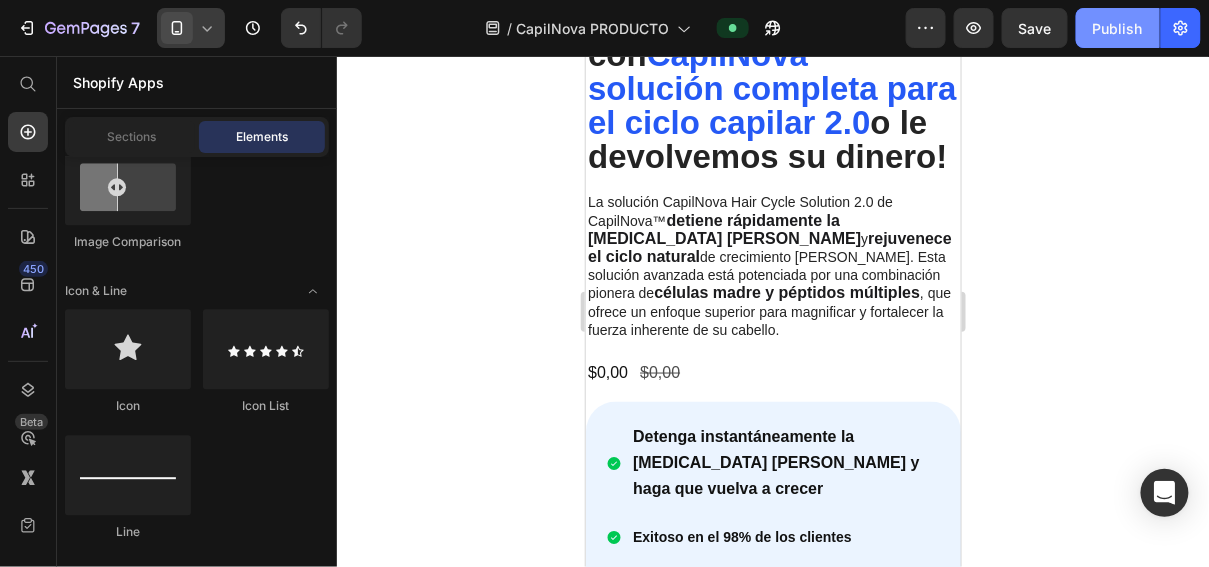 click on "Publish" at bounding box center (1118, 28) 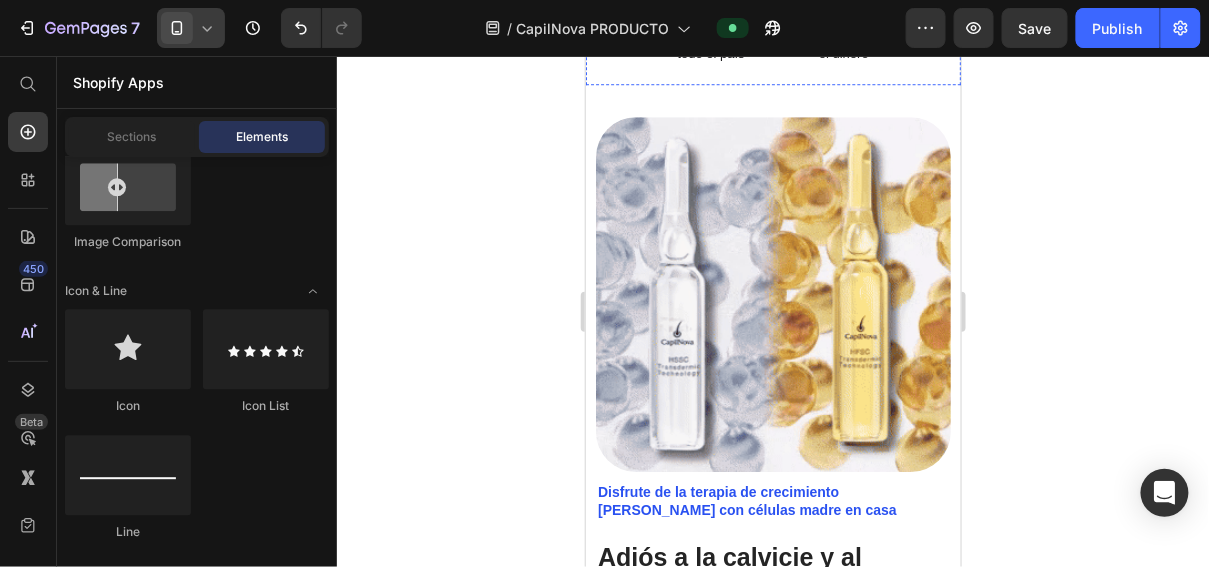 scroll, scrollTop: 1547, scrollLeft: 0, axis: vertical 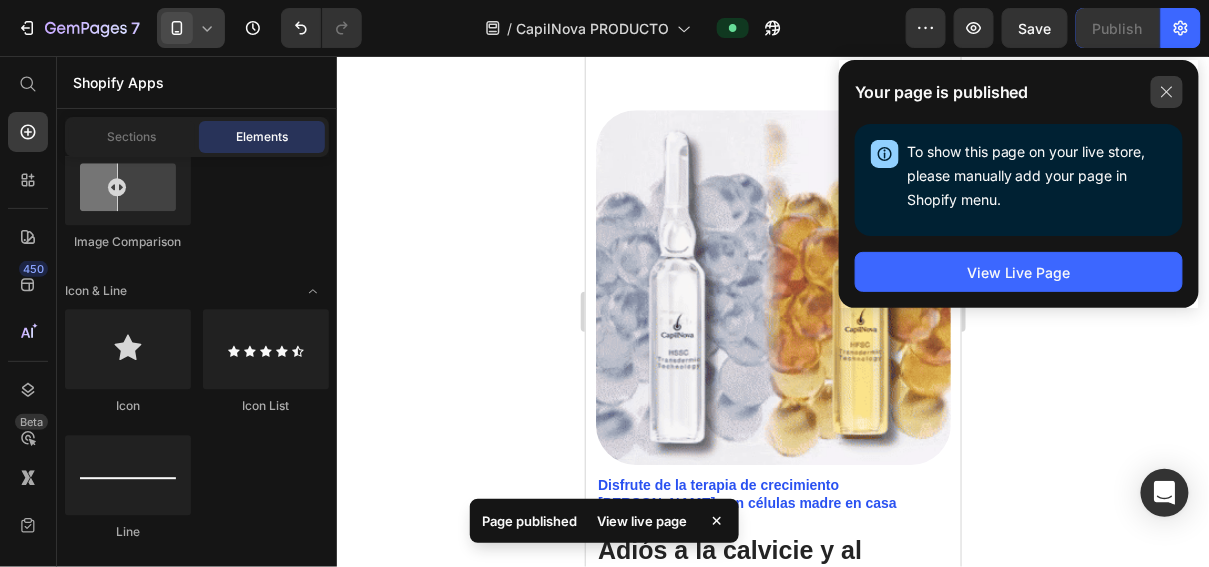 click 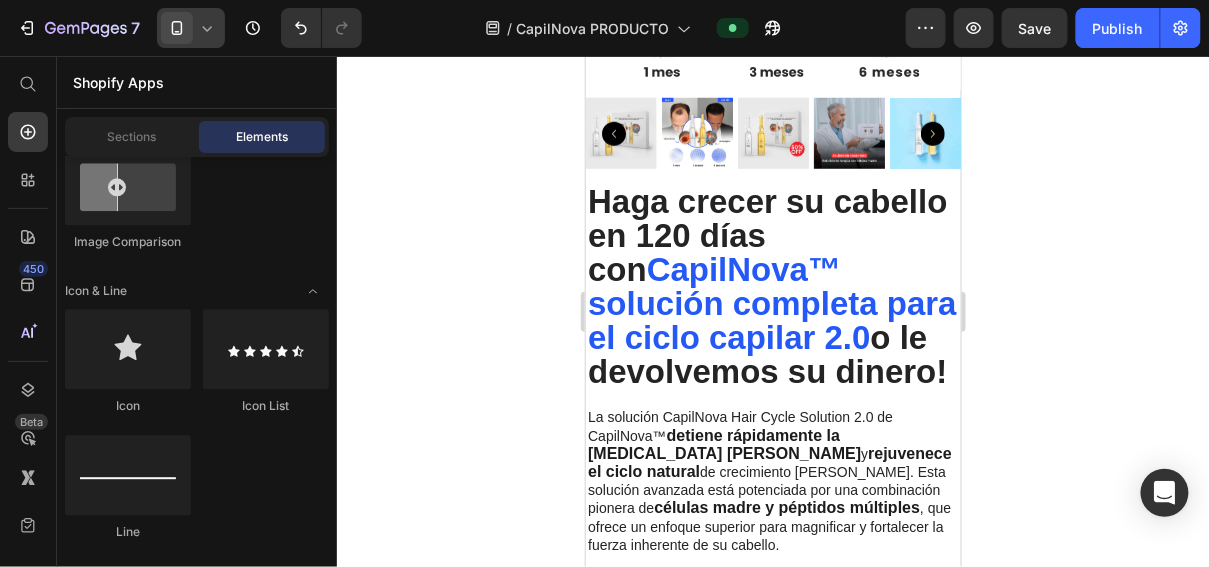scroll, scrollTop: 420, scrollLeft: 0, axis: vertical 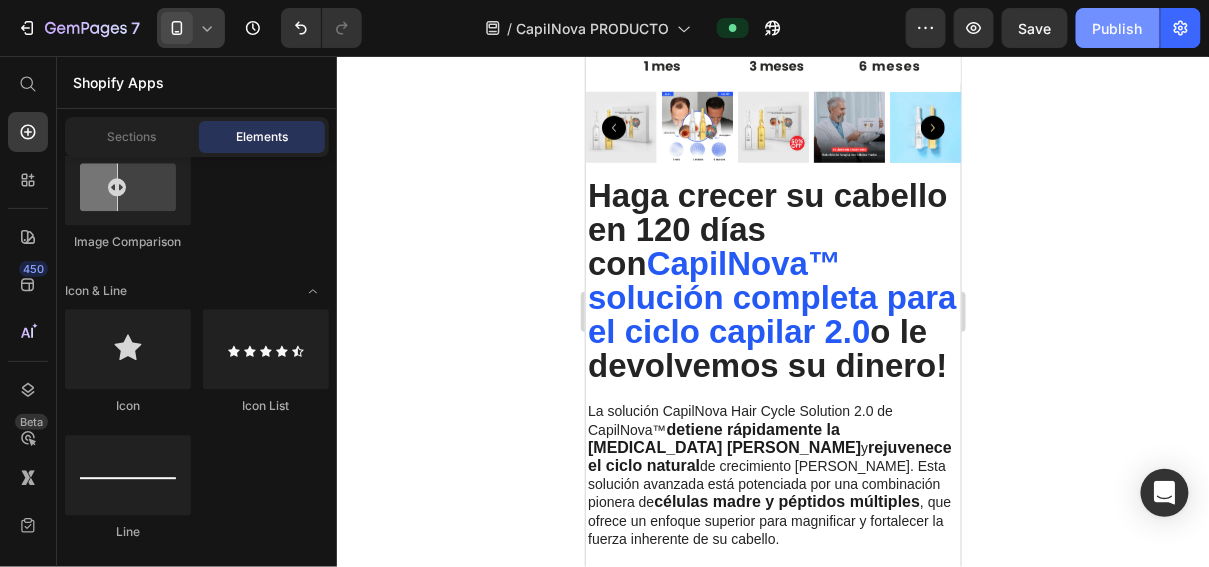 click on "Publish" at bounding box center [1118, 28] 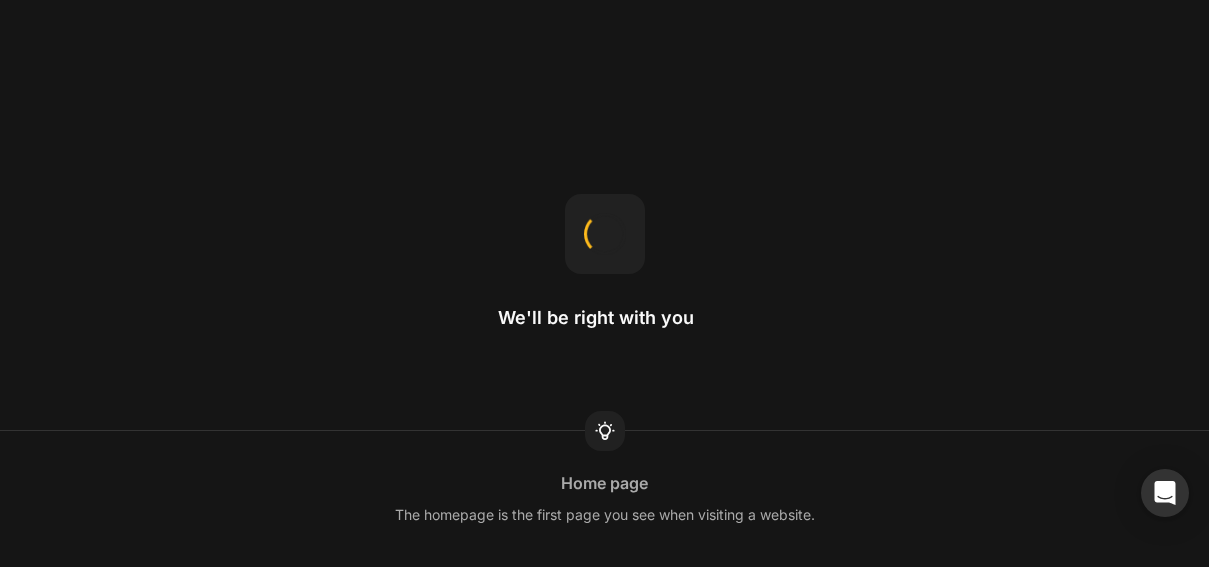 scroll, scrollTop: 0, scrollLeft: 0, axis: both 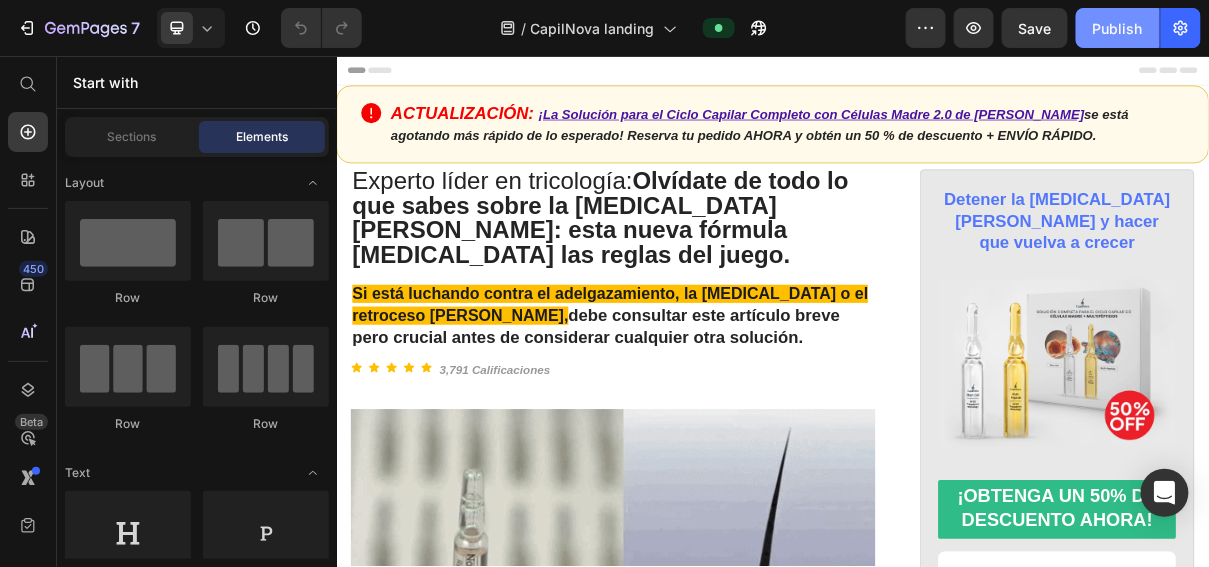 click on "Publish" at bounding box center [1118, 28] 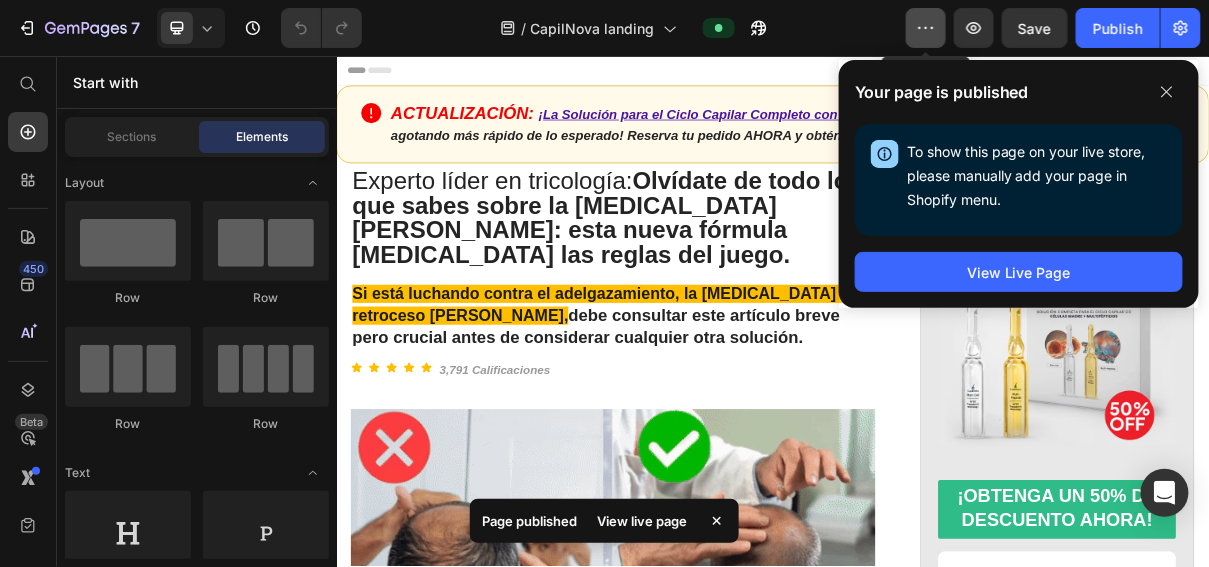 click 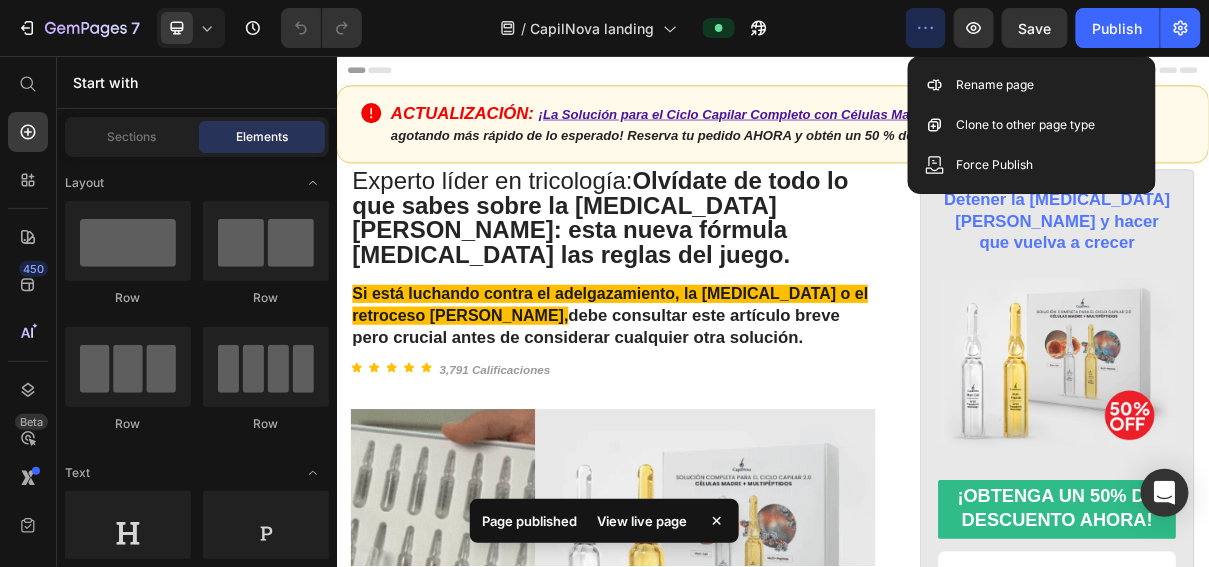 click on "7  Version history  /  CapilNova landing Preview  Save   Publish" 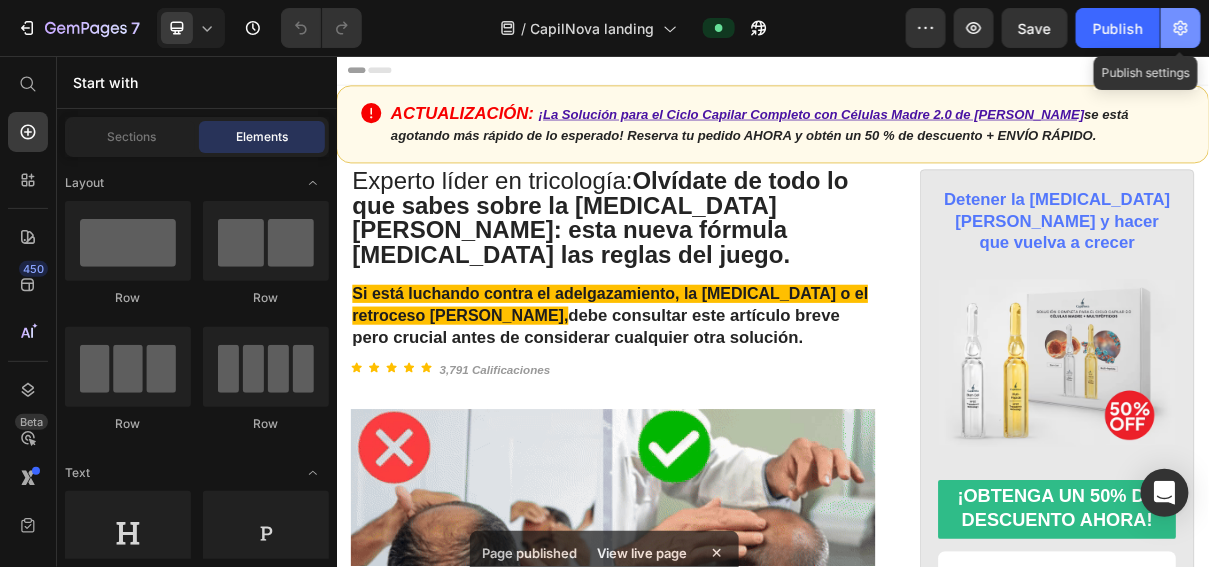 click 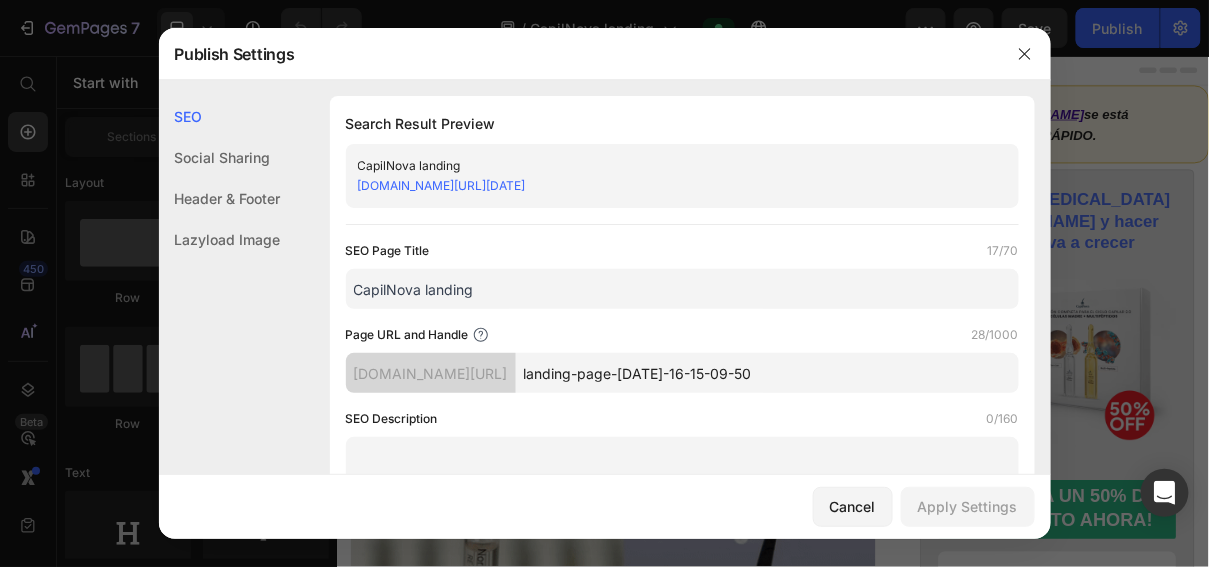 click on "Social Sharing" 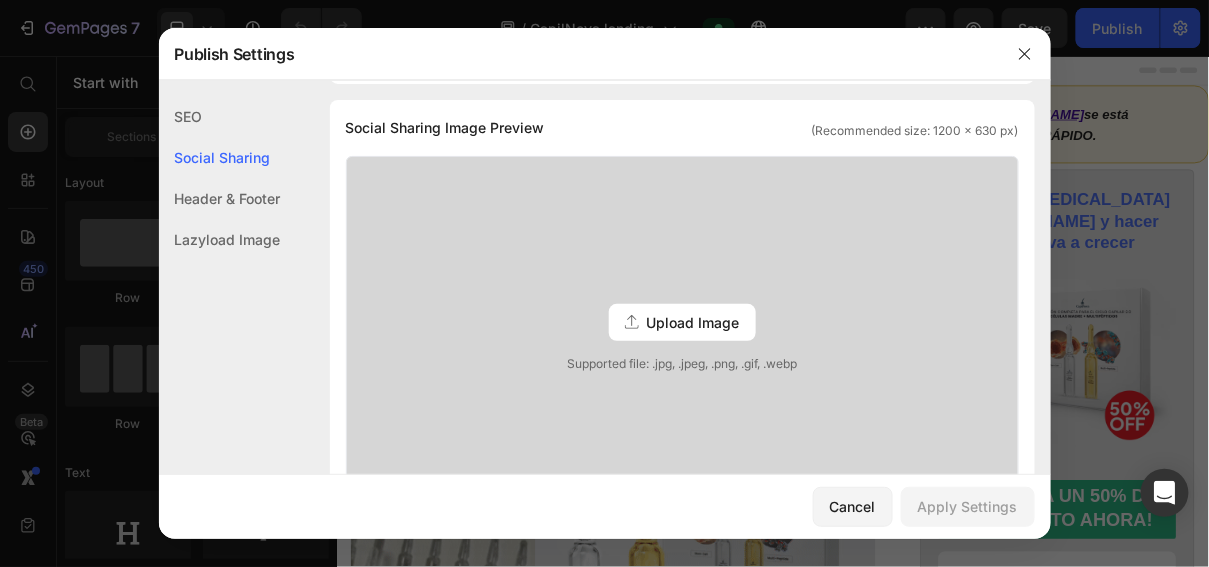 click on "SEO" 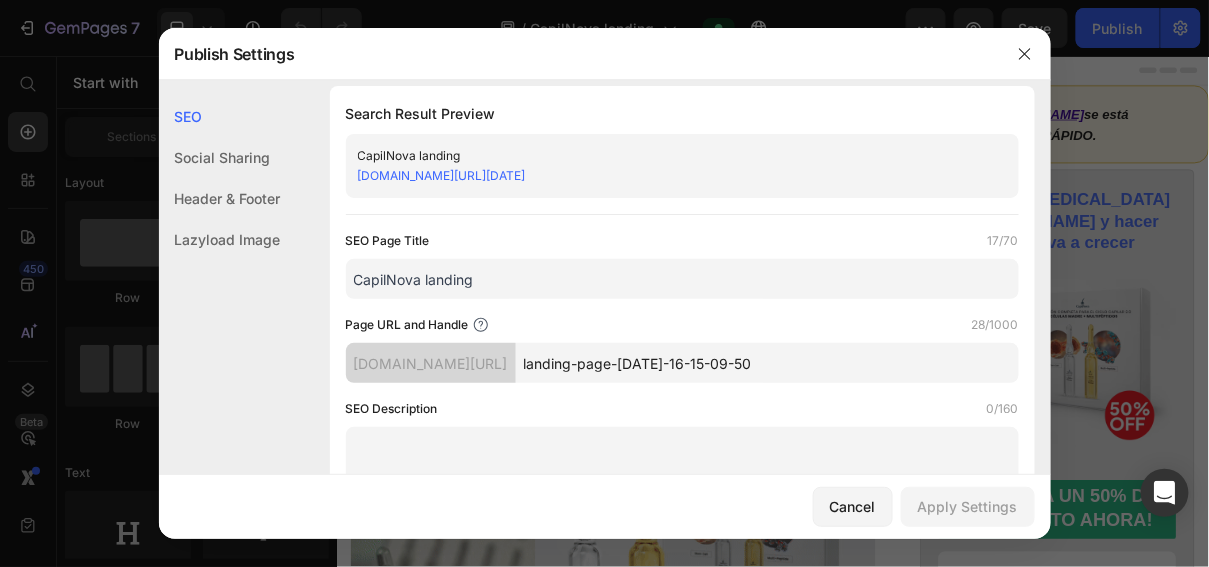 scroll, scrollTop: 0, scrollLeft: 0, axis: both 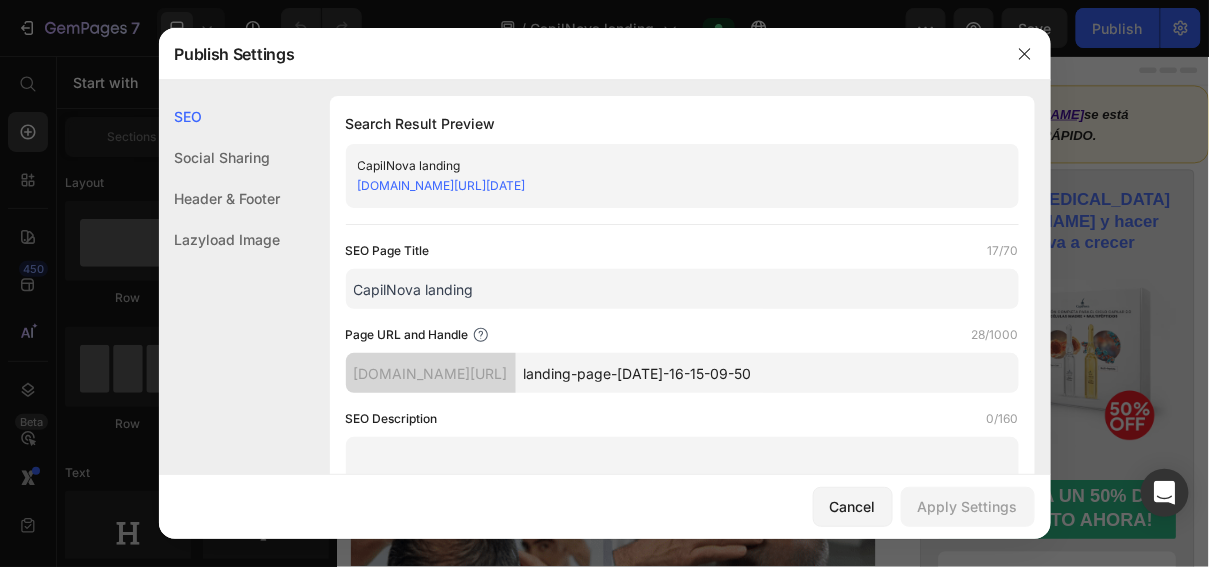 click on "Lazyload Image" 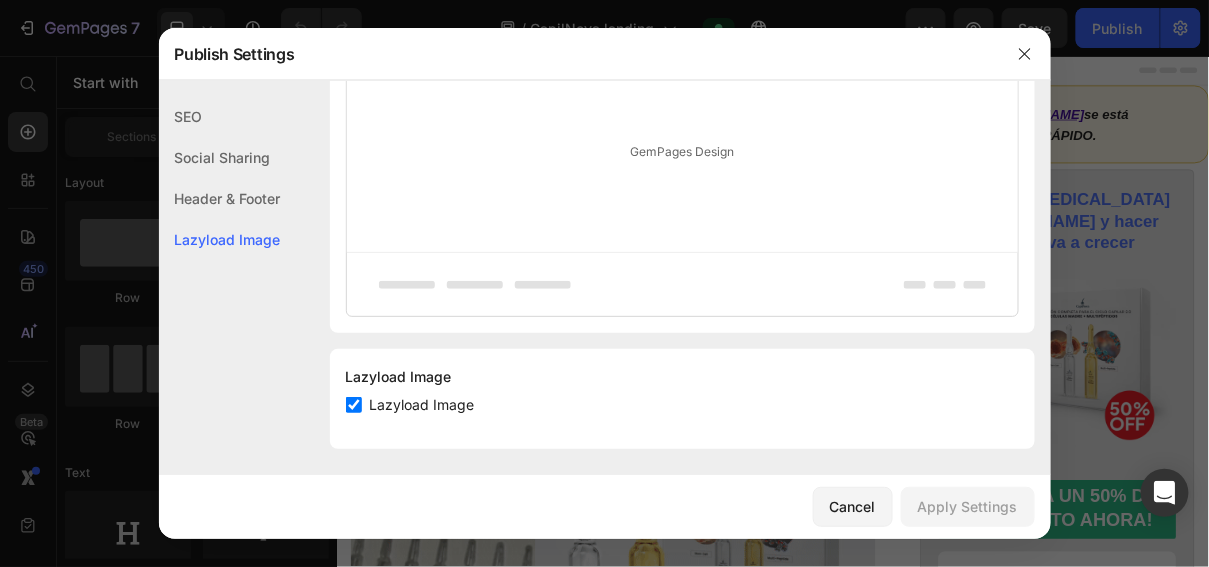 click on "Header & Footer" 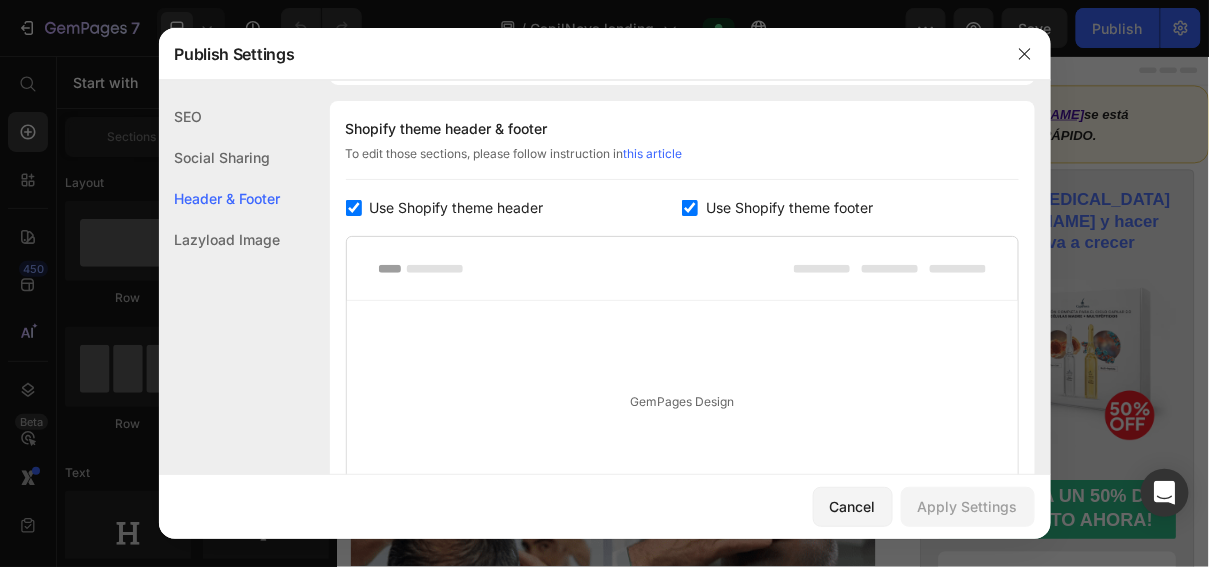 click on "Social Sharing" 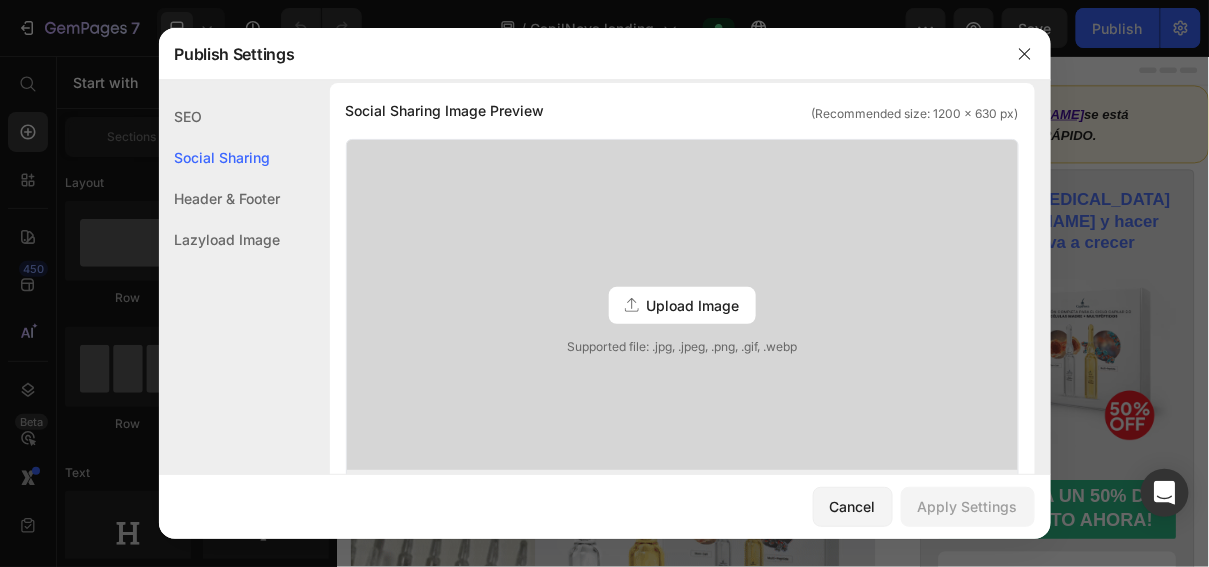scroll, scrollTop: 457, scrollLeft: 0, axis: vertical 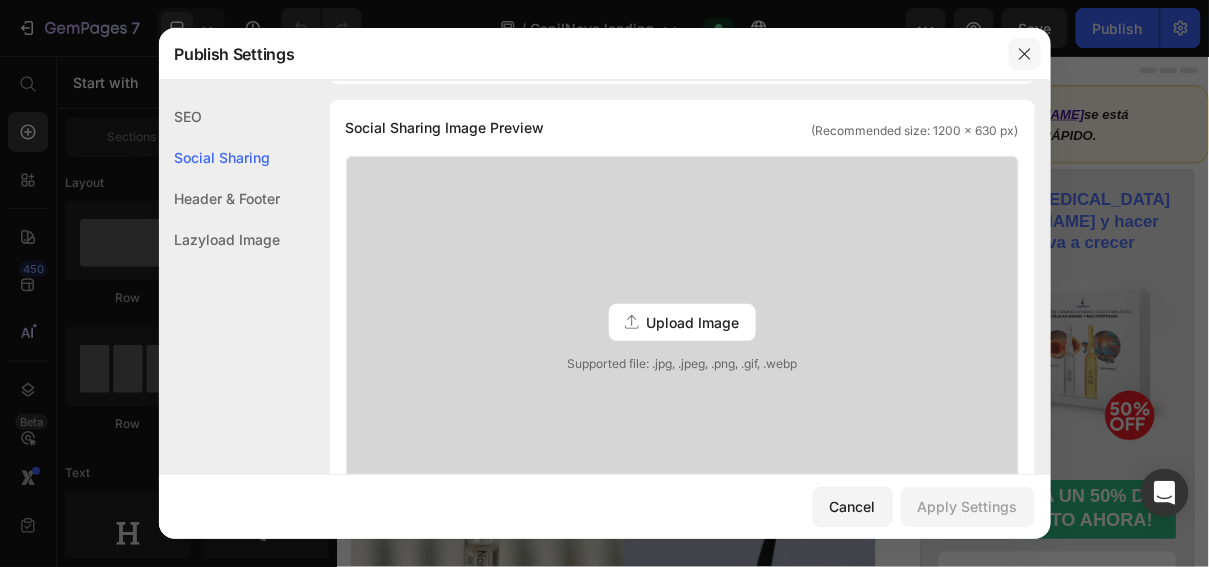click 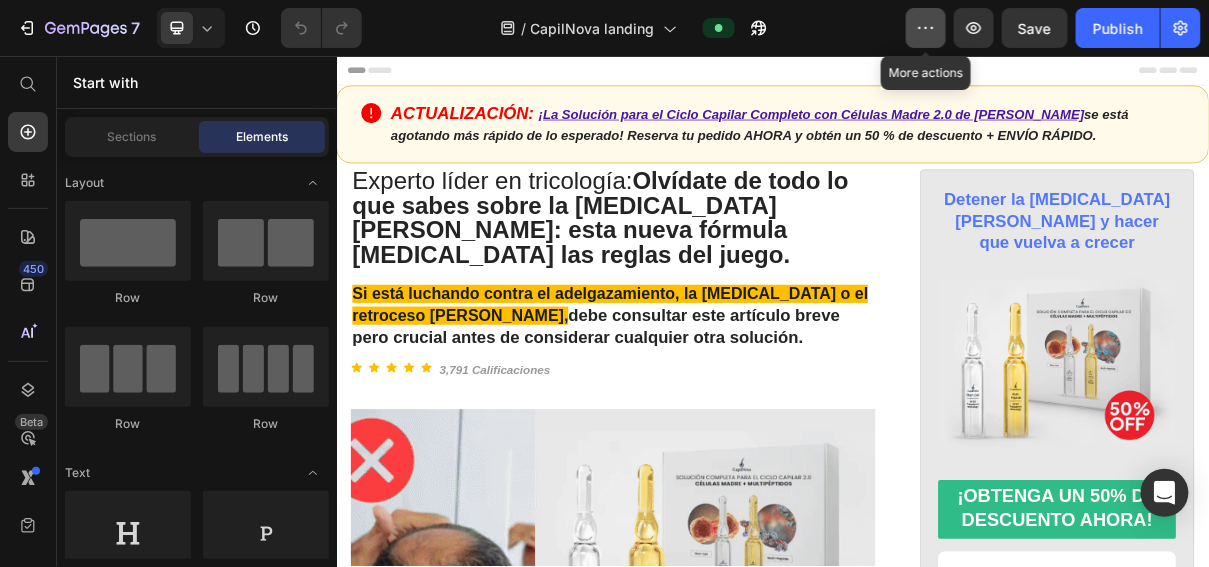 click 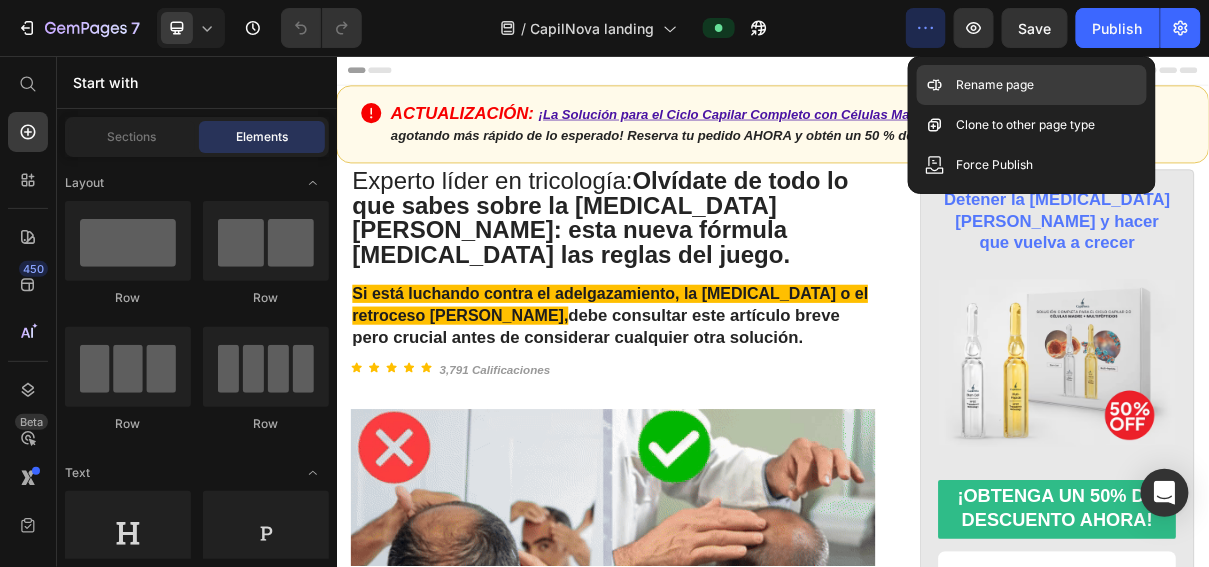 click on "Rename page" at bounding box center (996, 85) 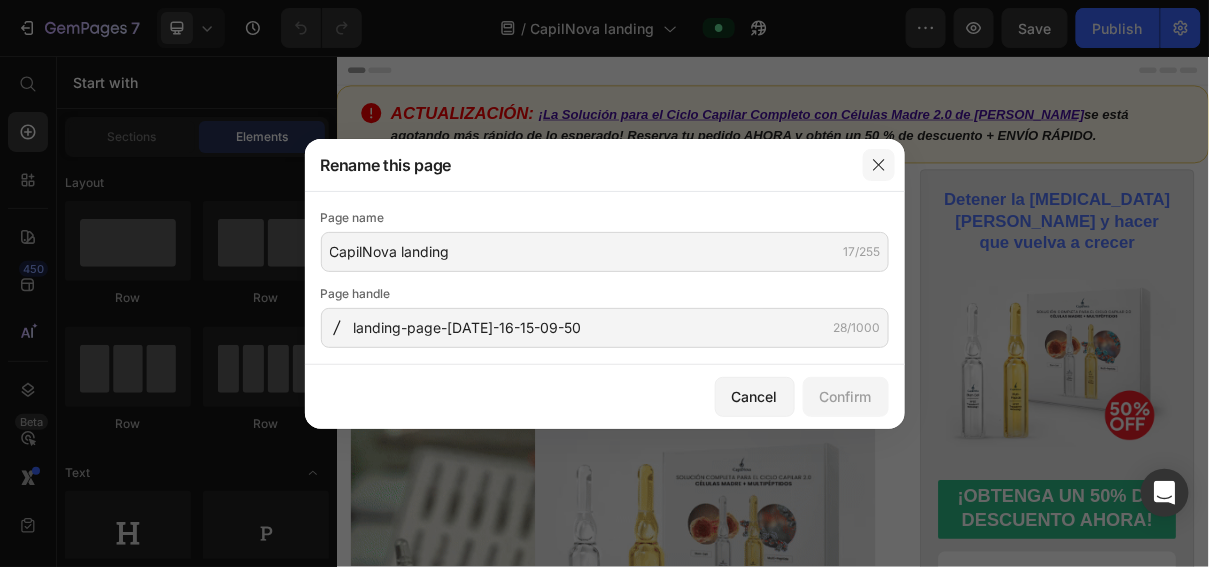 click 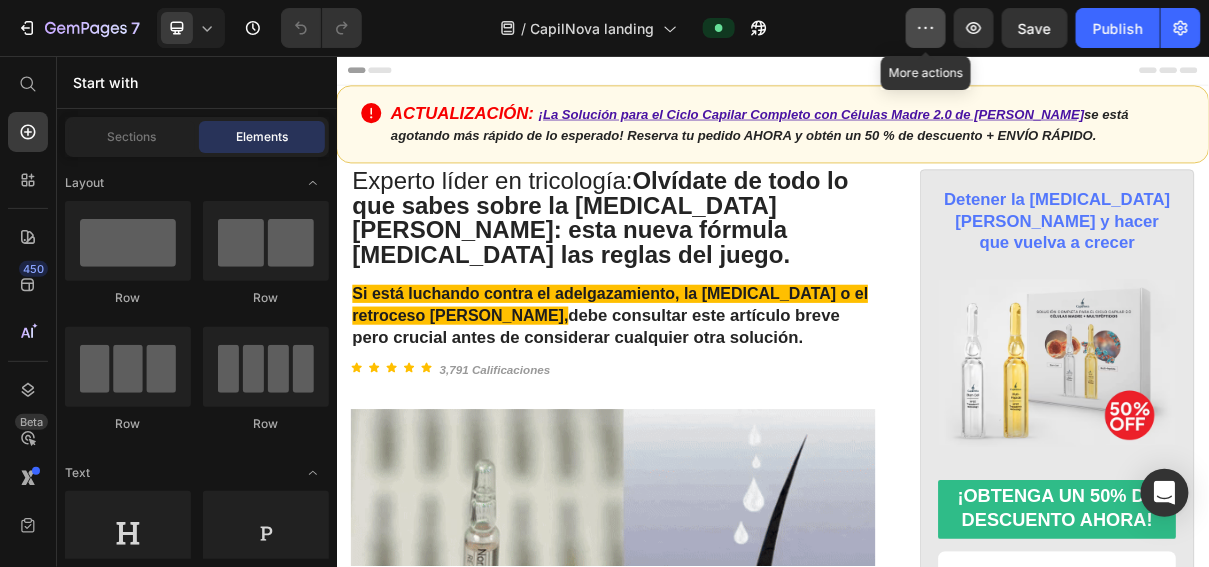click 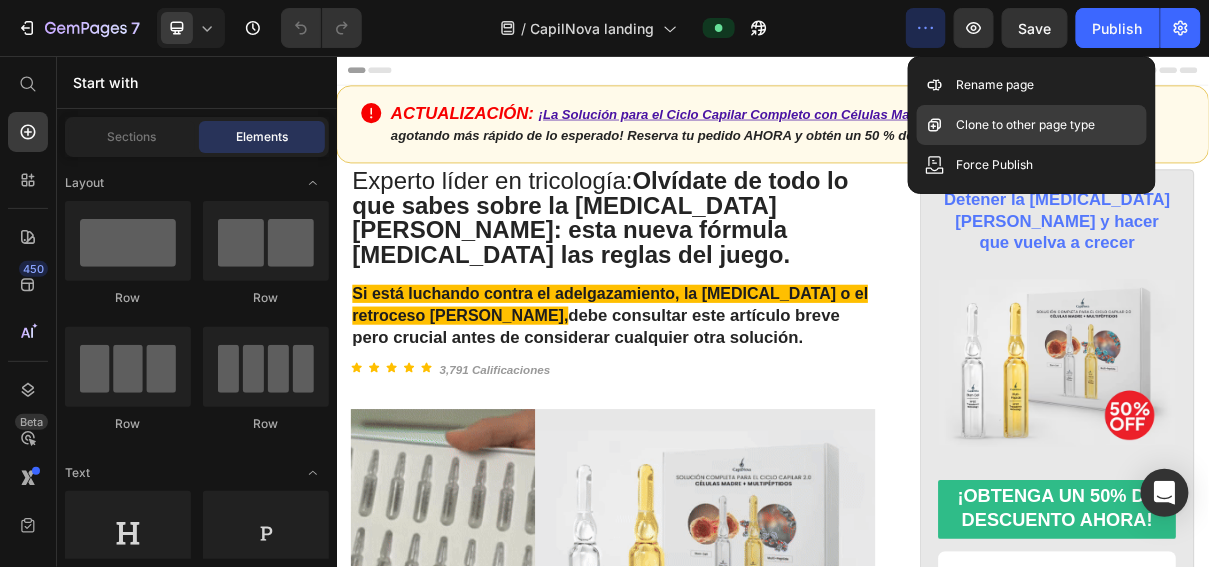 click on "Clone to other page type" at bounding box center (1026, 125) 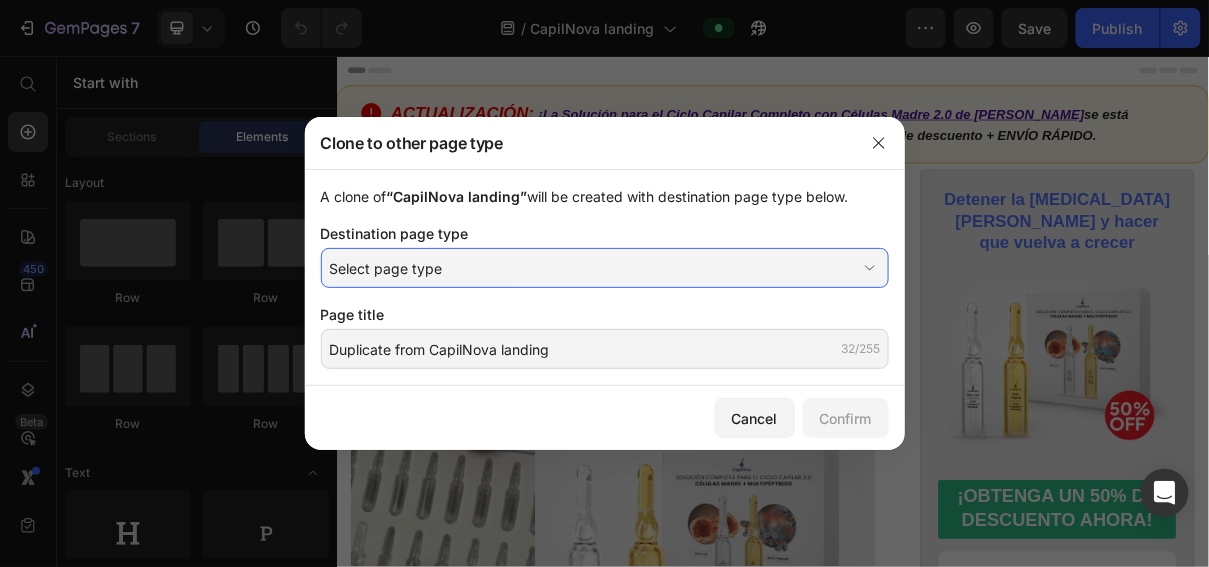 click on "A clone of  “CapilNova landing”  will be created with destination page type below.  Destination page type Select page type  Page title Duplicate from CapilNova landing 32/255" at bounding box center (605, 277) 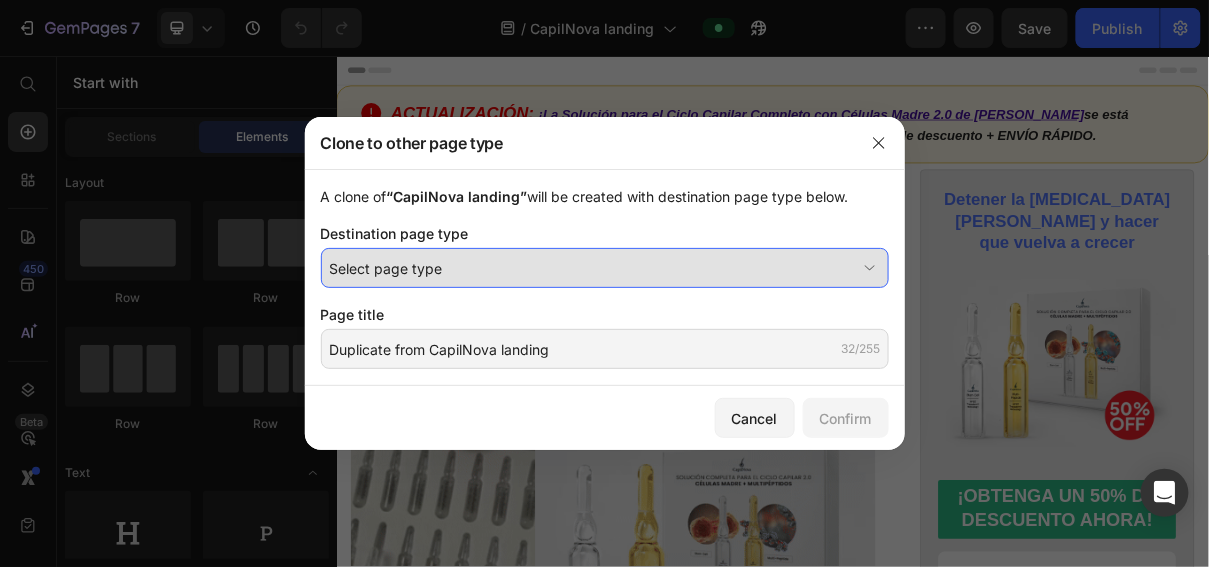 click on "Select page type" at bounding box center (593, 268) 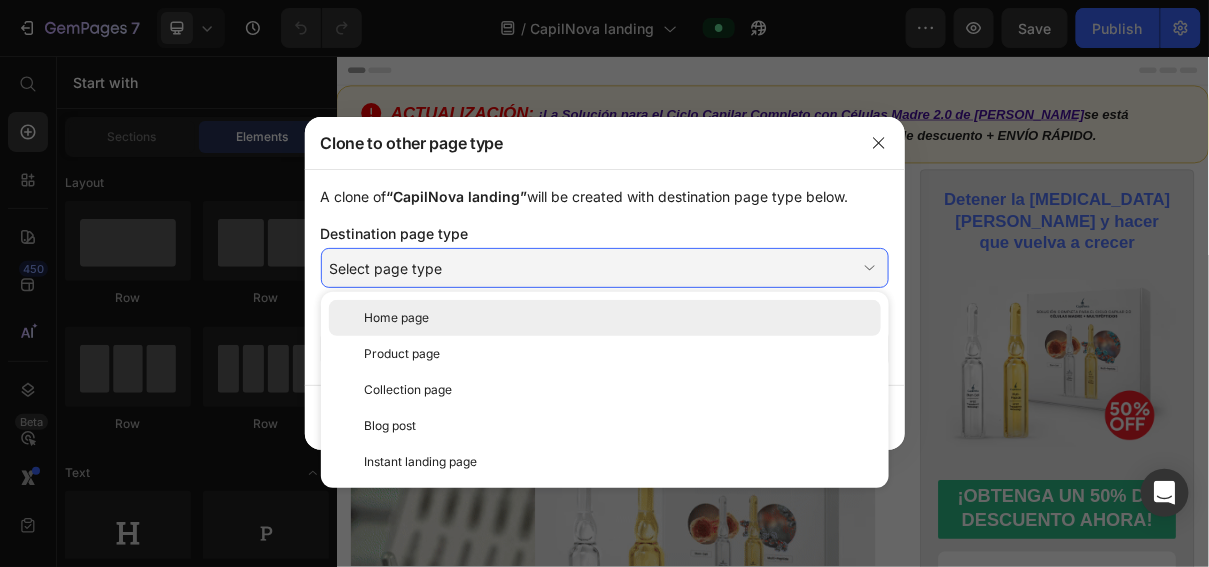 click on "Home page" at bounding box center (619, 318) 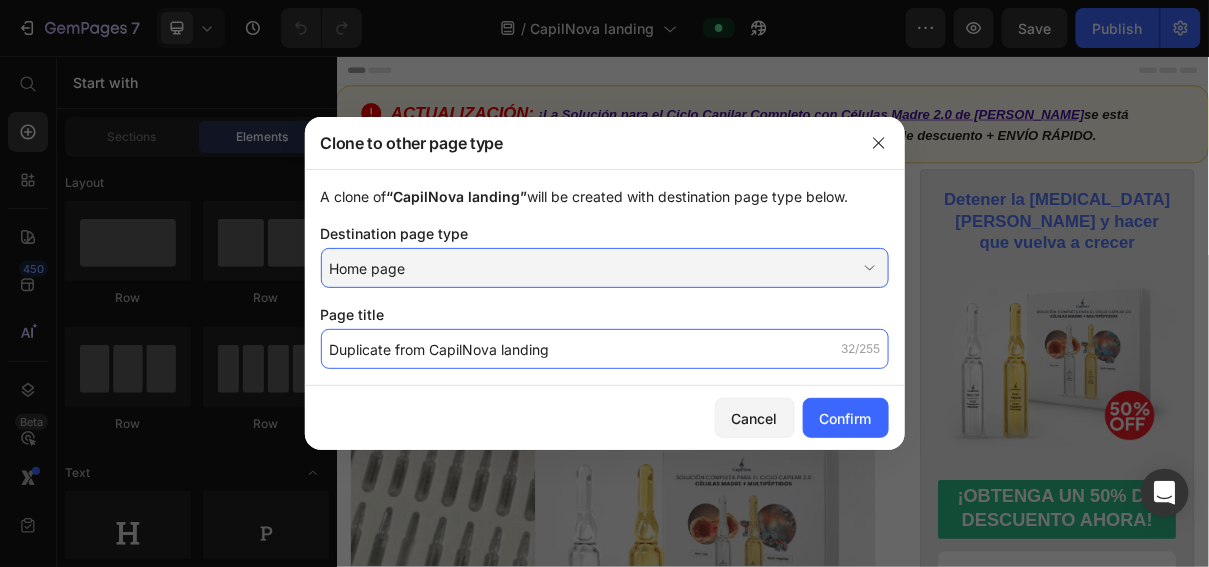 click on "Duplicate from CapilNova landing" 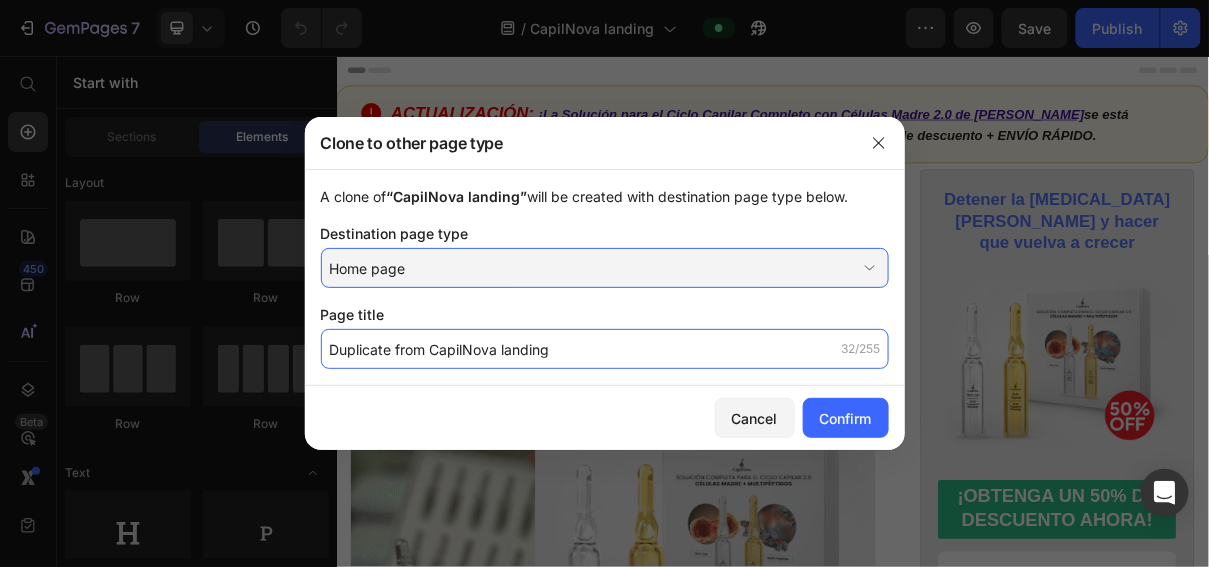 click on "Duplicate from CapilNova landing" 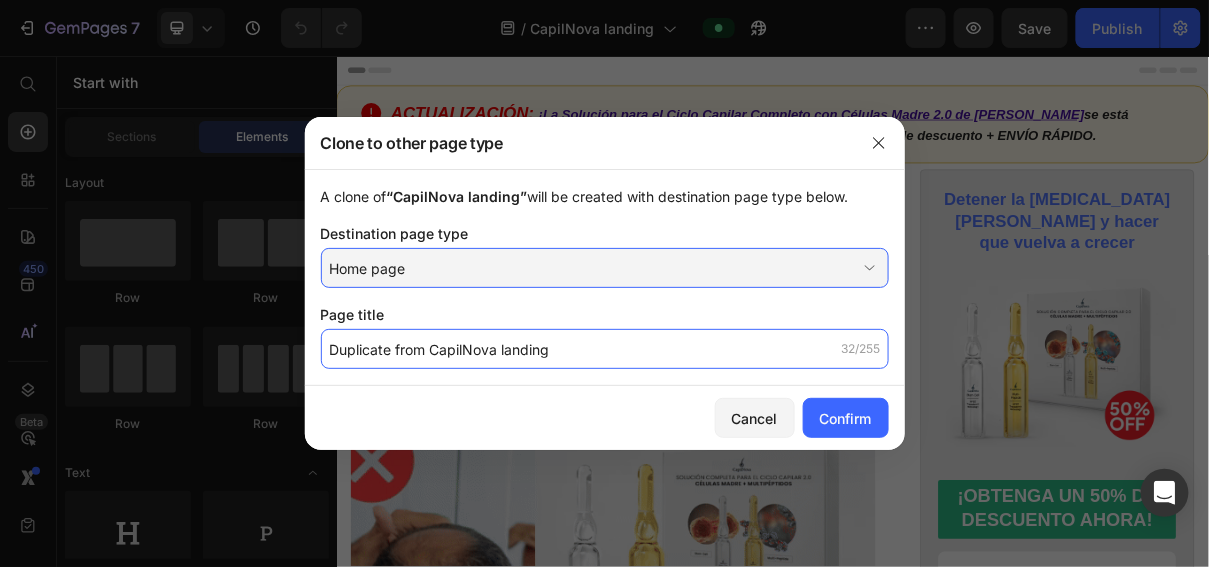 click on "Duplicate from CapilNova landing" 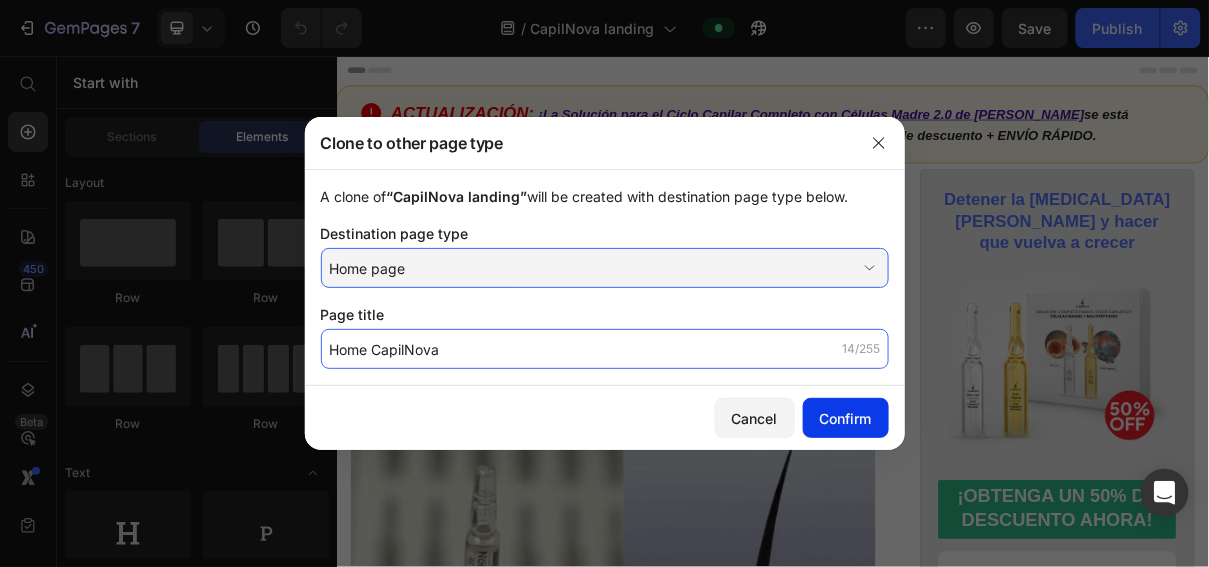 type on "Home CapilNova" 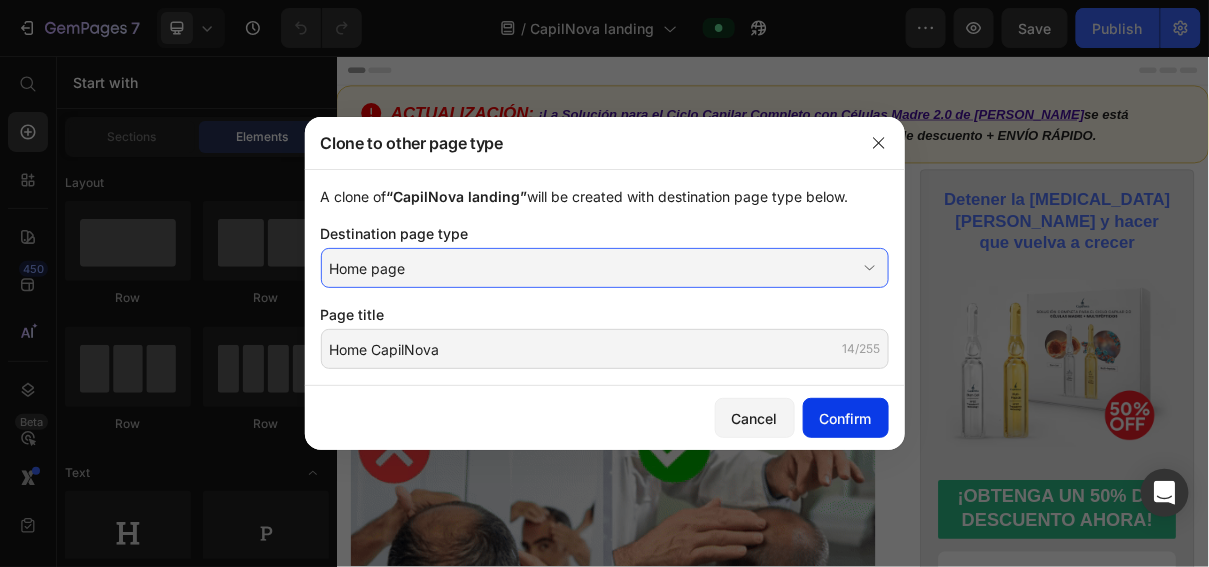 click on "Confirm" at bounding box center [846, 418] 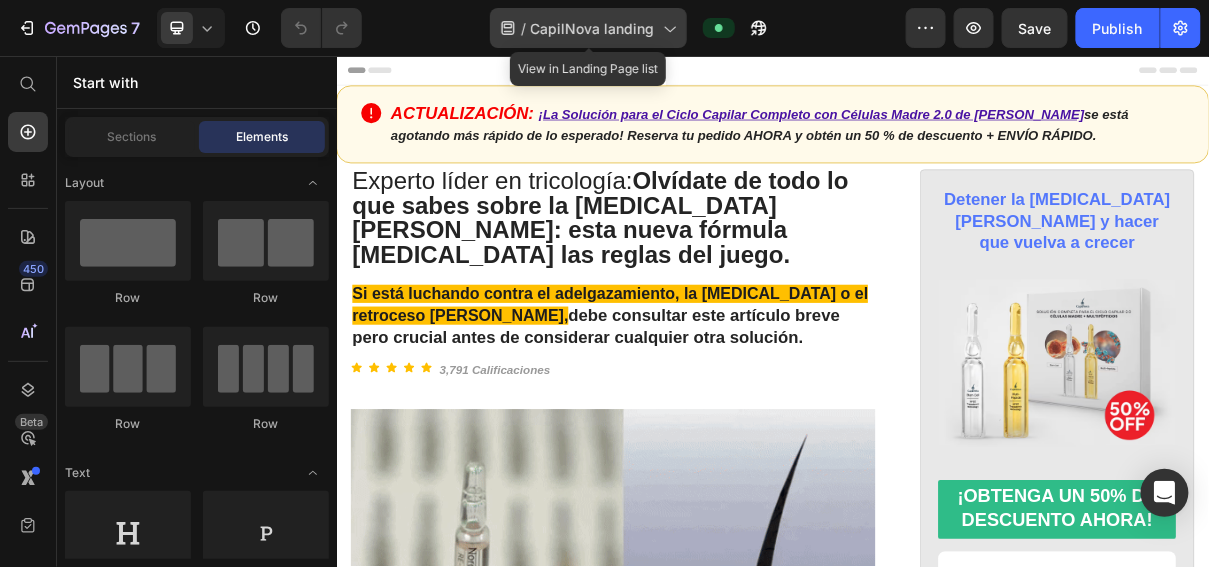 click on "CapilNova landing" at bounding box center [593, 28] 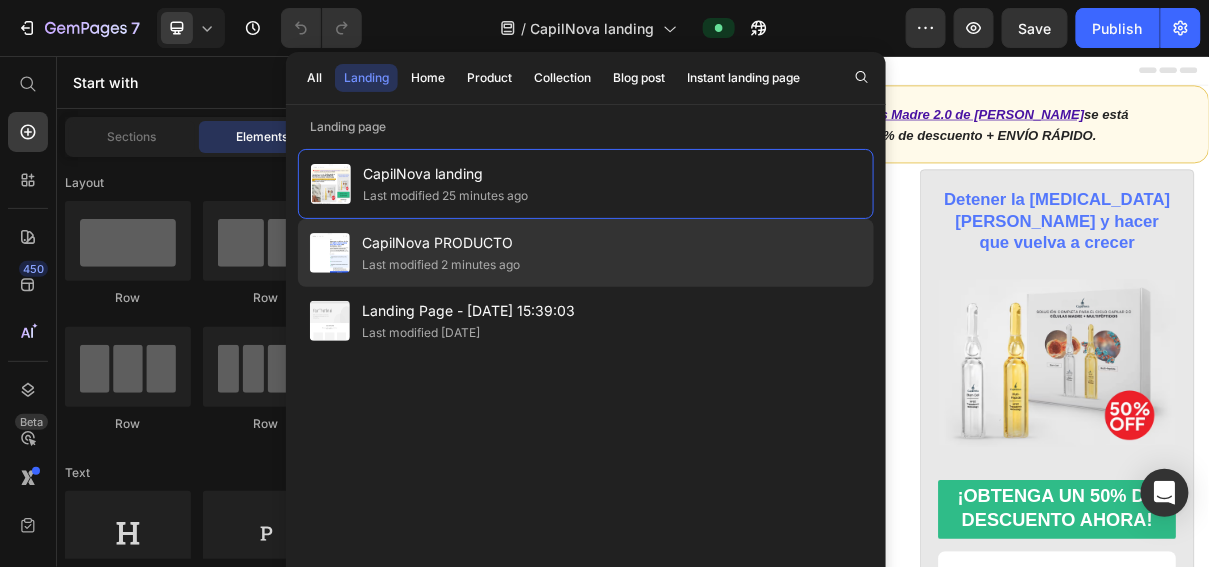 click on "Last modified 2 minutes ago" 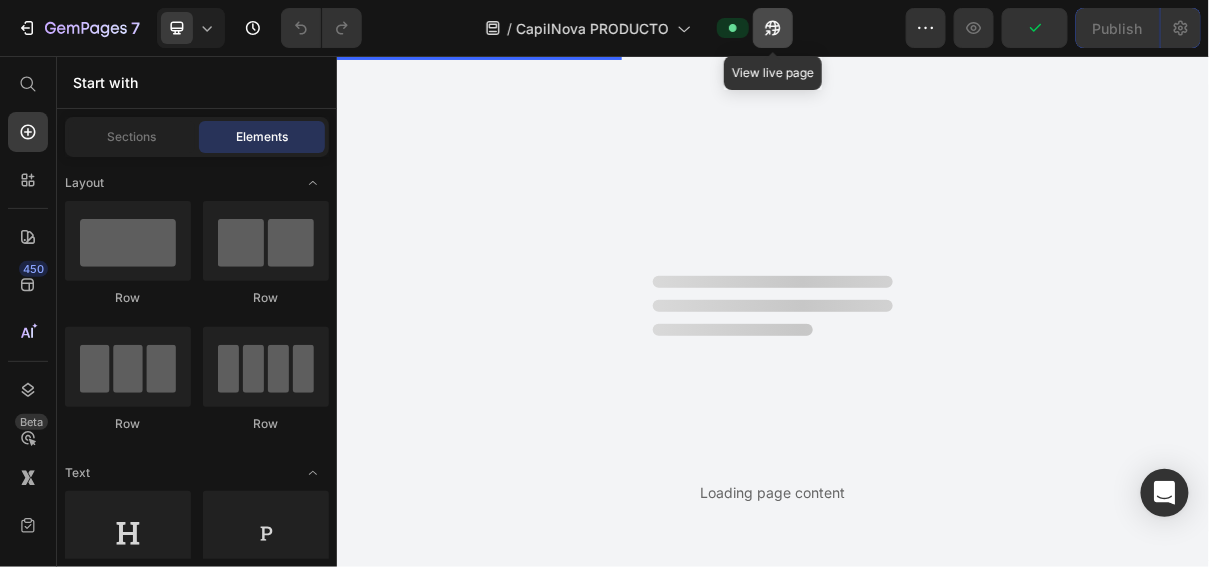 scroll, scrollTop: 0, scrollLeft: 0, axis: both 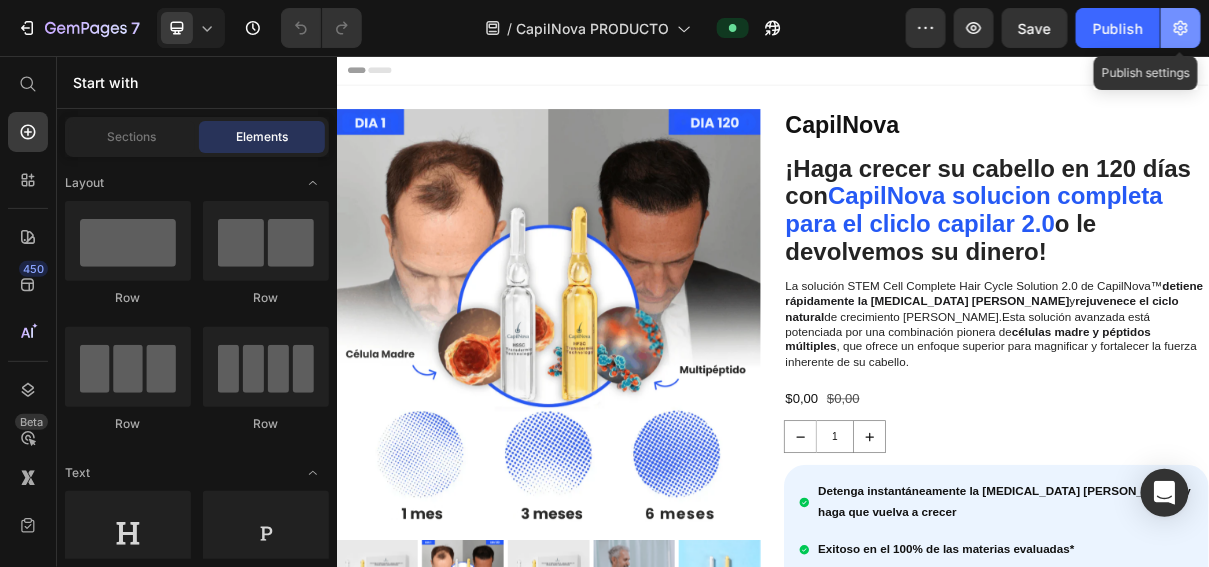 click 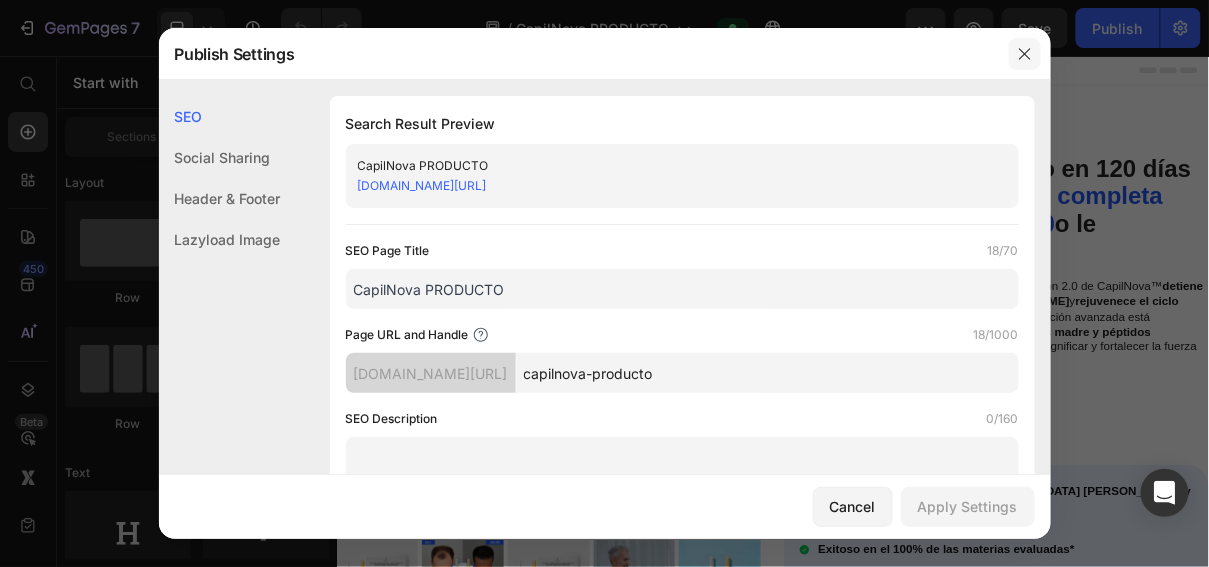 click 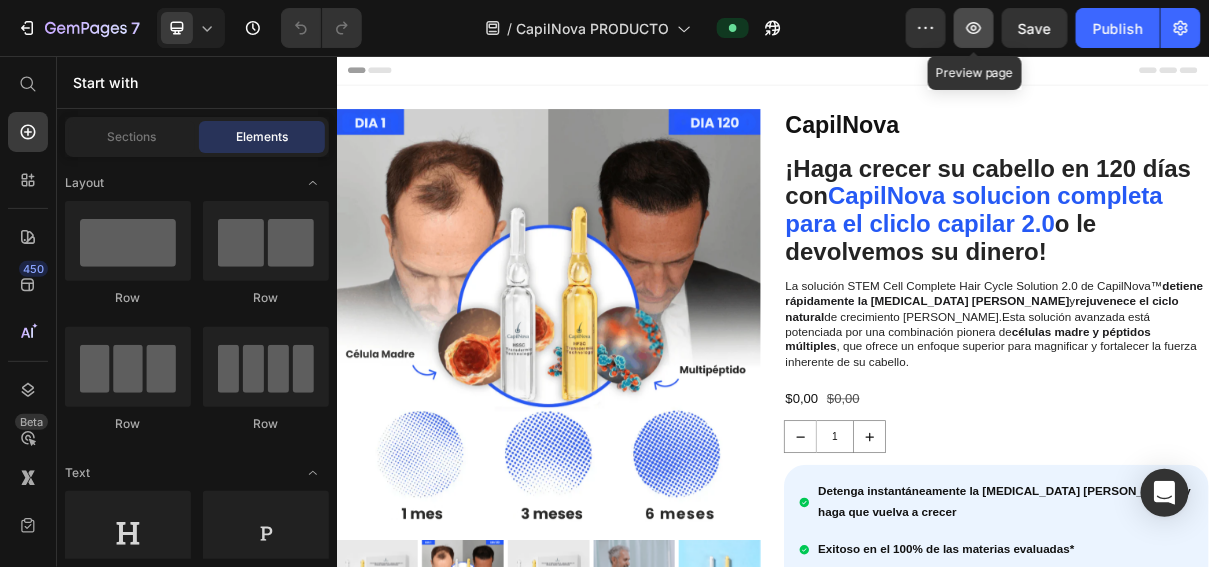 click 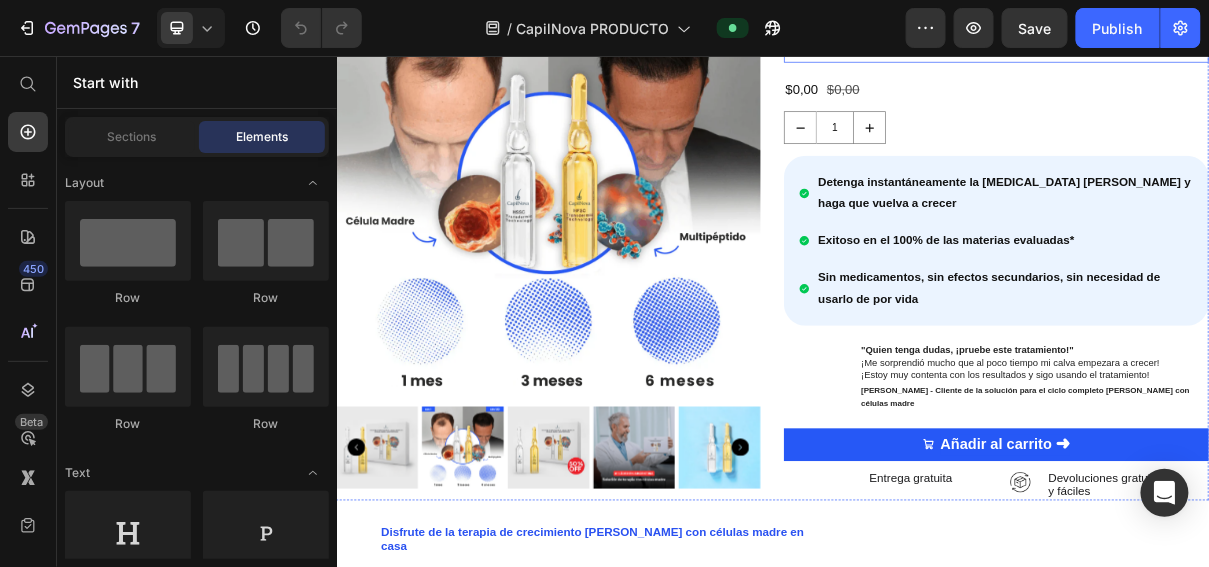 scroll, scrollTop: 443, scrollLeft: 0, axis: vertical 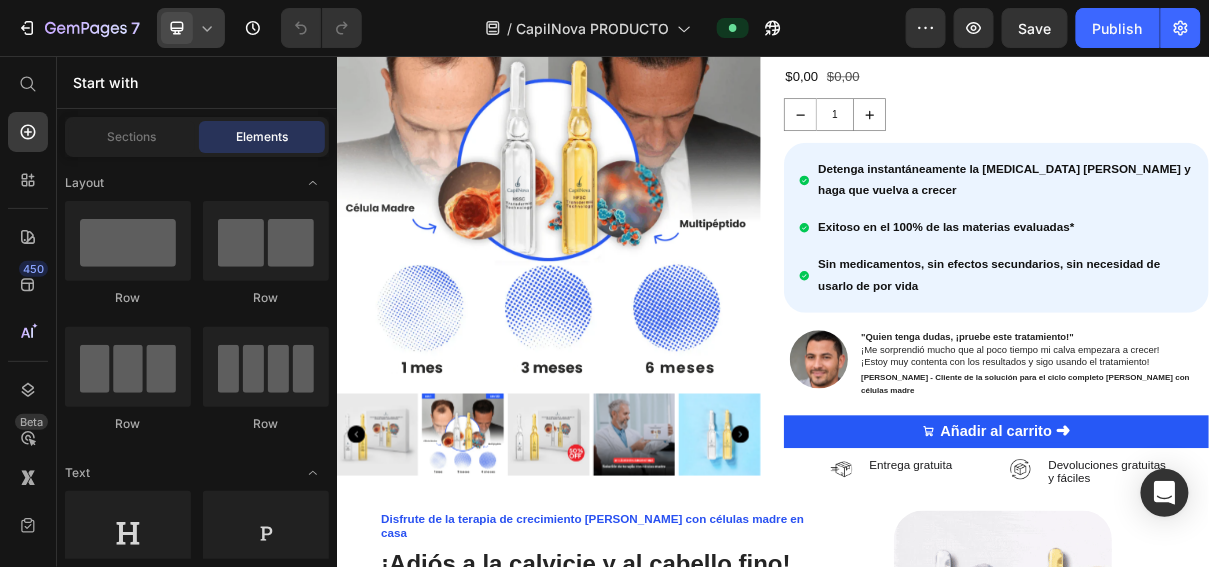 click 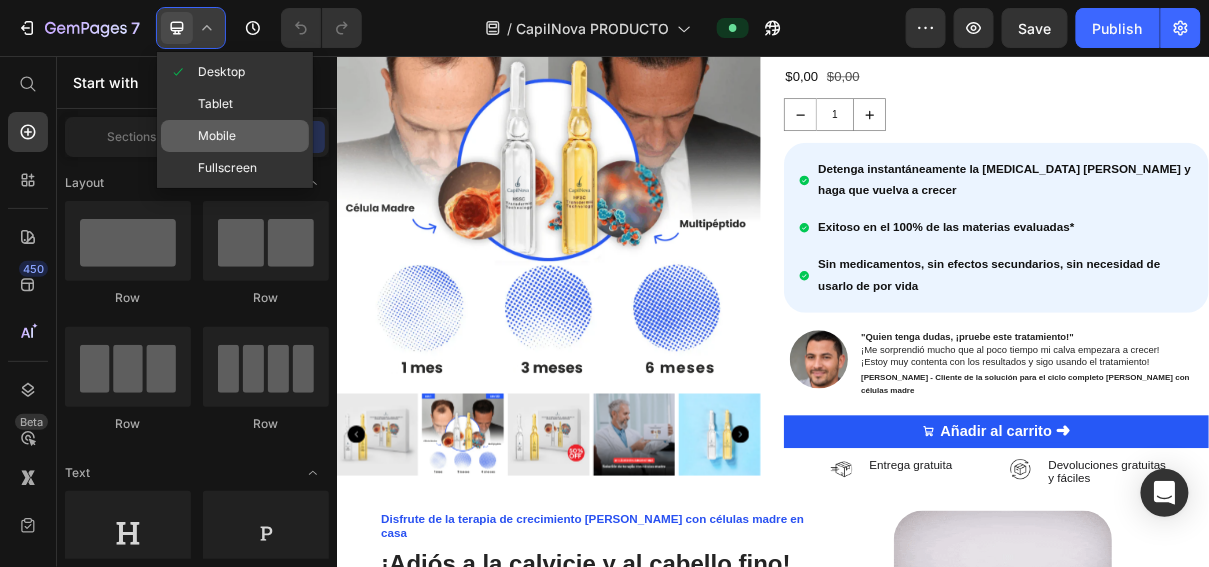 click on "Mobile" 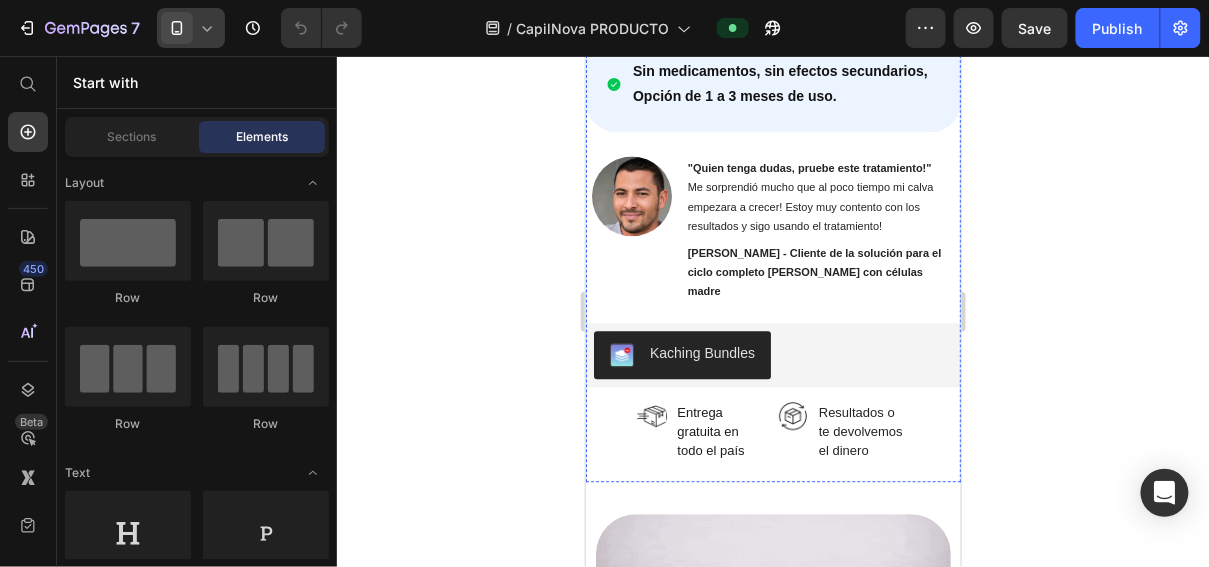 scroll, scrollTop: 1148, scrollLeft: 0, axis: vertical 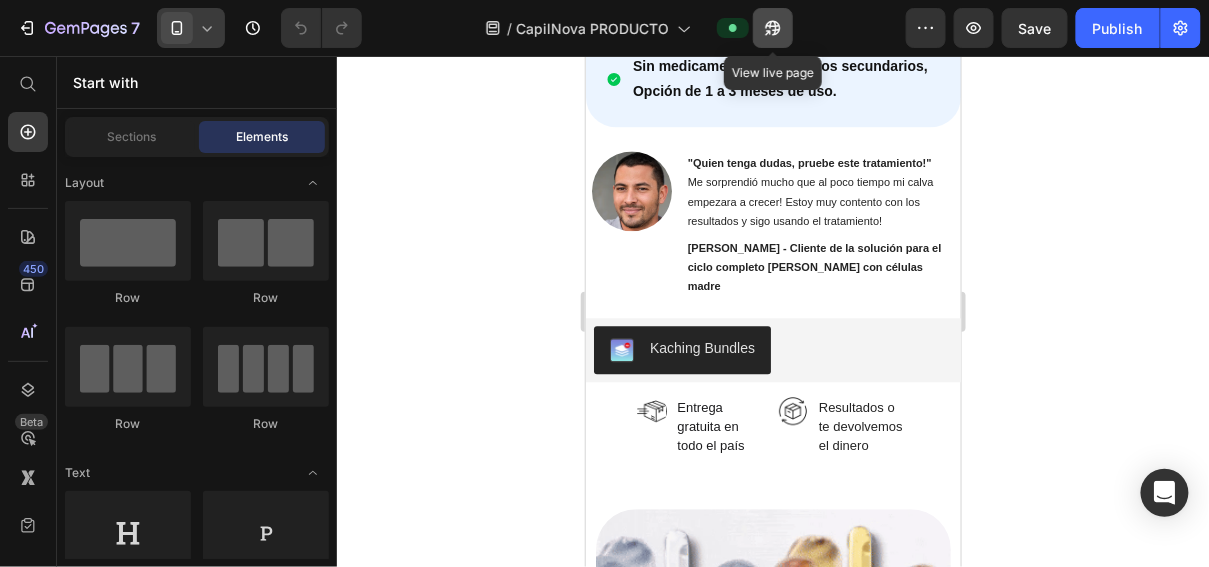 click 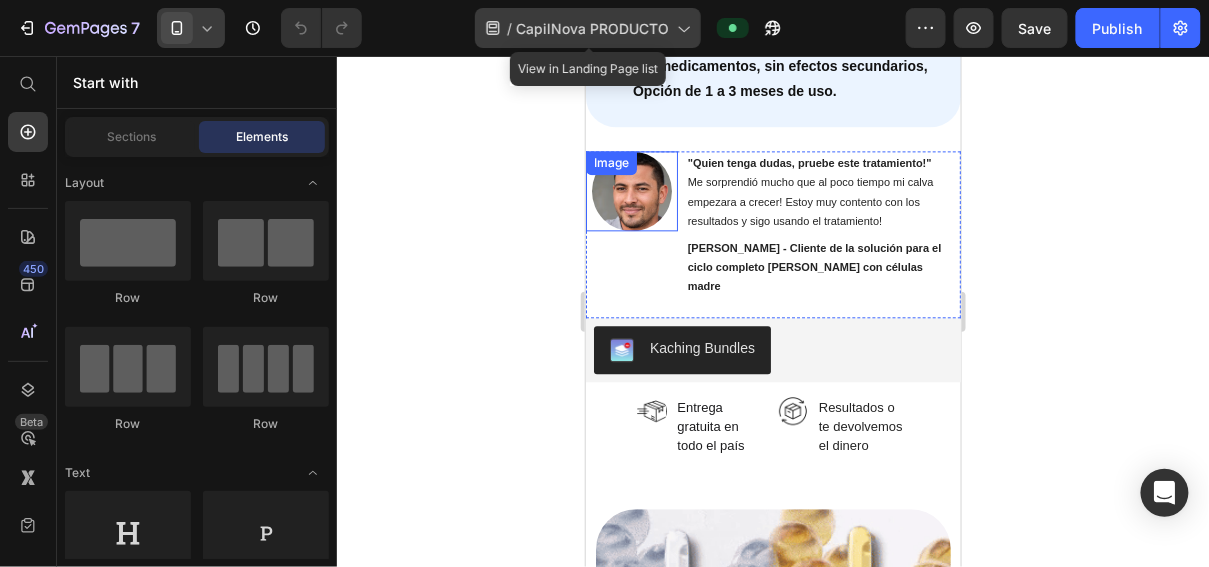 click on "CapilNova PRODUCTO" at bounding box center (592, 28) 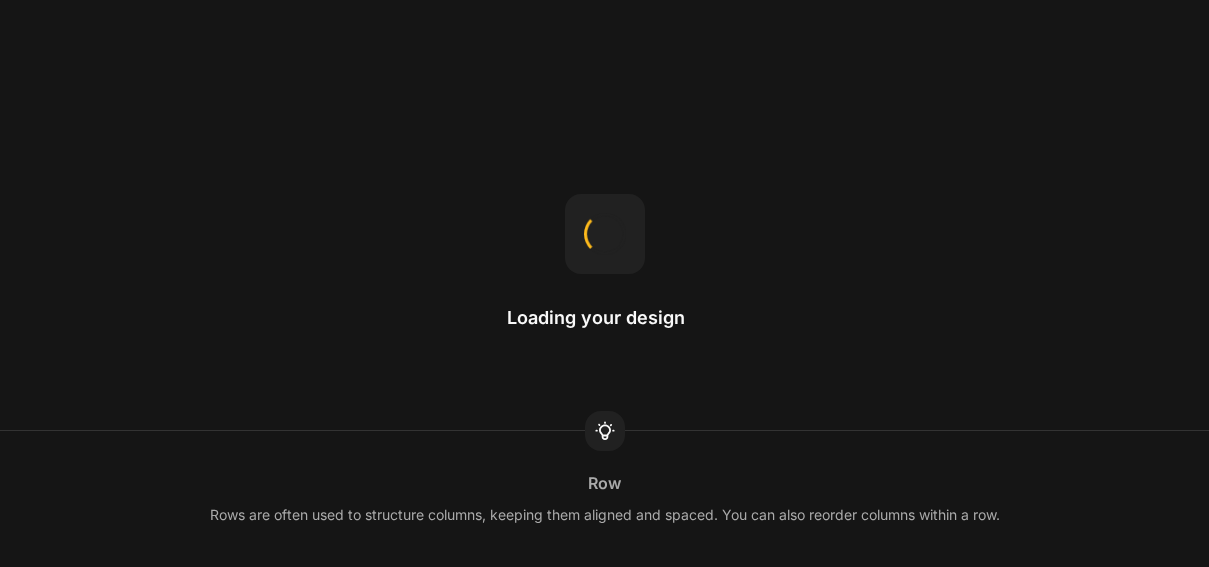 scroll, scrollTop: 0, scrollLeft: 0, axis: both 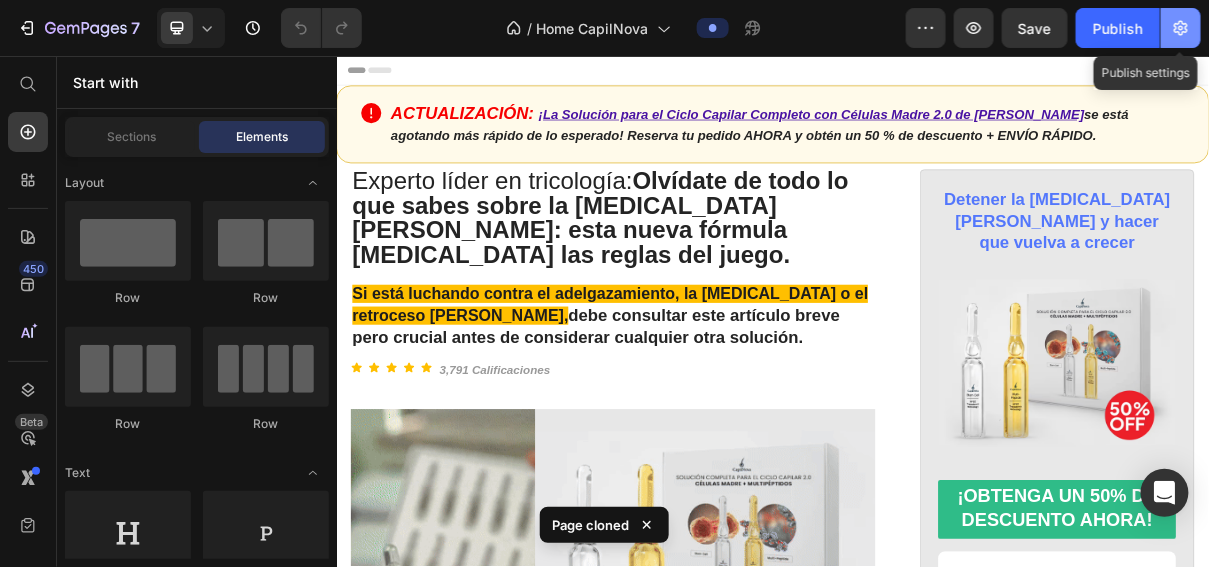 click 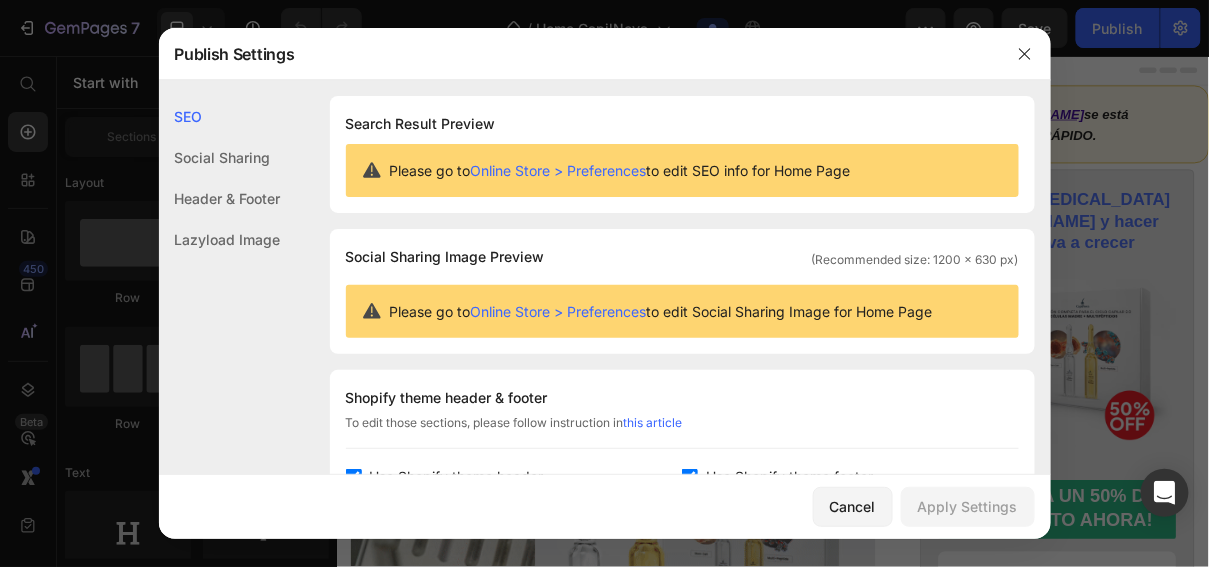 click on "Social Sharing" 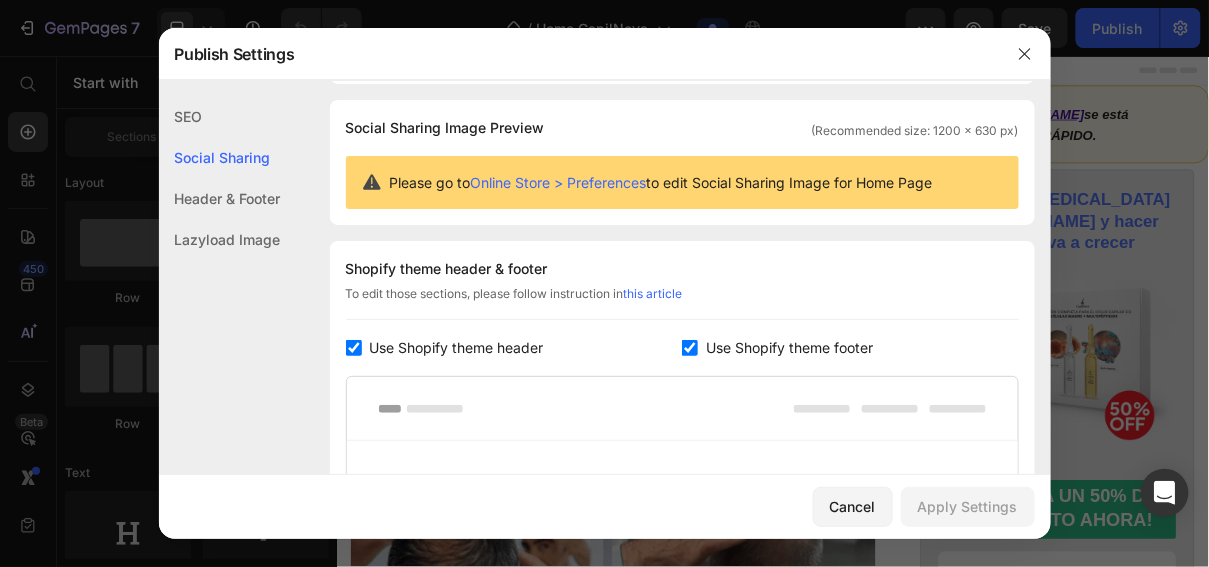 click on "Header & Footer" 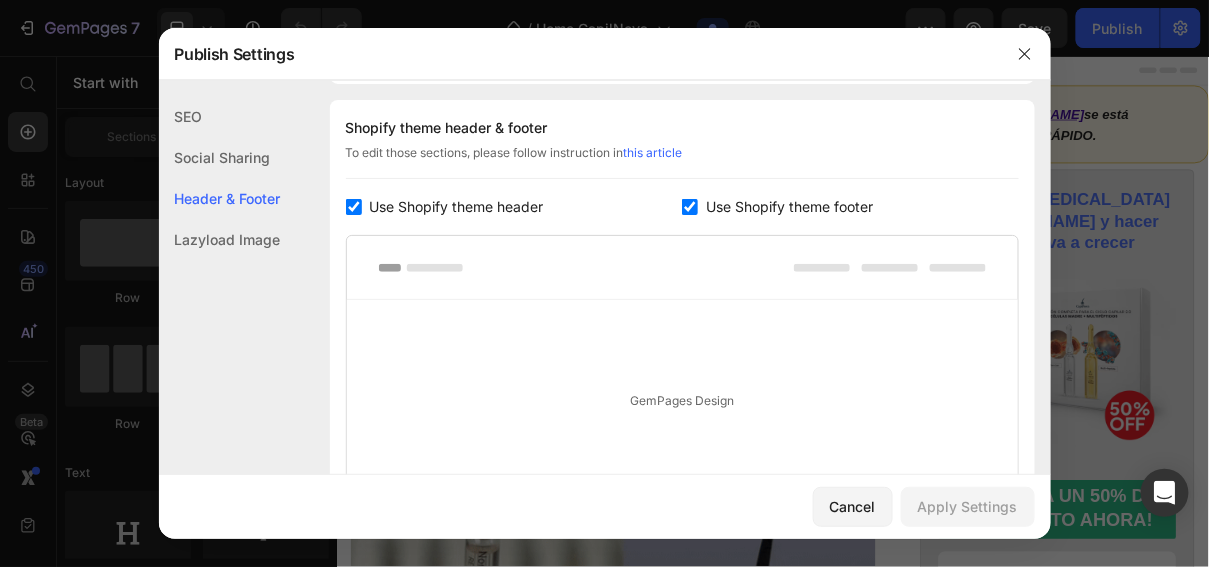 click on "Header & Footer" 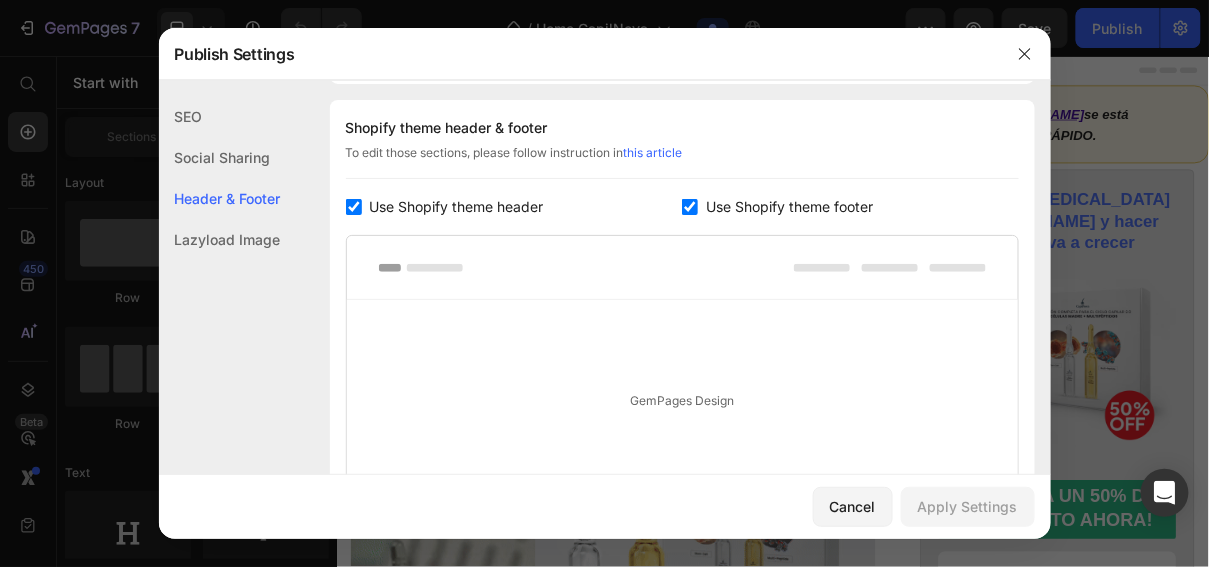 click on "Lazyload Image" 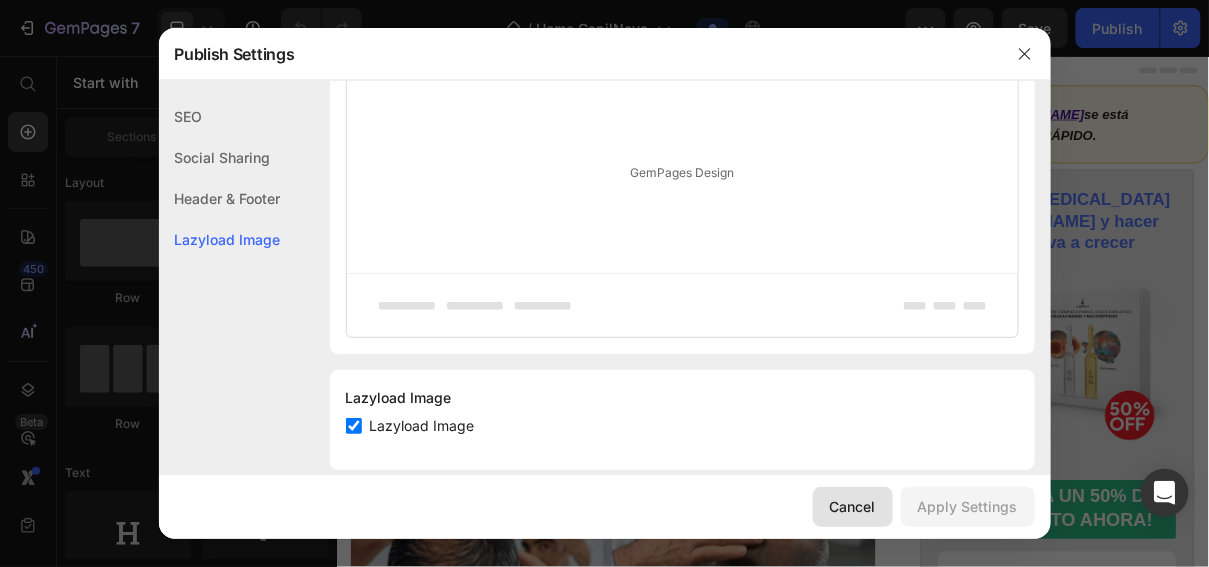 scroll, scrollTop: 524, scrollLeft: 0, axis: vertical 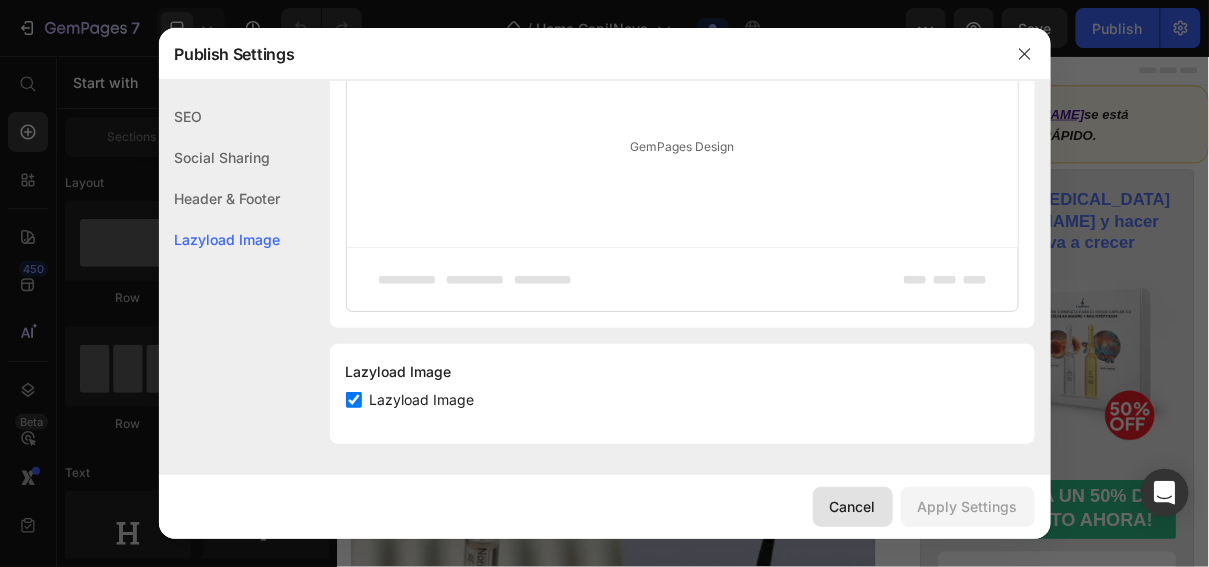 drag, startPoint x: 864, startPoint y: 506, endPoint x: 725, endPoint y: 619, distance: 179.13683 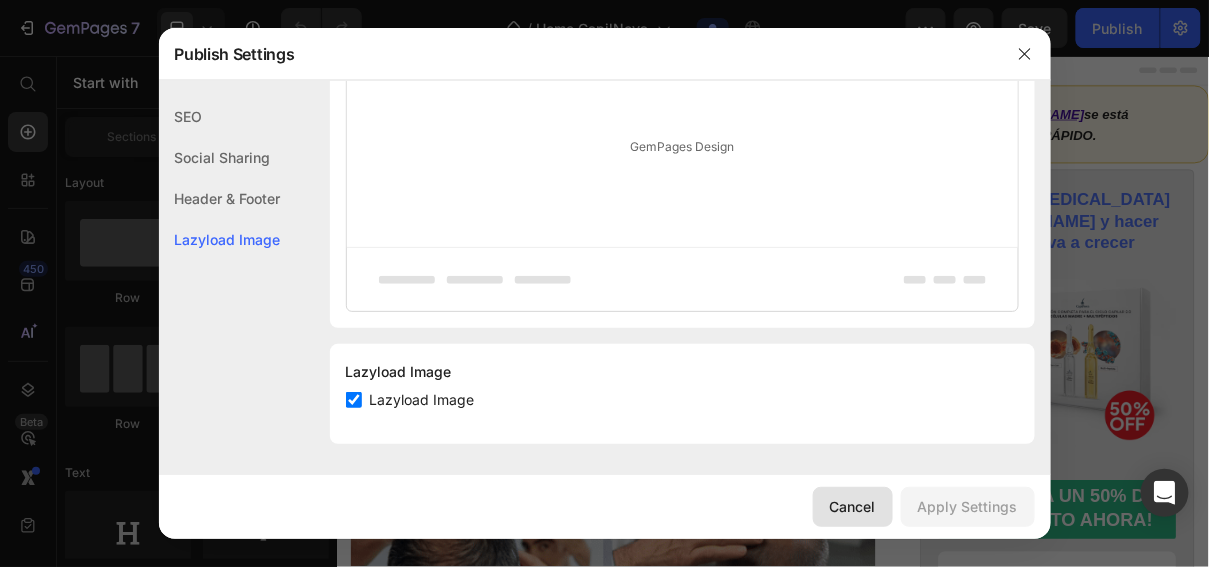 click on "Cancel" at bounding box center [853, 506] 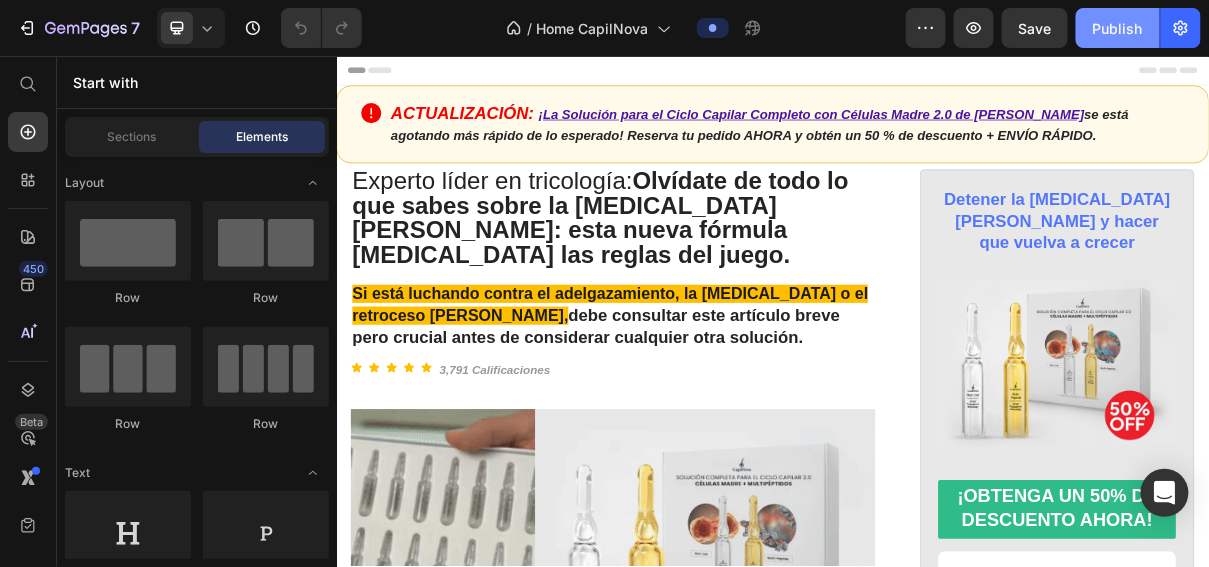 click on "Publish" at bounding box center (1118, 28) 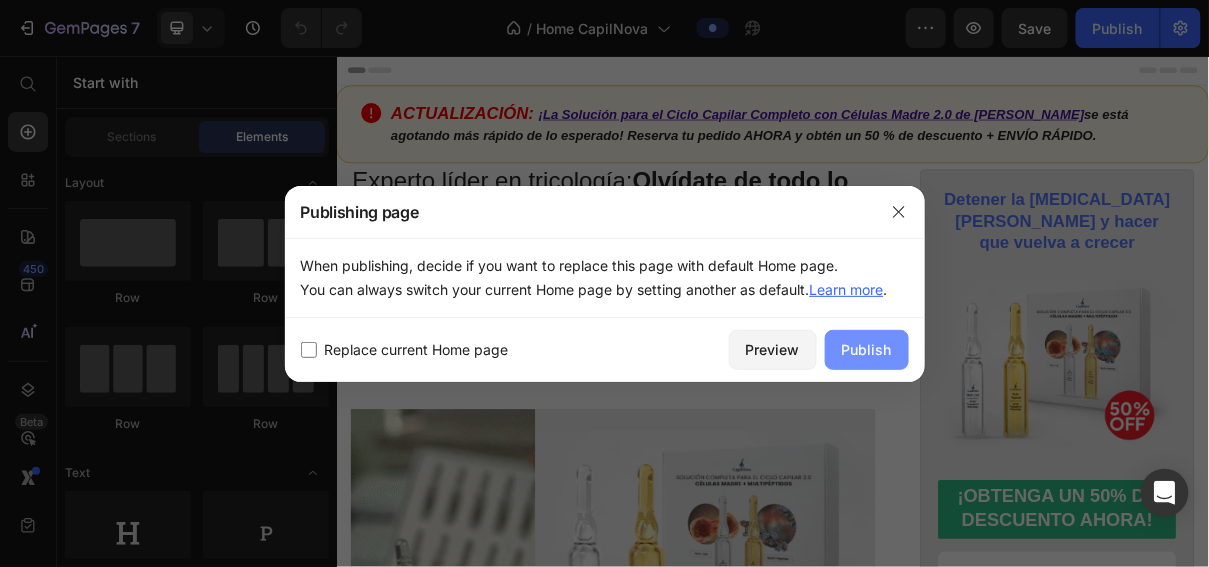 click on "Publish" at bounding box center [867, 350] 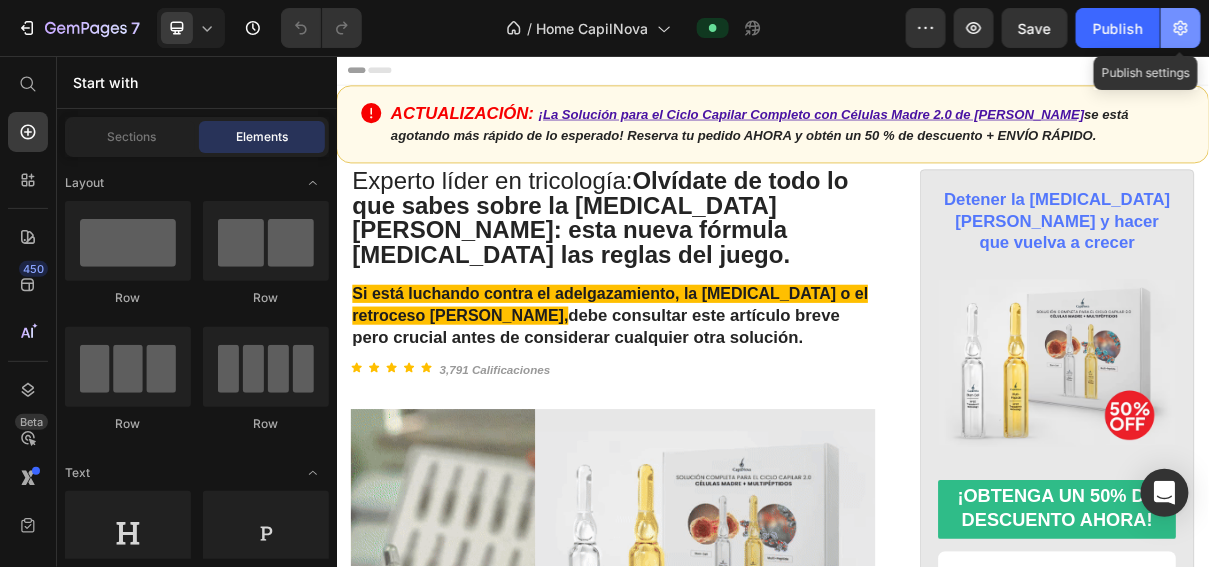 click 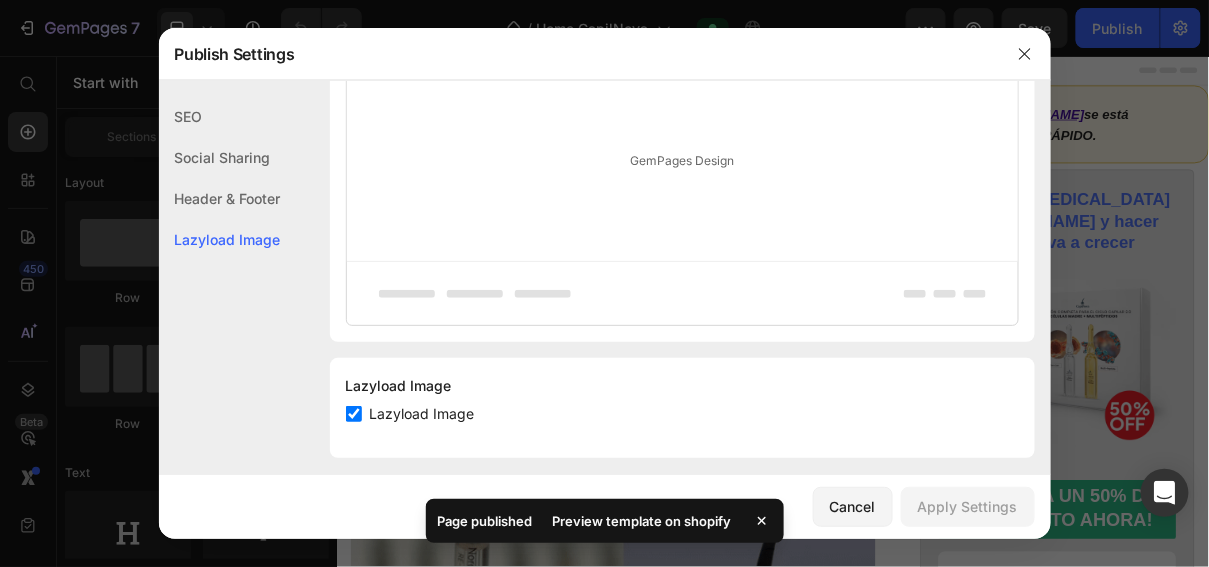 scroll, scrollTop: 524, scrollLeft: 0, axis: vertical 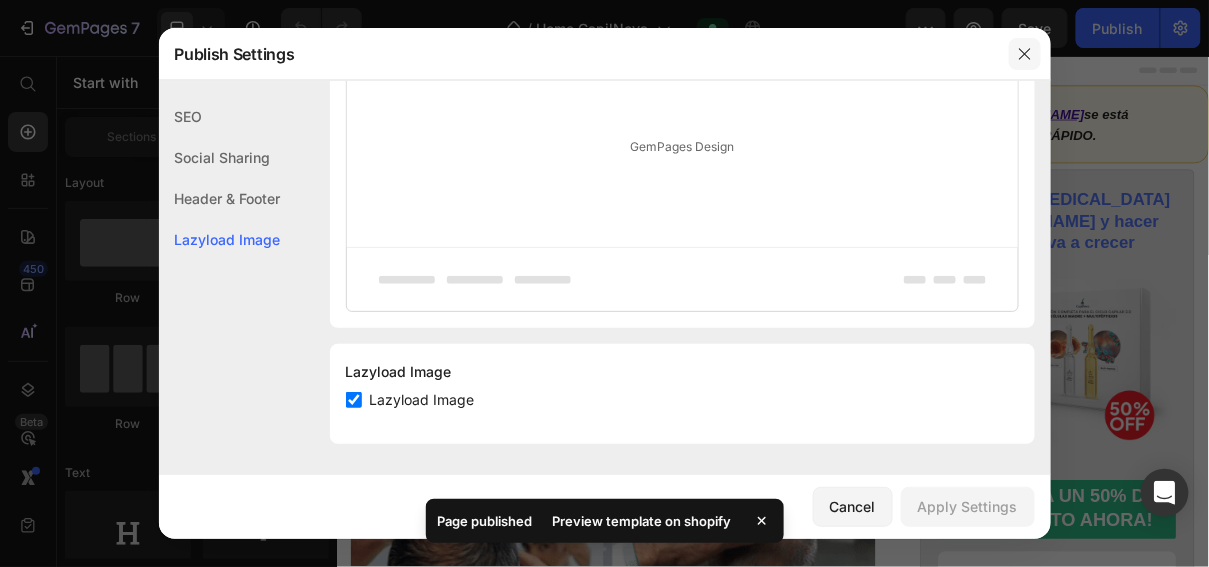 click 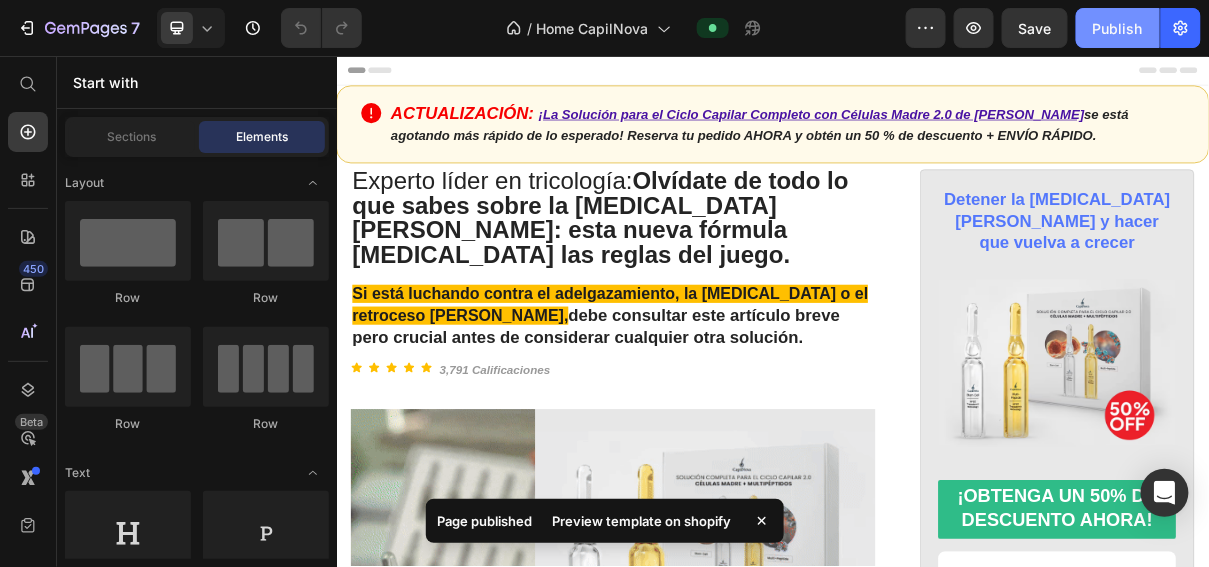 click on "Publish" at bounding box center [1118, 28] 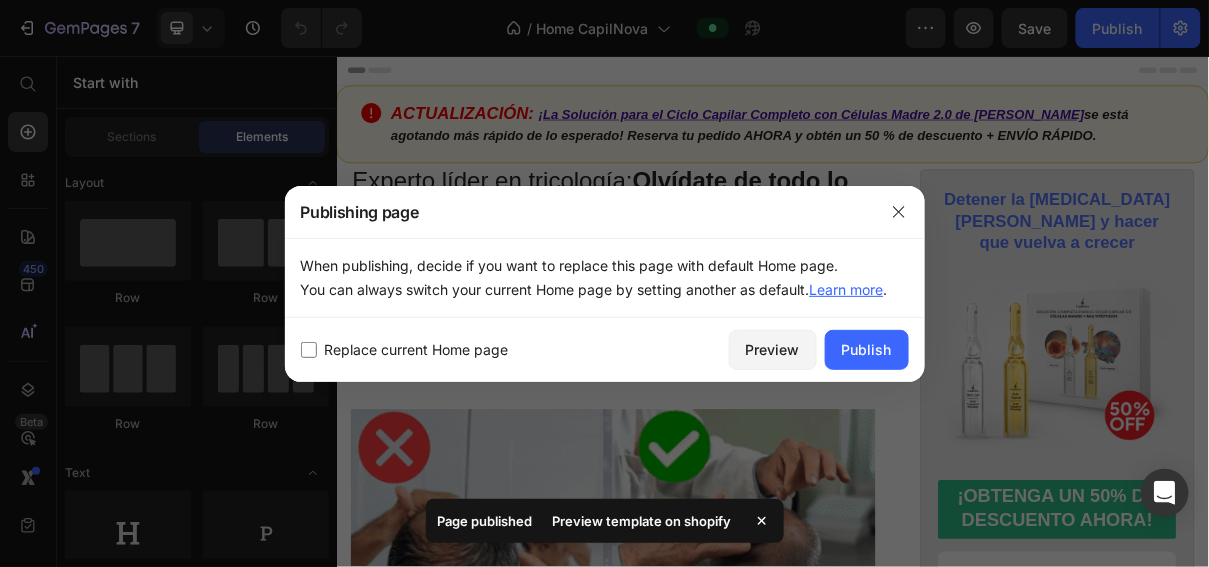 click on "Replace current Home page" at bounding box center (417, 350) 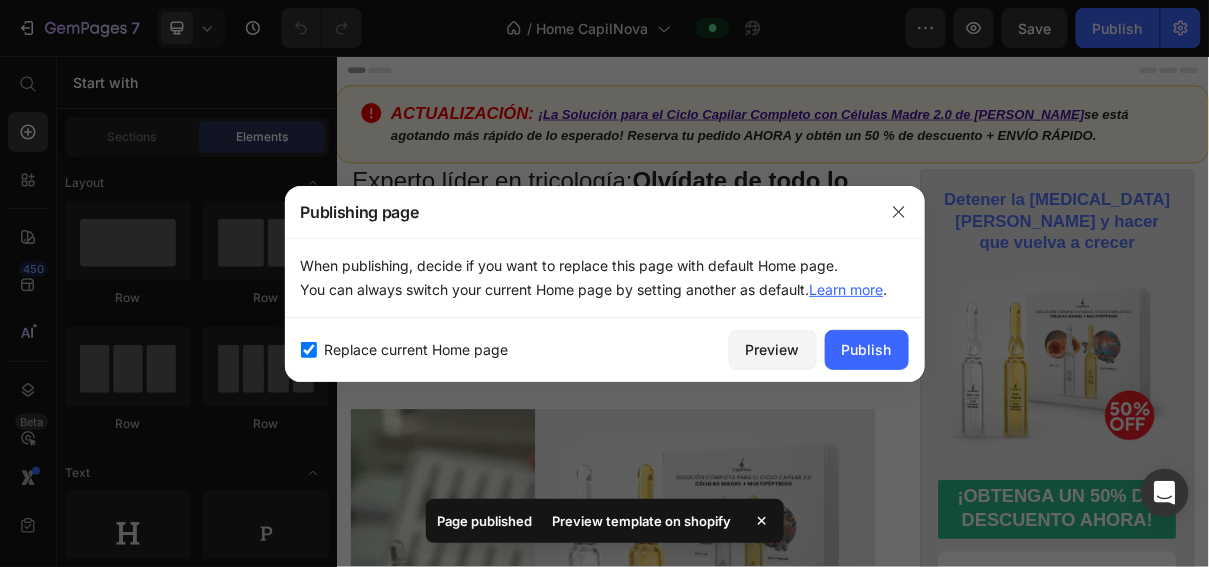 checkbox on "true" 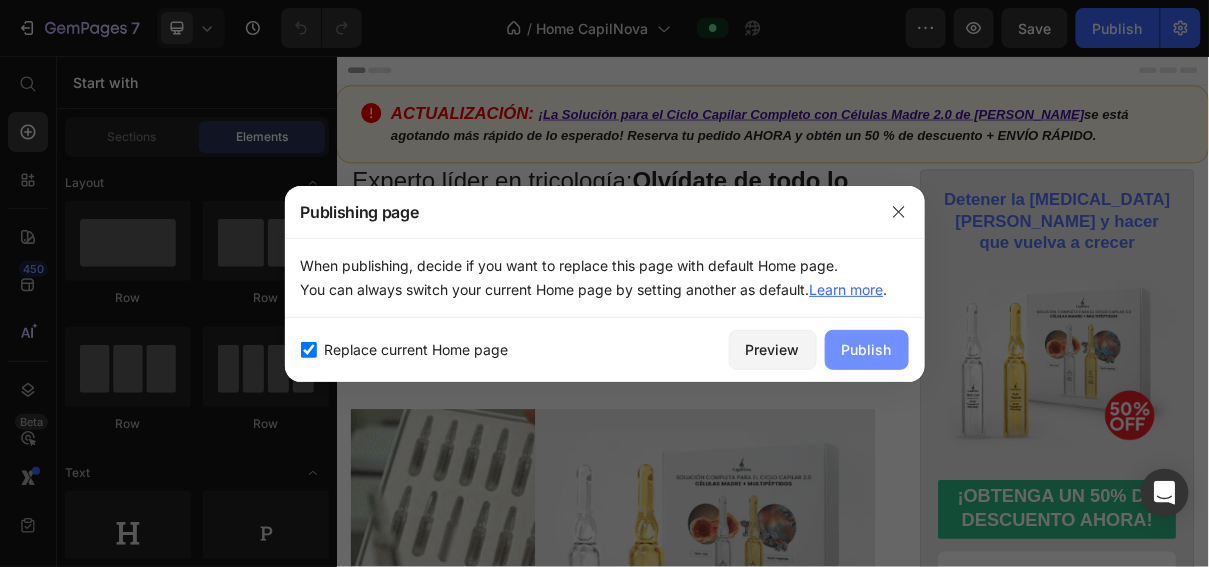 click on "Publish" at bounding box center (867, 349) 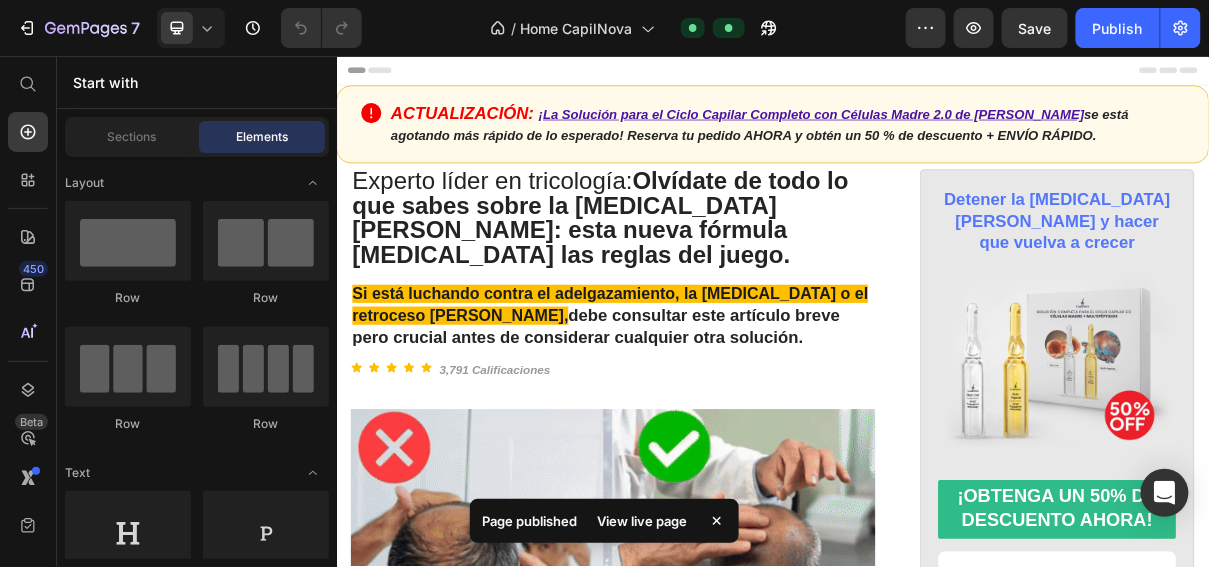 click on "View live page" at bounding box center (642, 521) 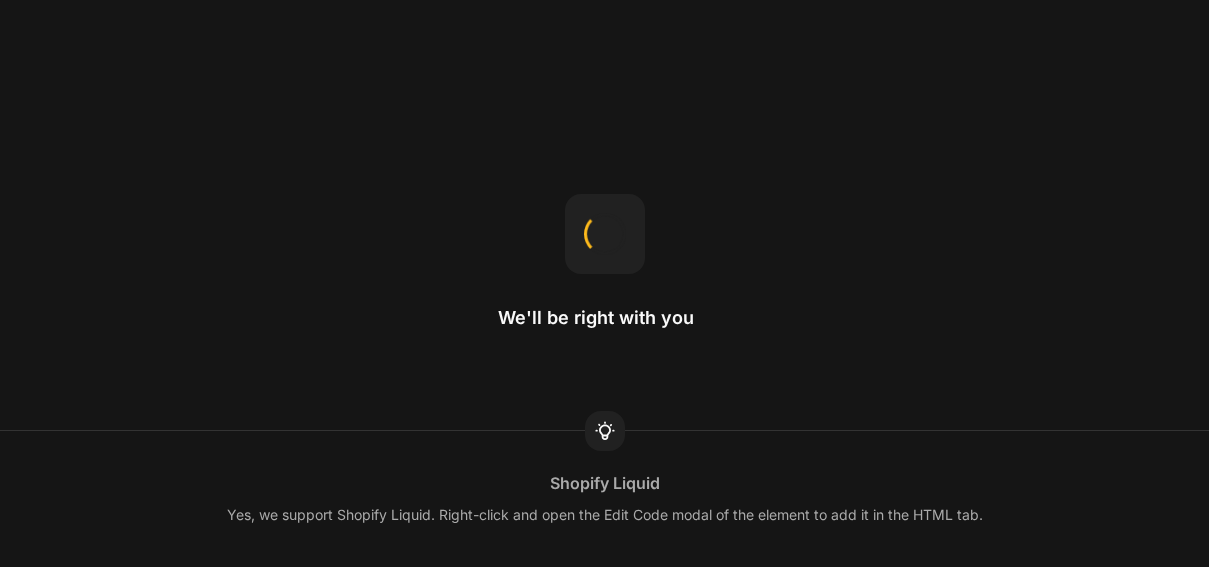 scroll, scrollTop: 0, scrollLeft: 0, axis: both 